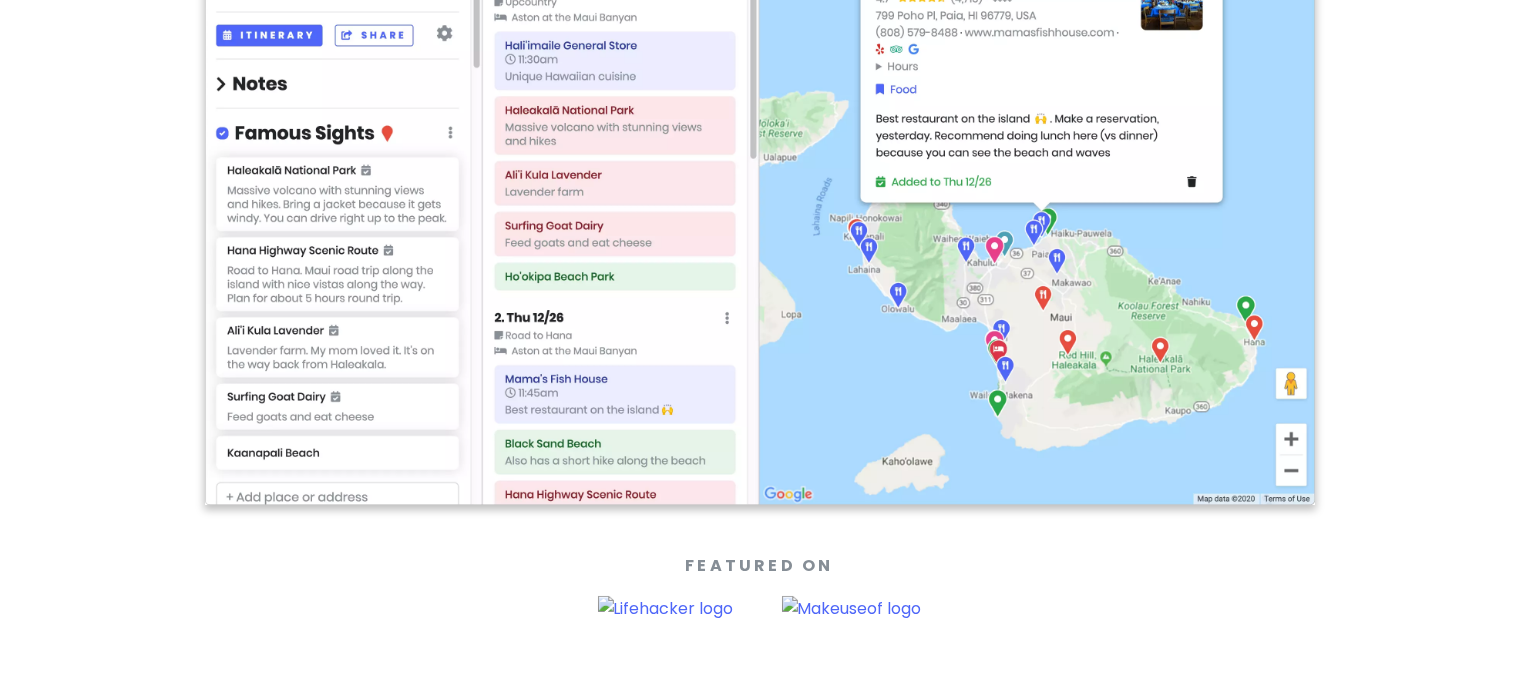 scroll, scrollTop: 600, scrollLeft: 0, axis: vertical 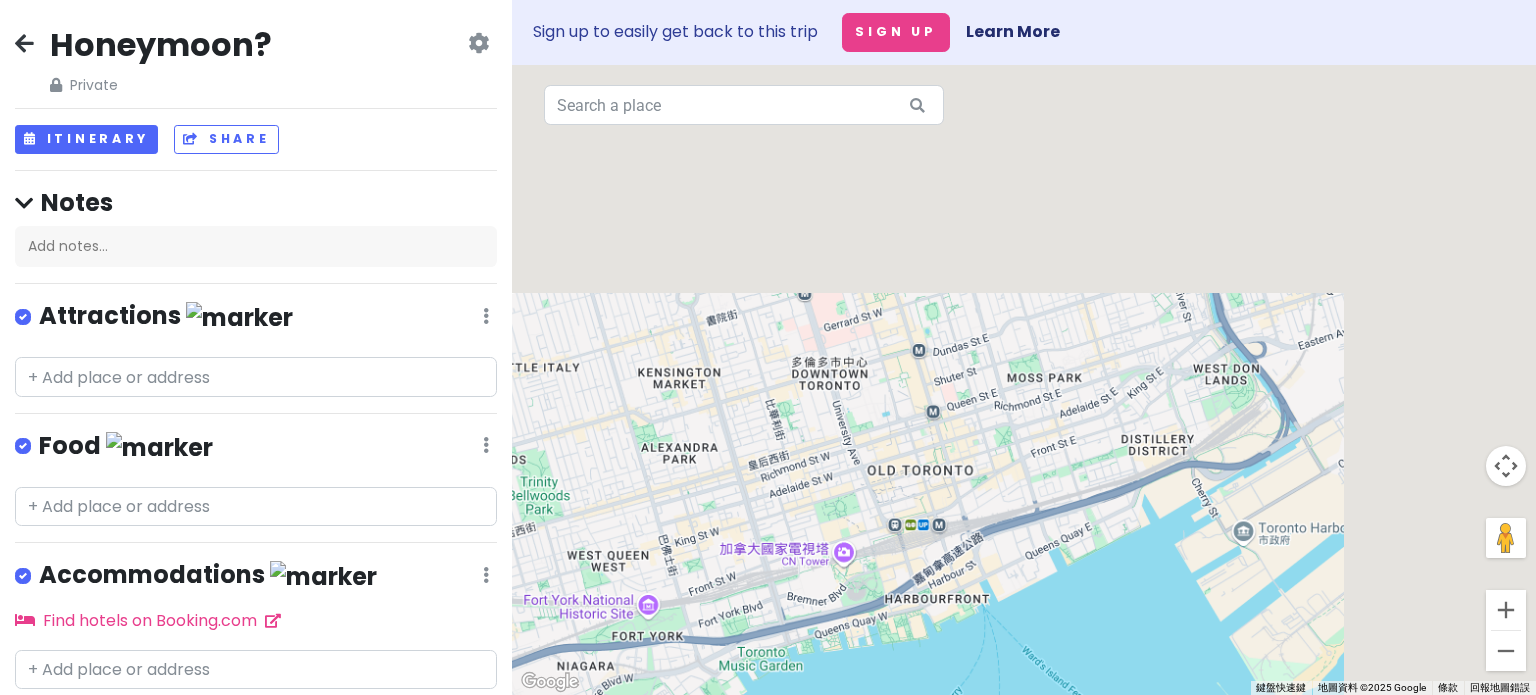 drag, startPoint x: 970, startPoint y: 184, endPoint x: 487, endPoint y: 683, distance: 694.471 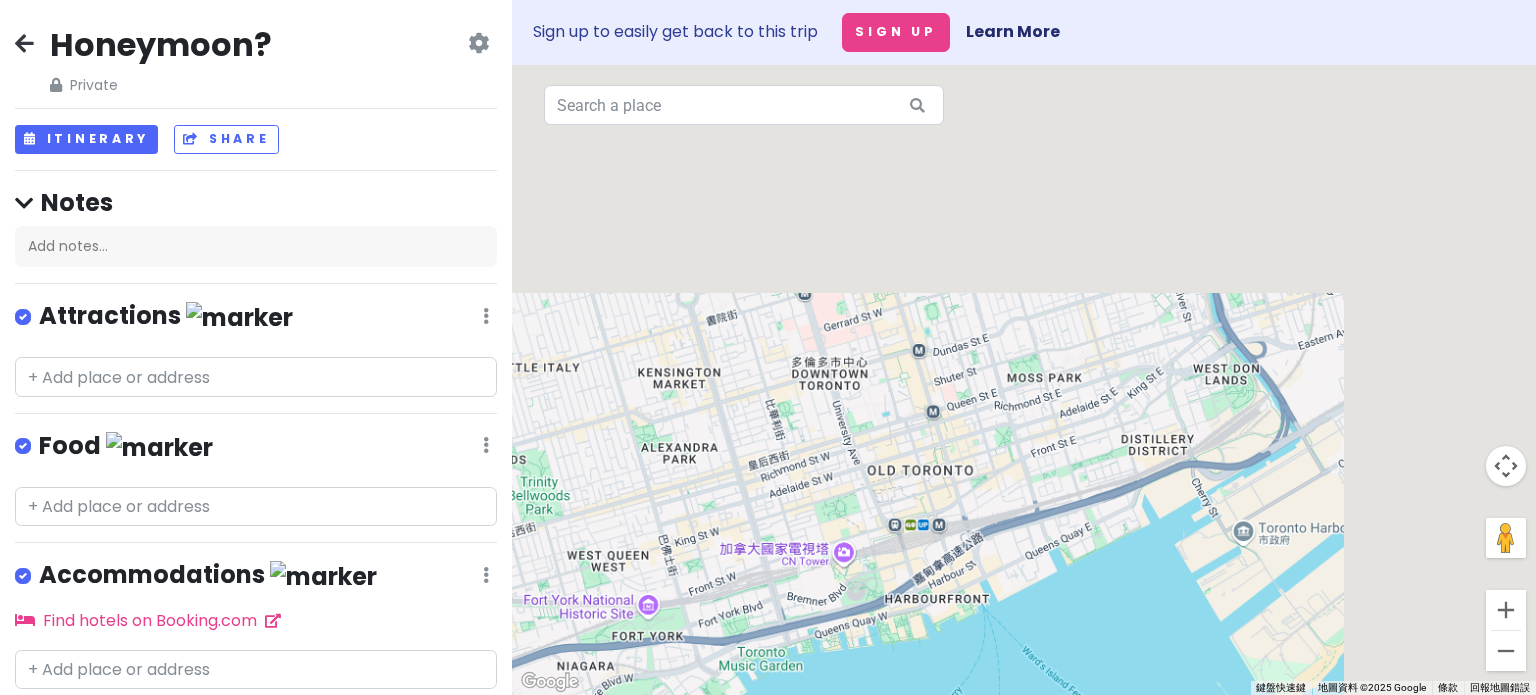 click on "Honeymoon? Private Change Dates Make a Copy Delete Trip Go Pro ⚡️ Give Feedback 💡 Support Scout ☕️ Itinerary Share Notes Add notes... Attractions   Edit Reorder Delete List Food   Edit Reorder Delete List Accommodations   Edit Reorder Delete List Find hotels on Booking.com + Add a section Sign up to easily get back to this trip Sign Up Learn More ← 向左移動 → 向右移動 ↑ 向上移動 ↓ 向下移動 + 放大 - 縮小 Home 鍵 向左移 75% End 鍵 向右移 75% Page Up 鍵 向上移 75% Page Down 鍵 向下移 75% 鍵盤快速鍵 地圖資料 地圖資料 ©2025 Google 地圖資料 ©2025 Google 500 公尺  按一下即可切換公制和英制單位 條款 回報地圖錯誤" at bounding box center (768, 347) 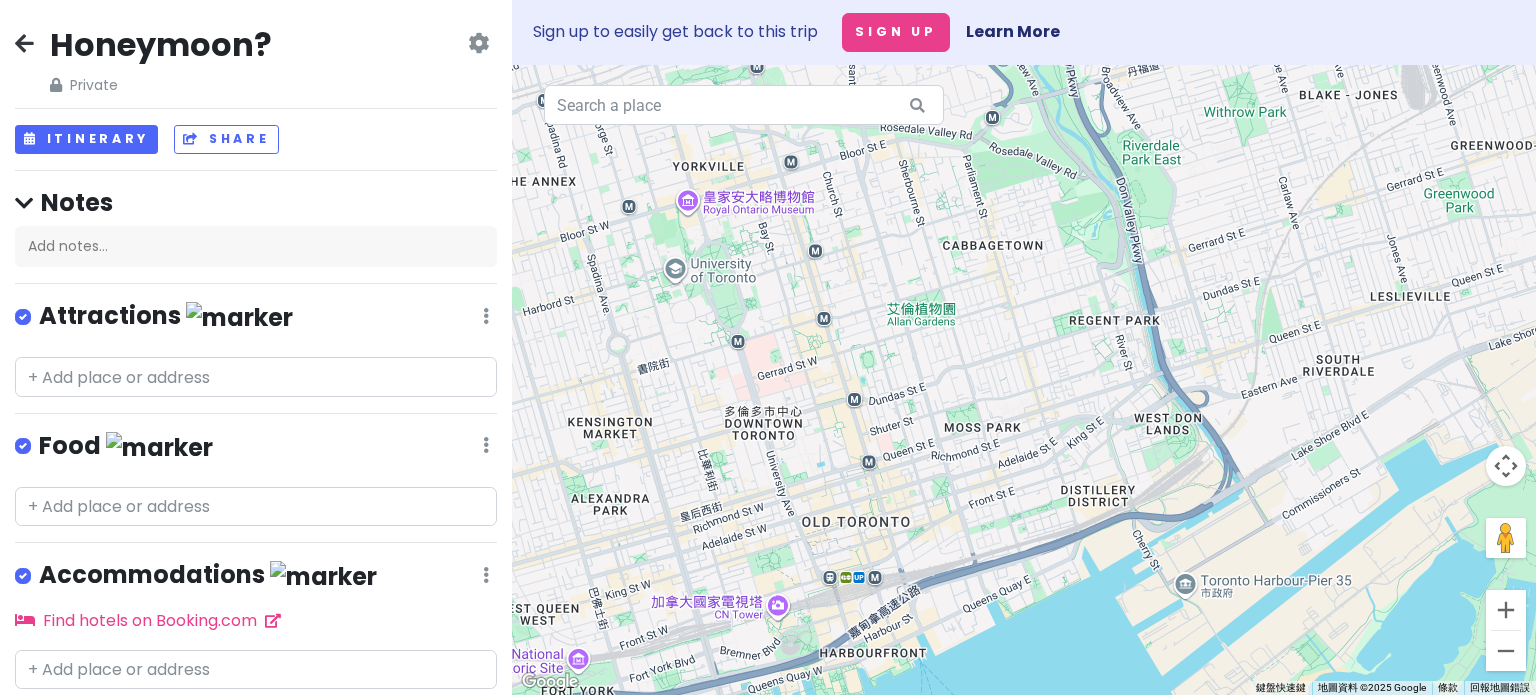 drag, startPoint x: 956, startPoint y: 483, endPoint x: 991, endPoint y: 471, distance: 37 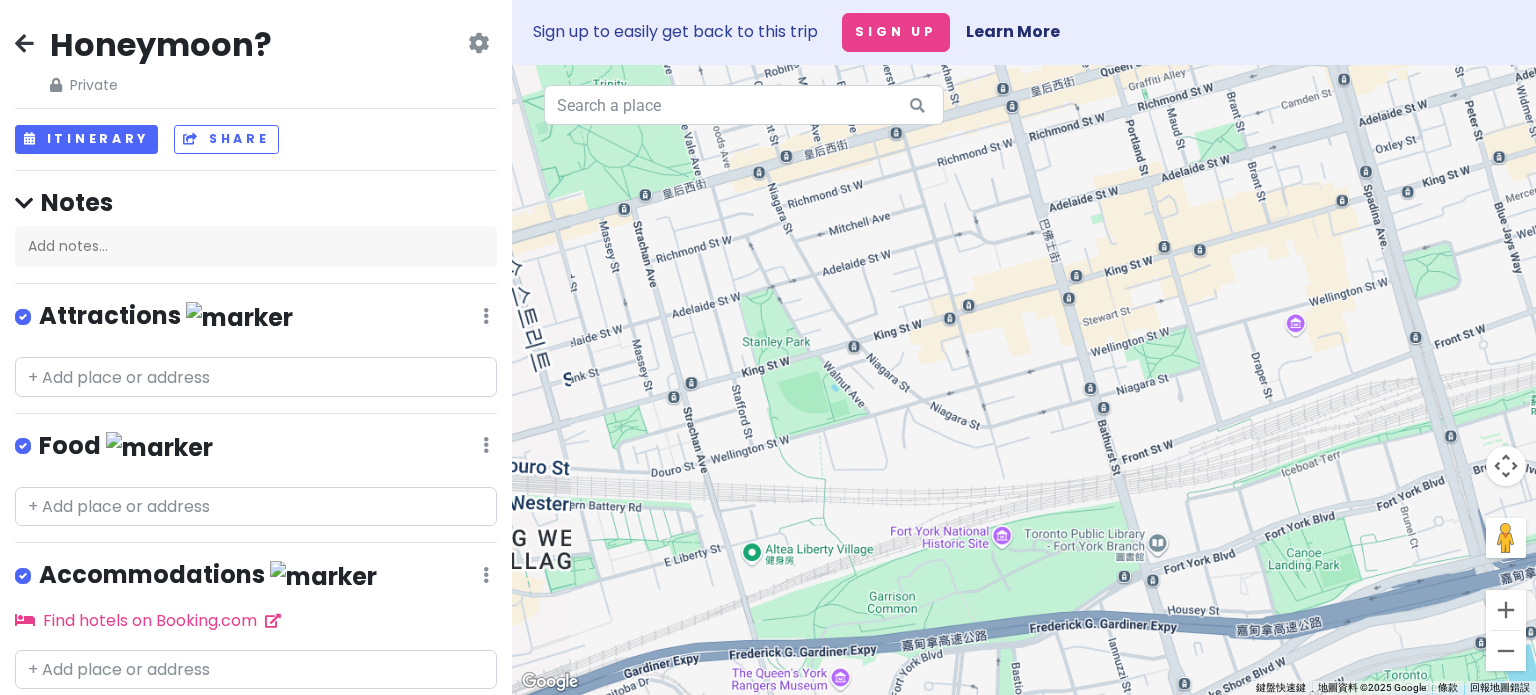 drag, startPoint x: 1195, startPoint y: 443, endPoint x: 644, endPoint y: 599, distance: 572.65784 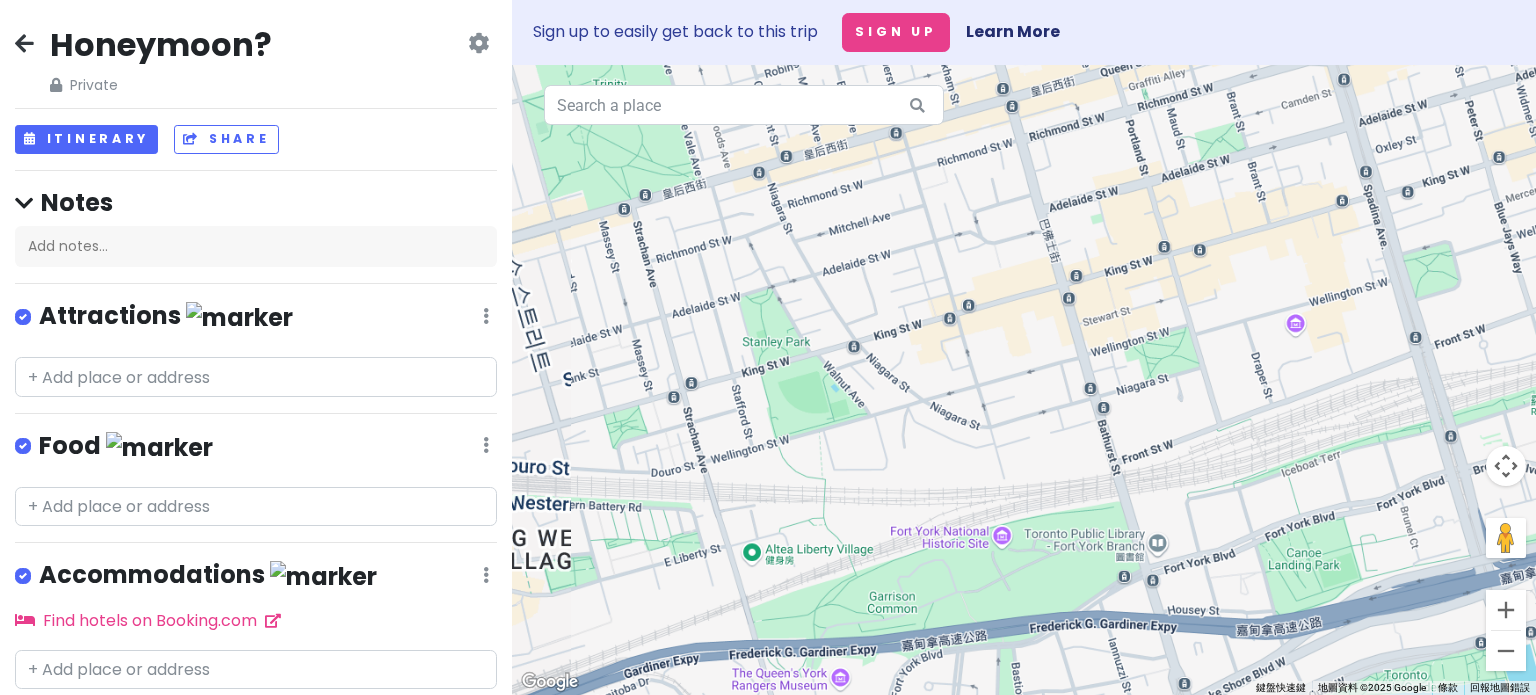 click at bounding box center (1024, 380) 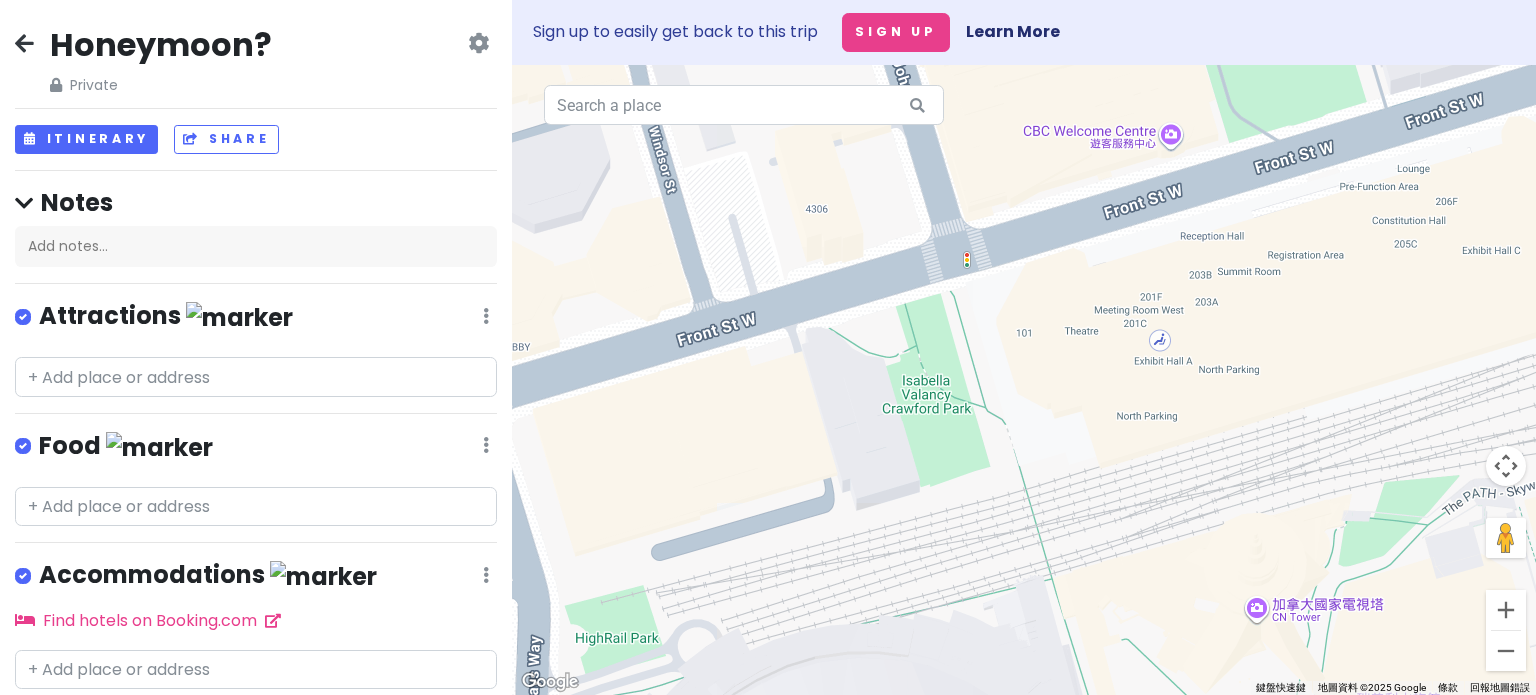 drag, startPoint x: 1268, startPoint y: 374, endPoint x: 946, endPoint y: 390, distance: 322.39728 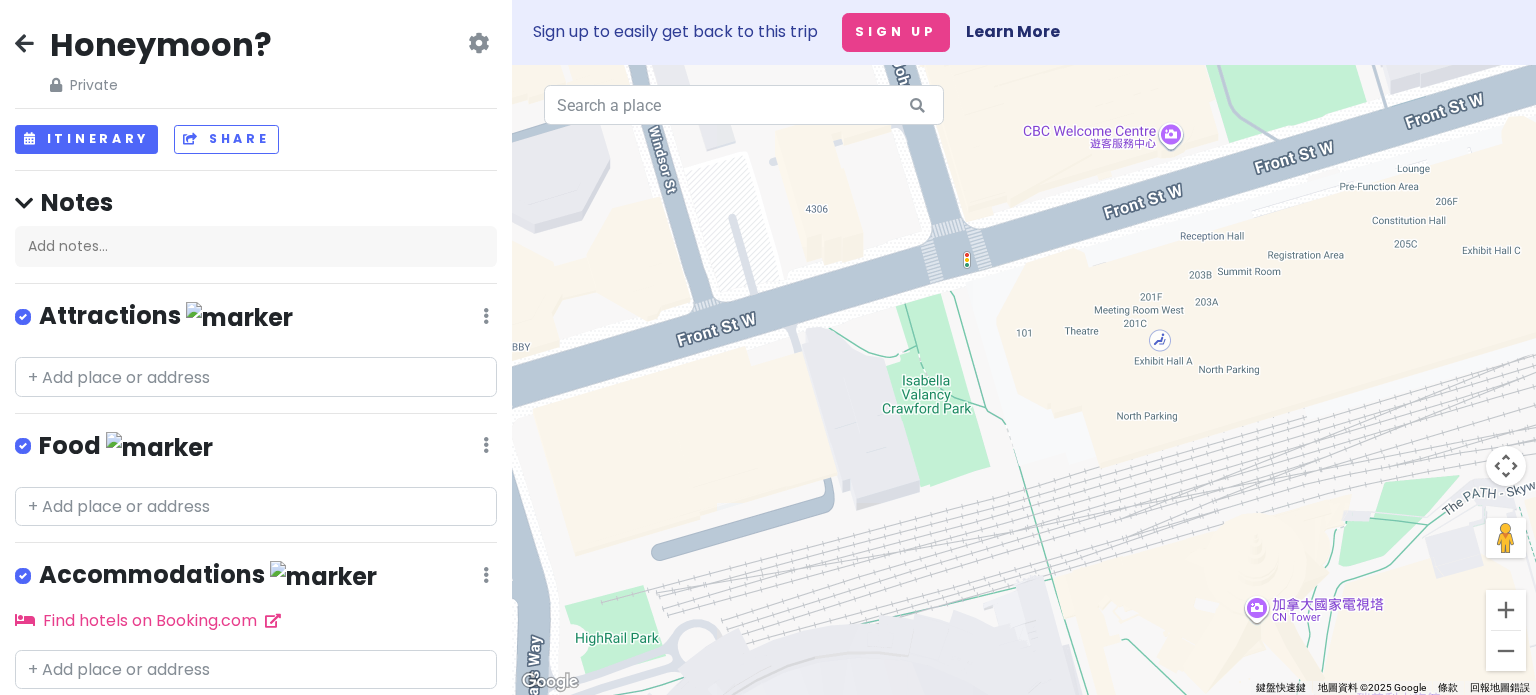 click at bounding box center [1024, 380] 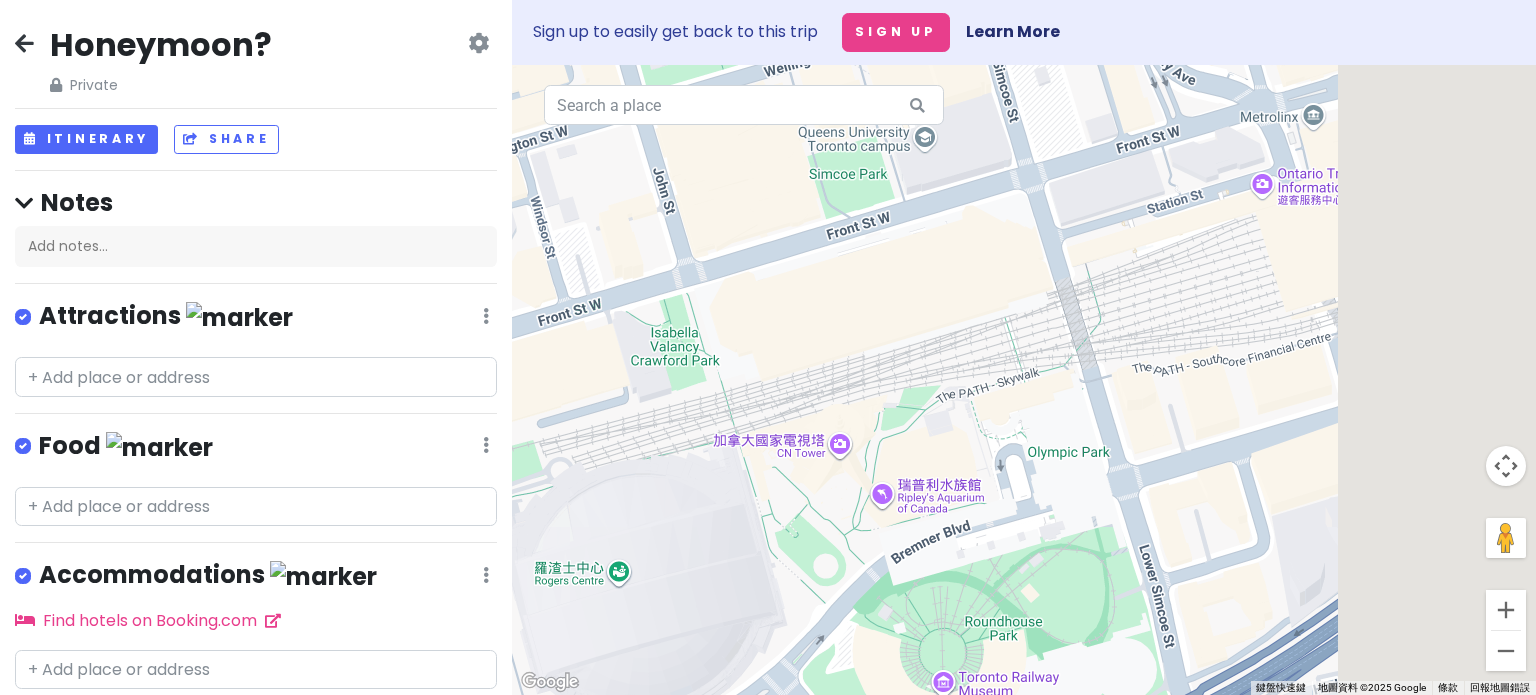 drag, startPoint x: 852, startPoint y: 509, endPoint x: 576, endPoint y: 462, distance: 279.9732 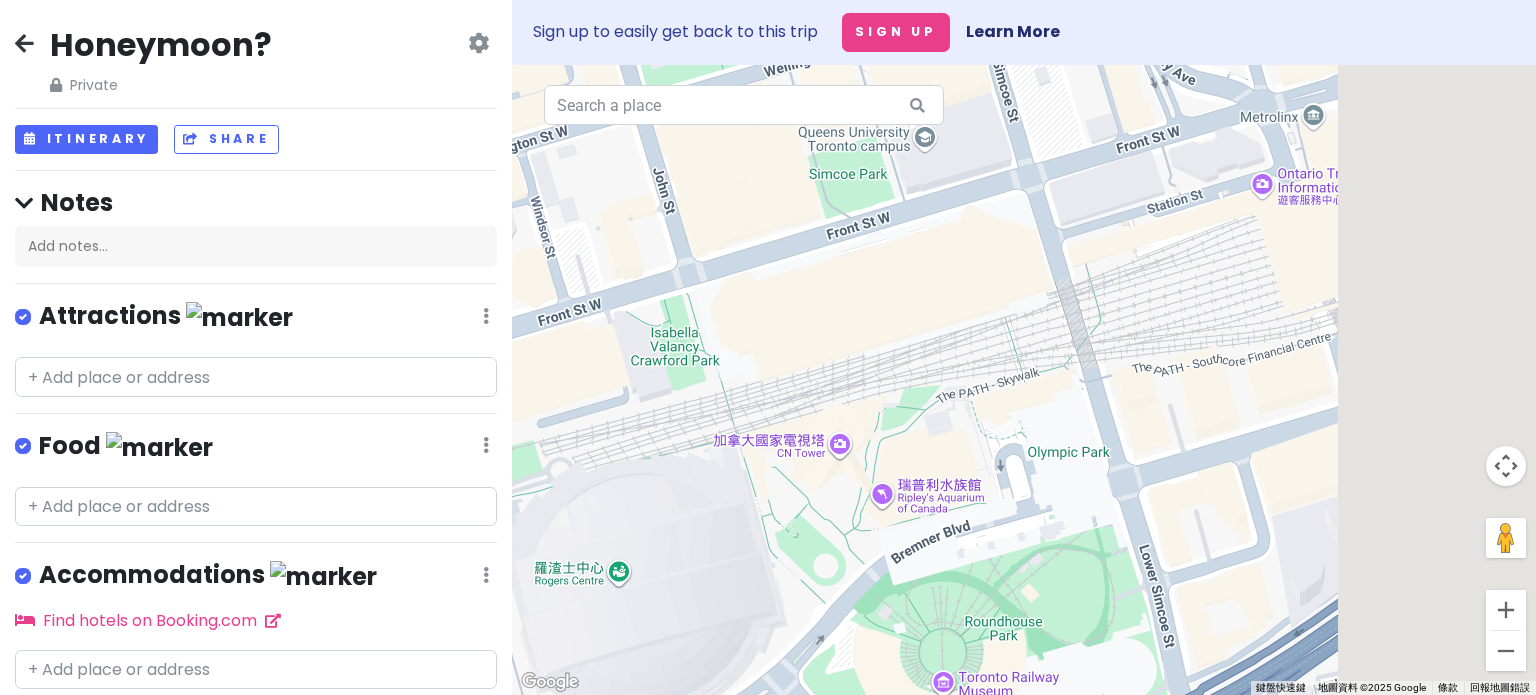 click at bounding box center [1024, 380] 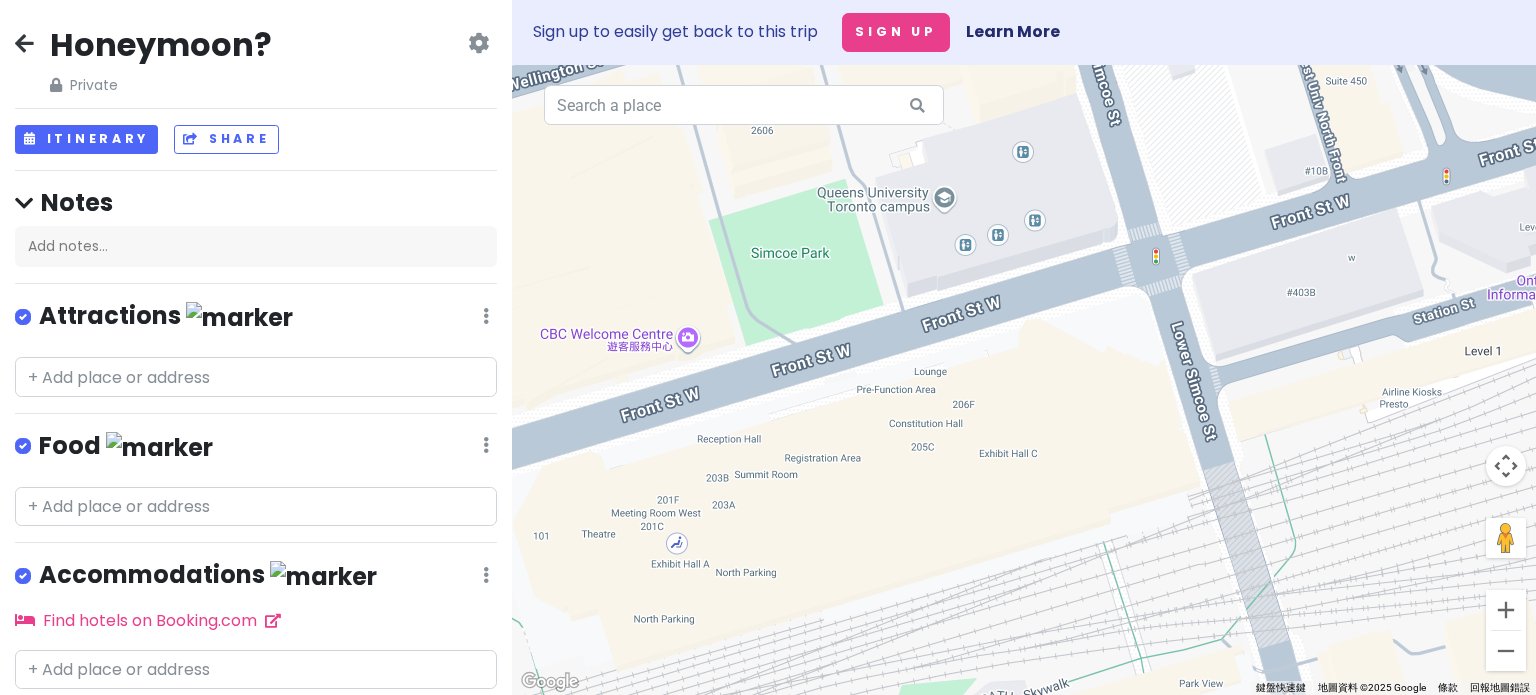 drag, startPoint x: 934, startPoint y: 314, endPoint x: 998, endPoint y: 540, distance: 234.8872 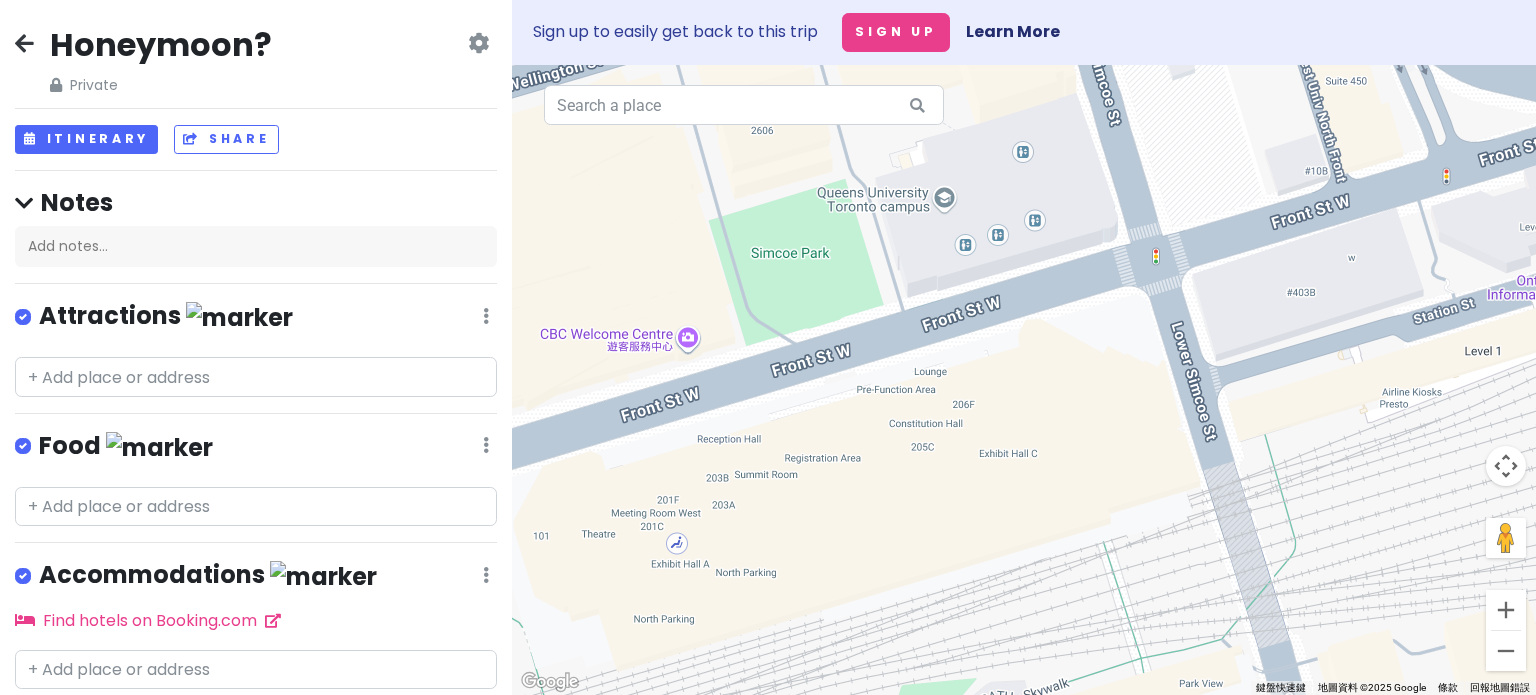 click at bounding box center [1024, 380] 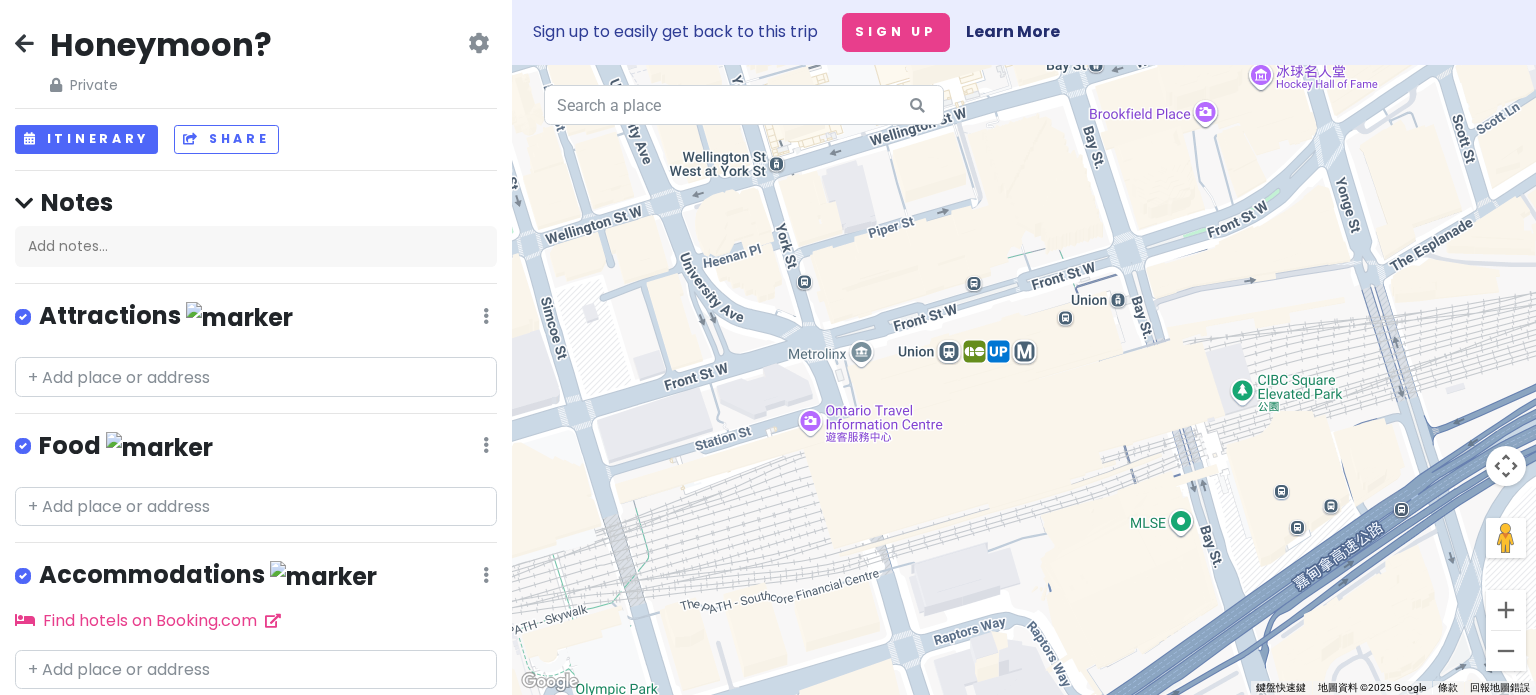 drag, startPoint x: 1184, startPoint y: 478, endPoint x: 700, endPoint y: 551, distance: 489.4742 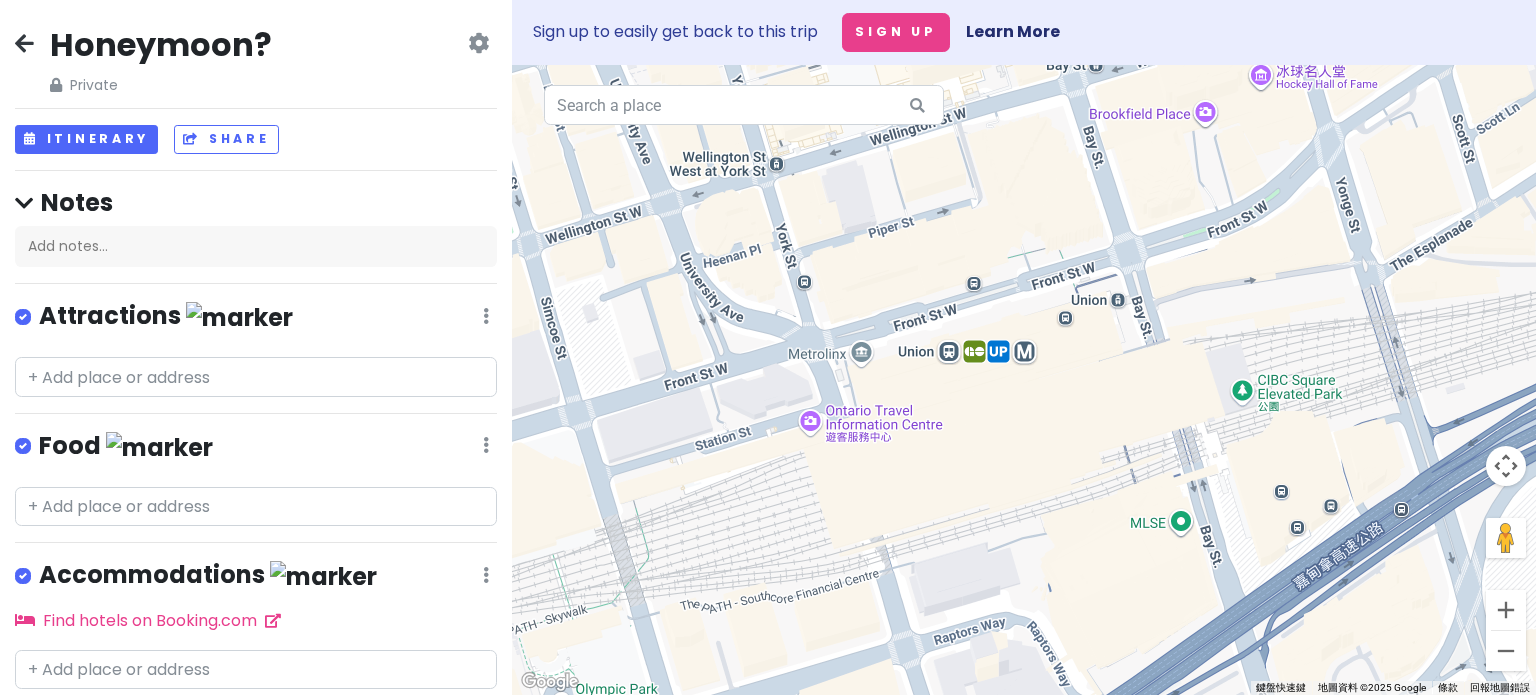 click at bounding box center [1024, 380] 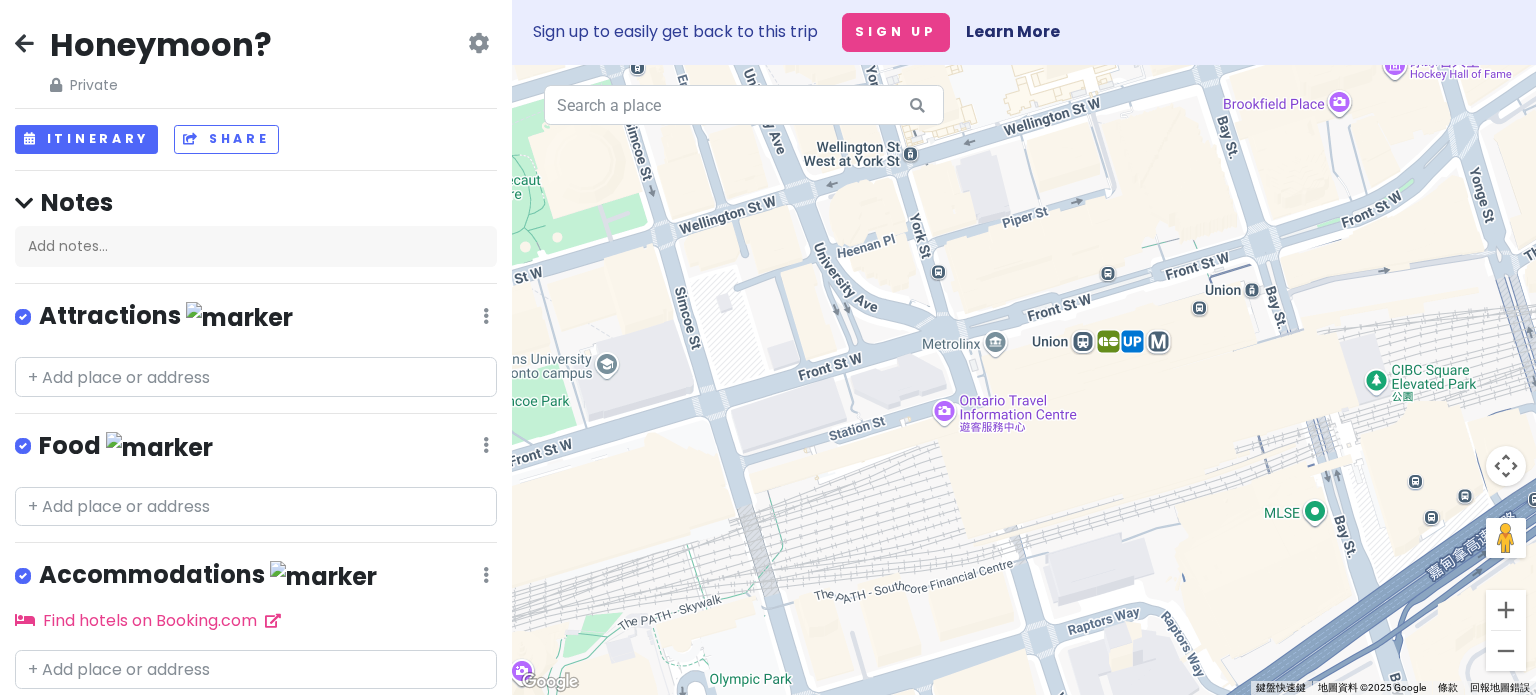 drag, startPoint x: 689, startPoint y: 383, endPoint x: 825, endPoint y: 370, distance: 136.6199 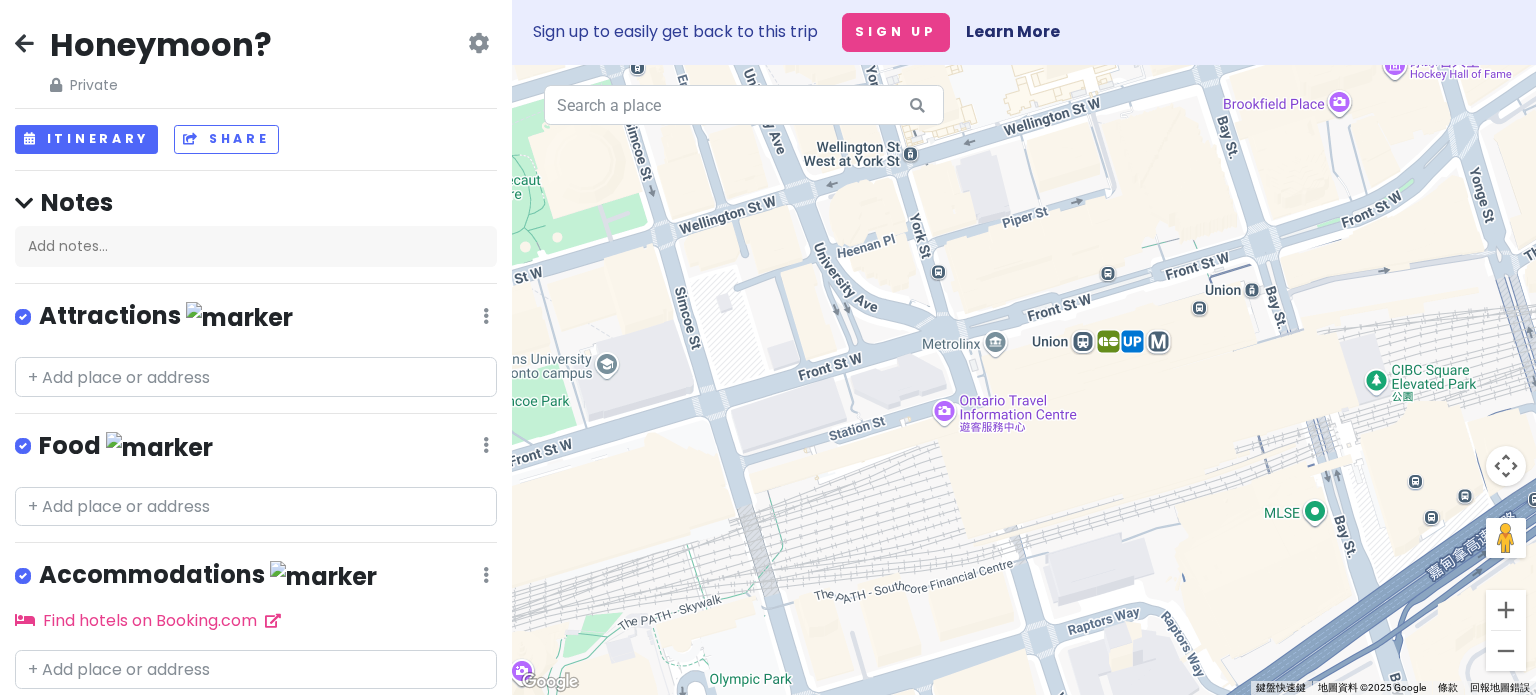 click at bounding box center [1024, 380] 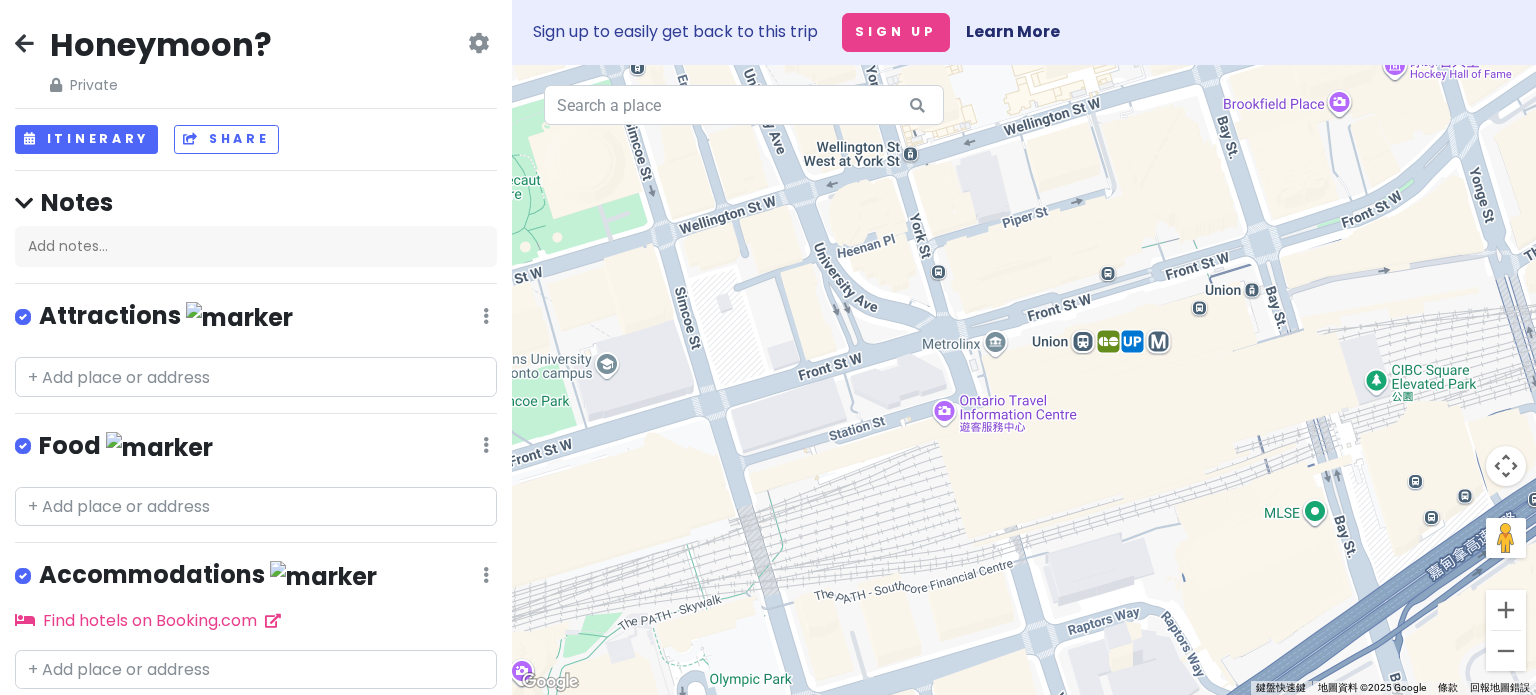 click at bounding box center (1024, 380) 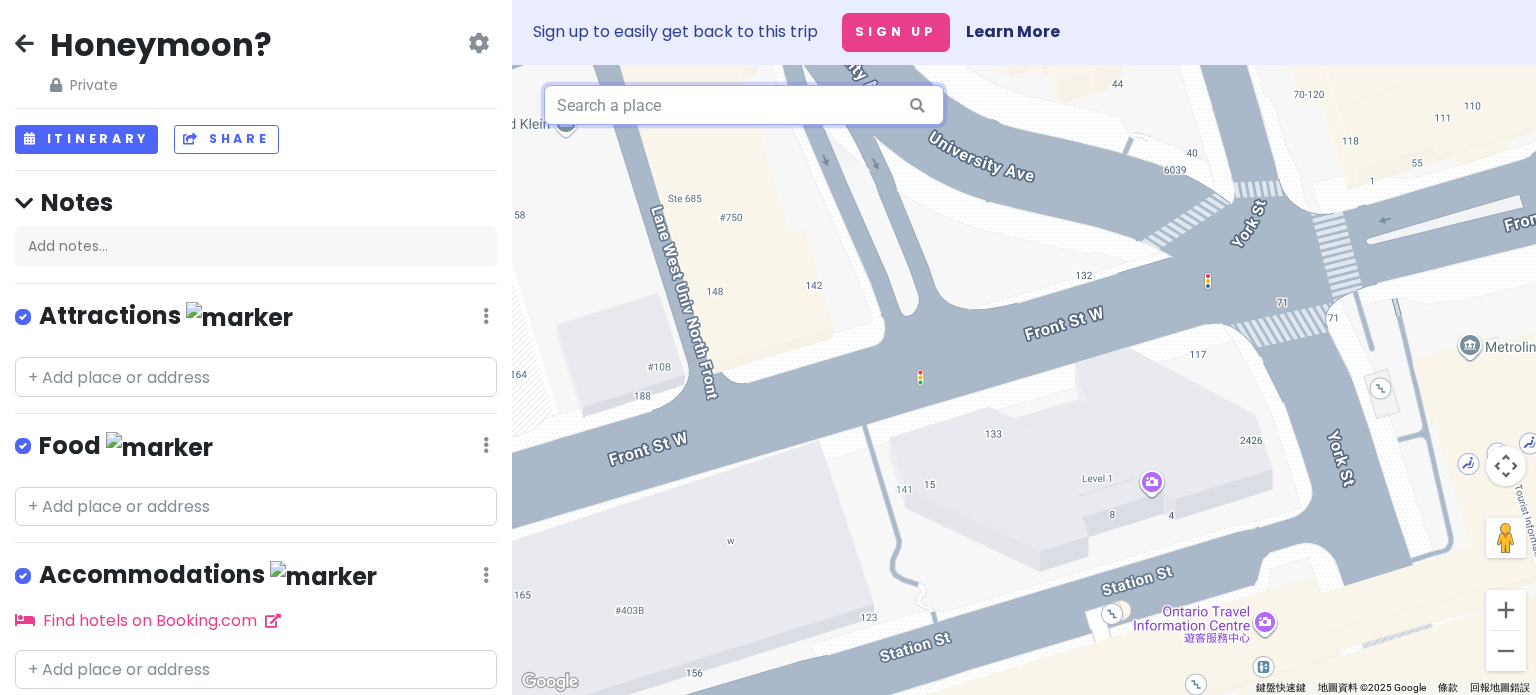click at bounding box center (744, 105) 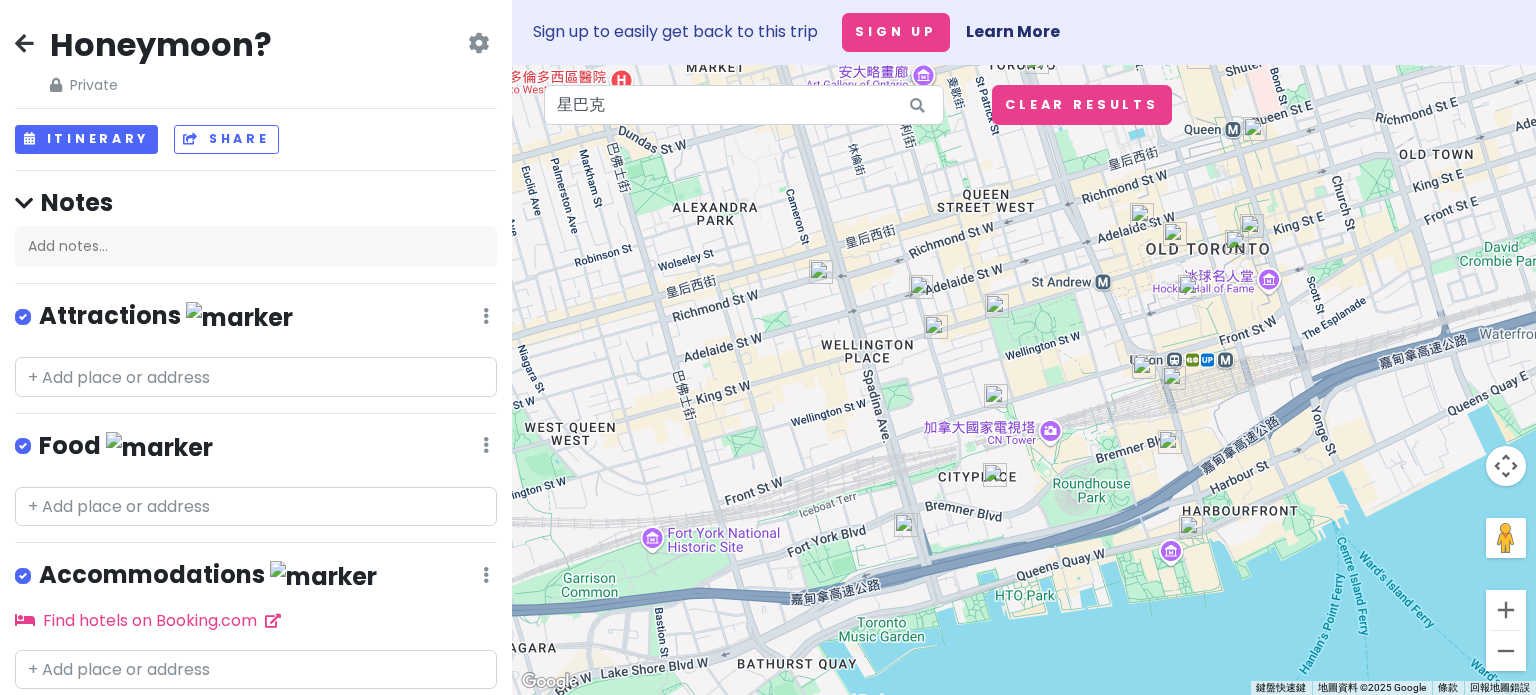 drag, startPoint x: 987, startPoint y: 539, endPoint x: 966, endPoint y: 374, distance: 166.331 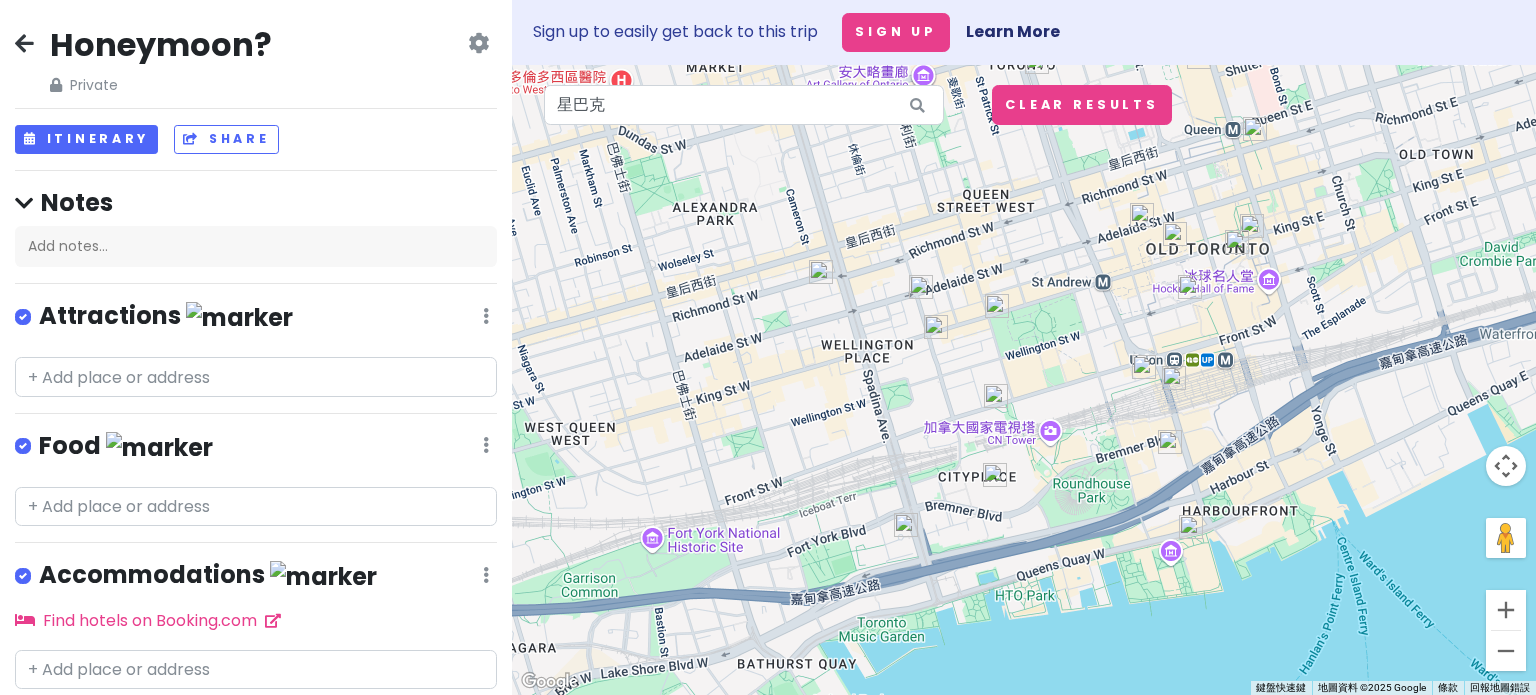 click at bounding box center [1024, 380] 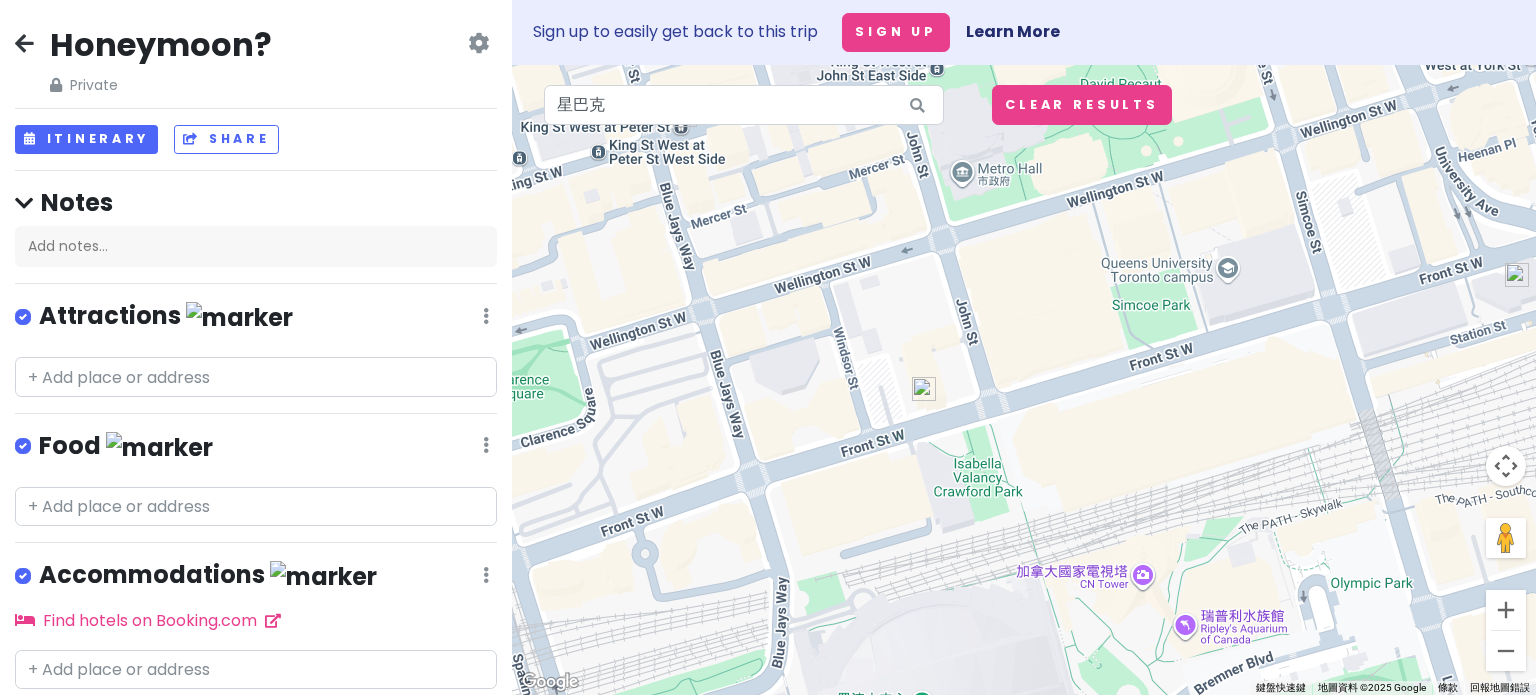 drag, startPoint x: 1066, startPoint y: 430, endPoint x: 996, endPoint y: 390, distance: 80.622574 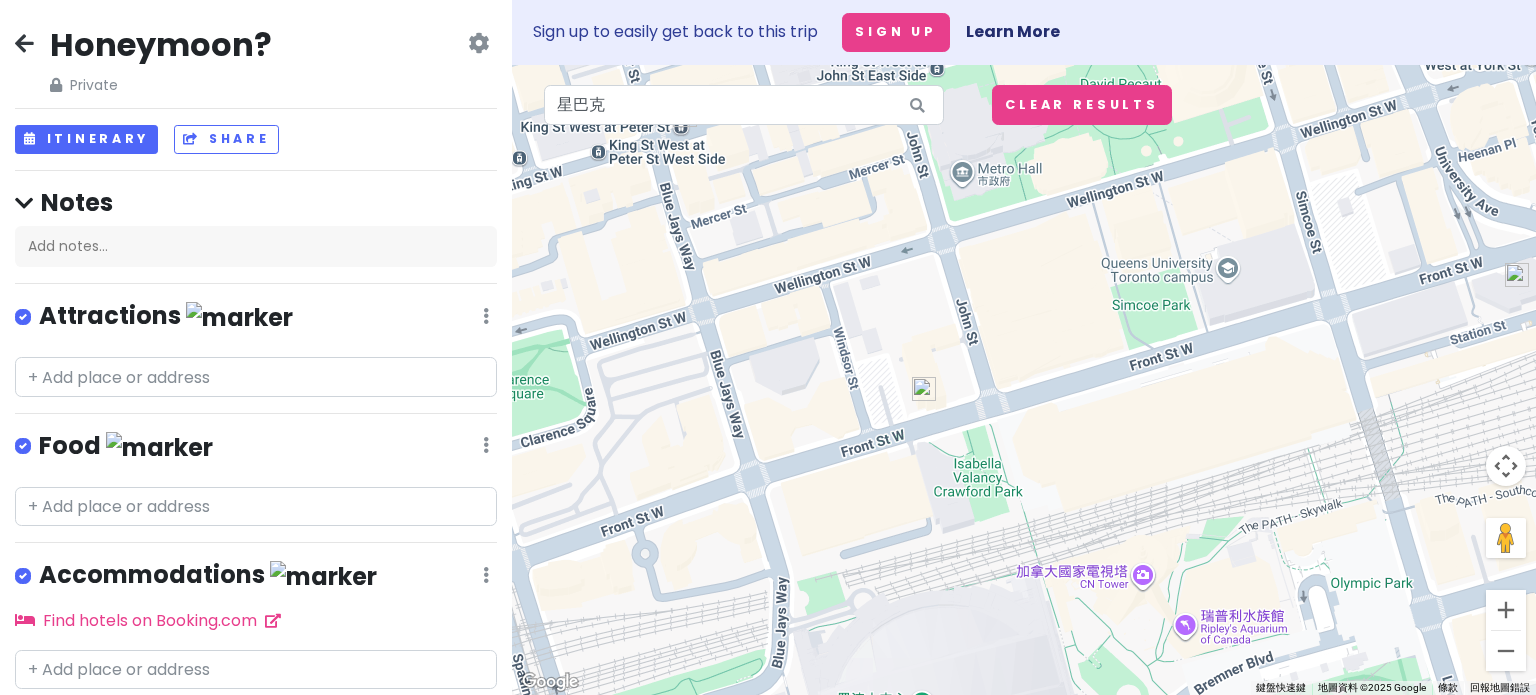 click at bounding box center (1024, 380) 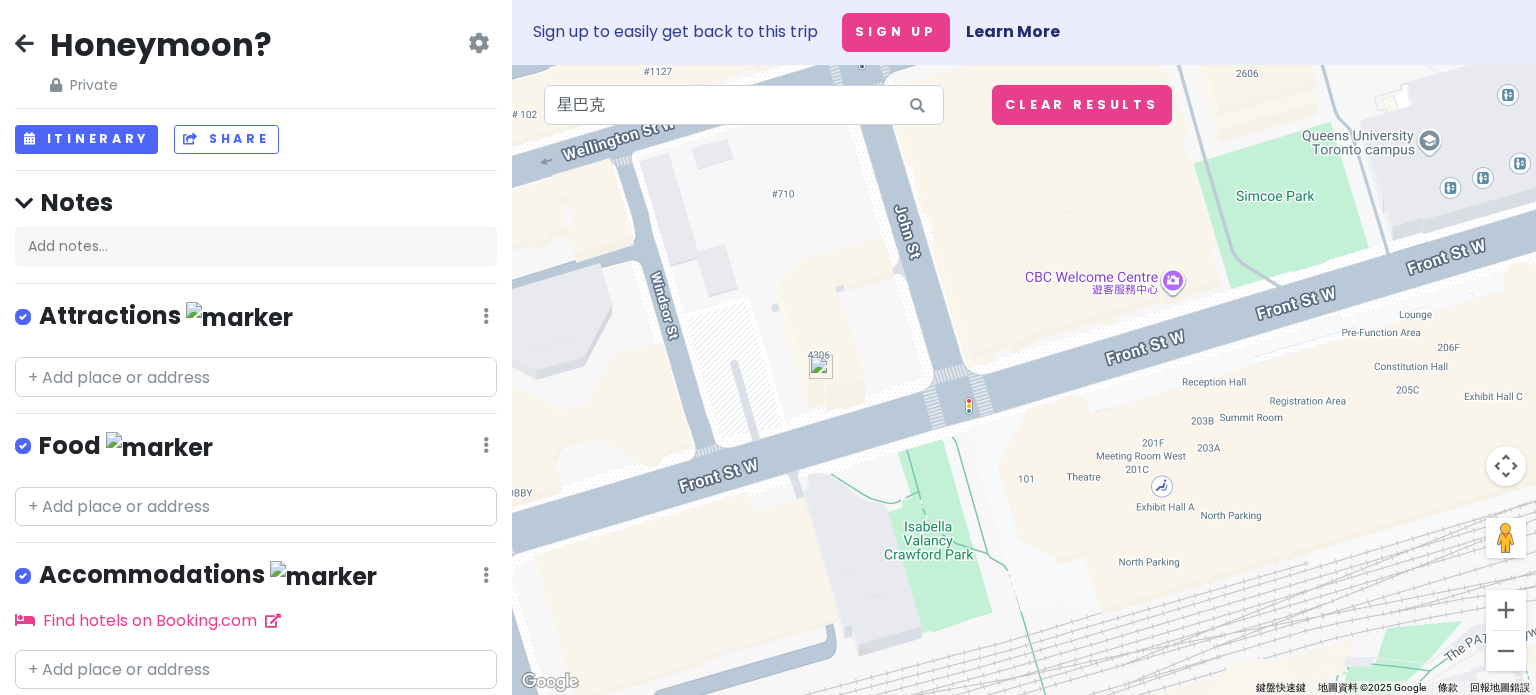 click at bounding box center (821, 367) 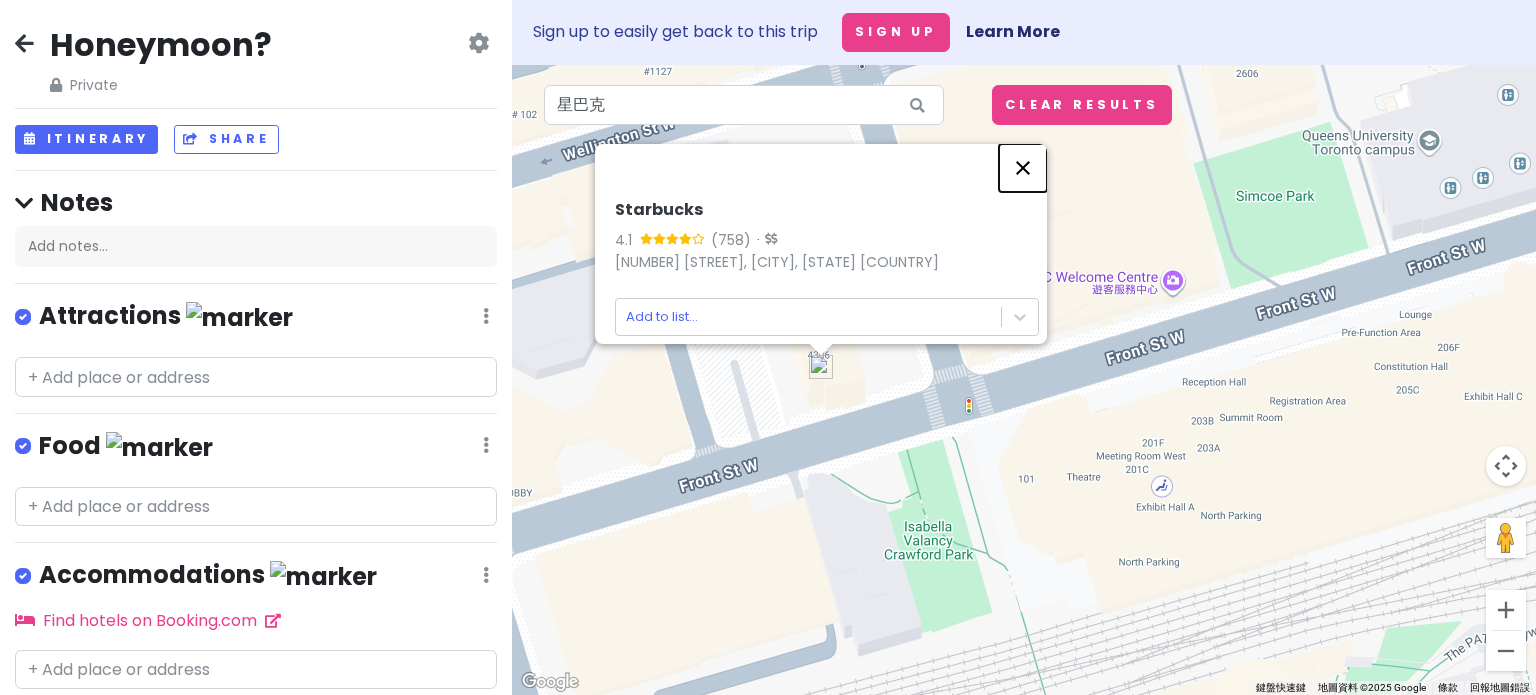 click at bounding box center (1023, 168) 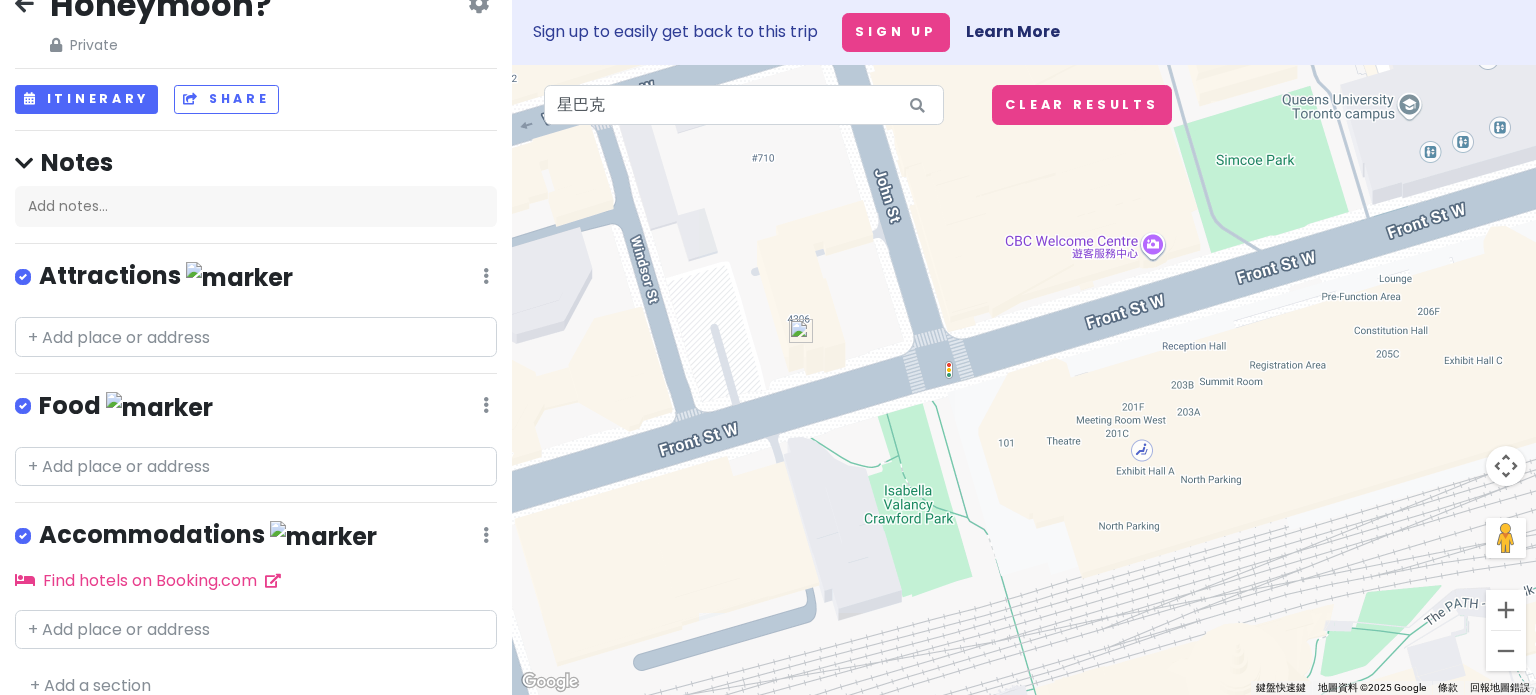scroll, scrollTop: 61, scrollLeft: 0, axis: vertical 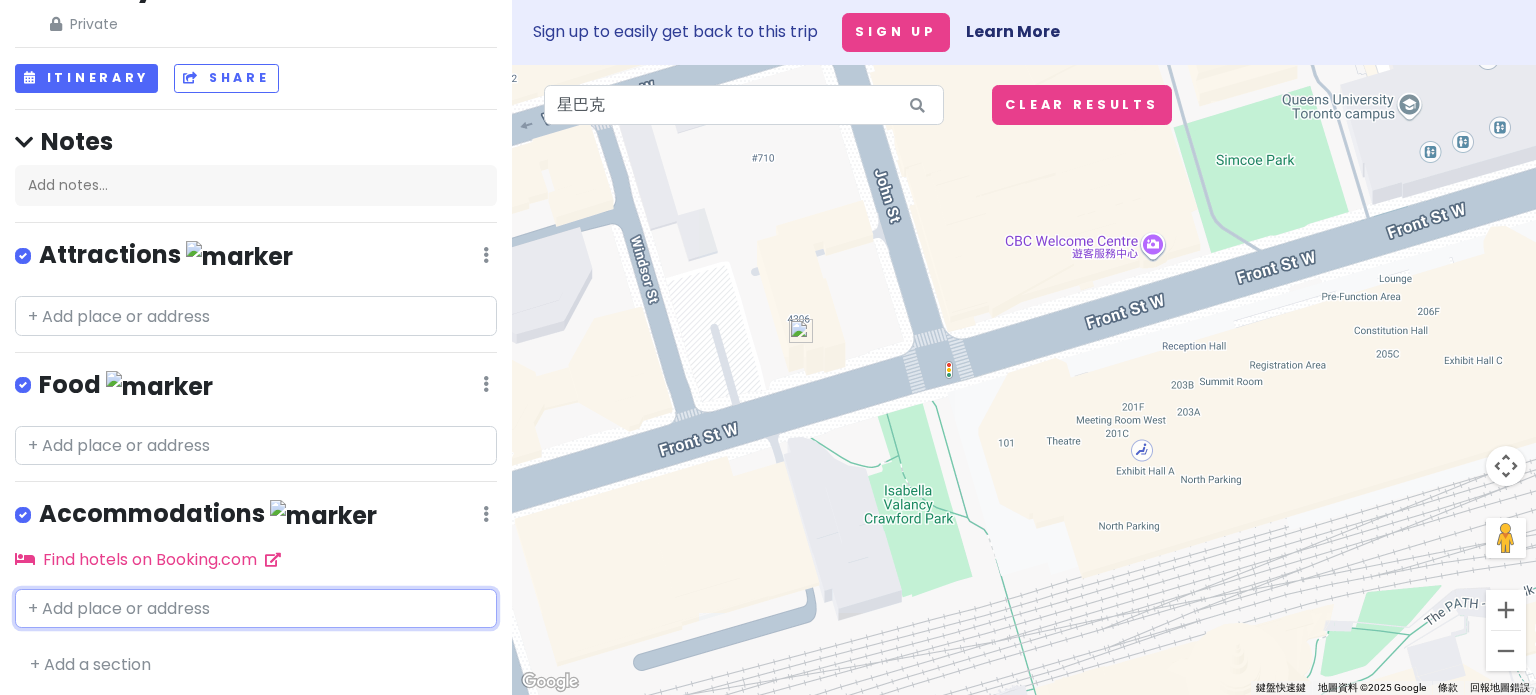 click at bounding box center (256, 609) 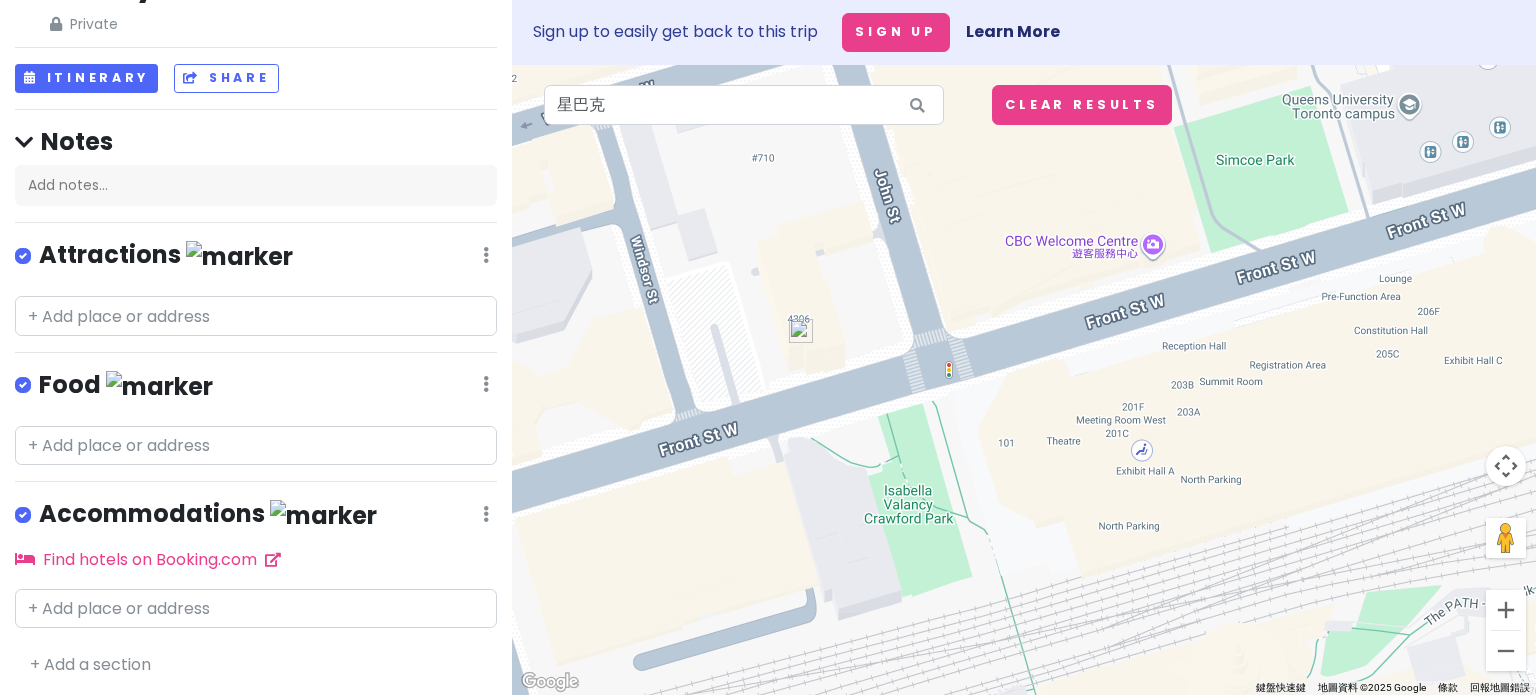 click at bounding box center (801, 331) 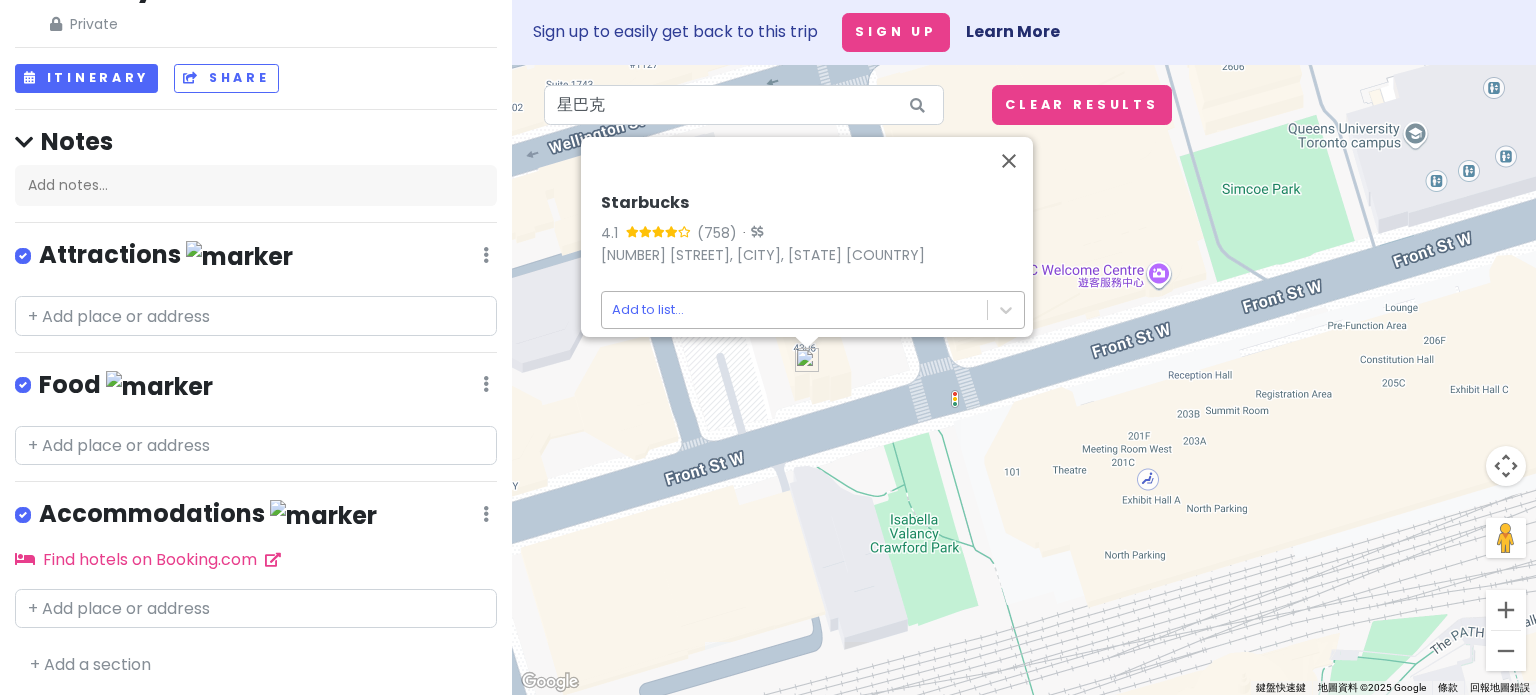 click on "Honeymoon? Private Change Dates Make a Copy Delete Trip Go Pro ⚡️ Give Feedback 💡 Support Scout ☕️ Itinerary Share Notes Add notes... Attractions   Edit Reorder Delete List Food   Edit Reorder Delete List Accommodations   Edit Reorder Delete List Find hotels on Booking.com + Add a section Sign up to easily get back to this trip Sign Up Learn More ← 向左移動 → 向右移動 ↑ 向上移動 ↓ 向下移動 + 放大 - 縮小 Home 鍵 向左移 75% End 鍵 向右移 75% Page Up 鍵 向上移 75% Page Down 鍵 向下移 75% Starbucks 4.1        (758)    ·    300 Front St W, Toronto, ON M5V 0E9加拿大 Add to list... 星巴克 鍵盤快速鍵 地圖資料 地圖資料 ©2025 Google 地圖資料 ©2025 Google 20 公尺  按一下即可切換公制和英制單位 條款 回報地圖錯誤 Clear Results 星巴克 星巴克 咖啡店 加拿大安大略多倫多 King's College Circle 星巴克 加拿大安大略多倫多 Yonge Street 星巴克 咖啡 星巴克" at bounding box center (768, 347) 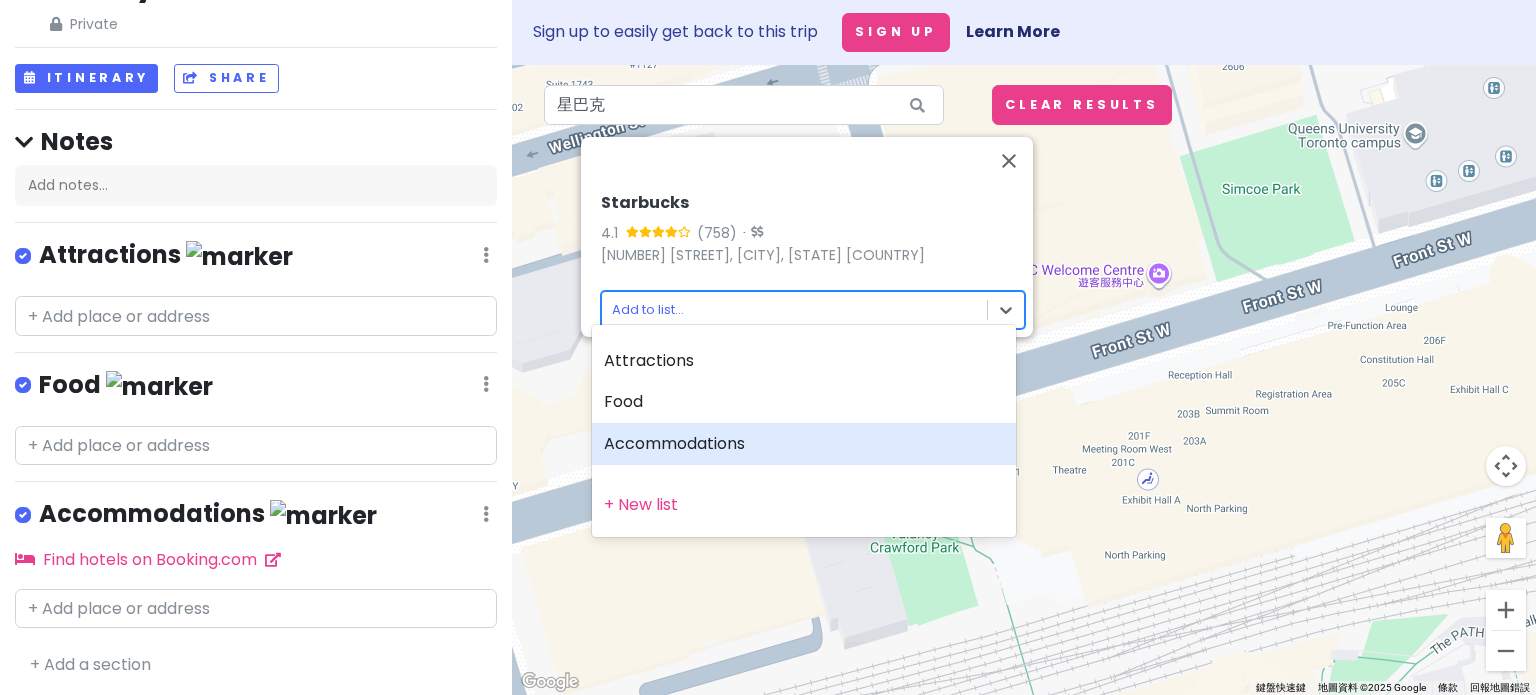 click on "Accommodations" at bounding box center [804, 444] 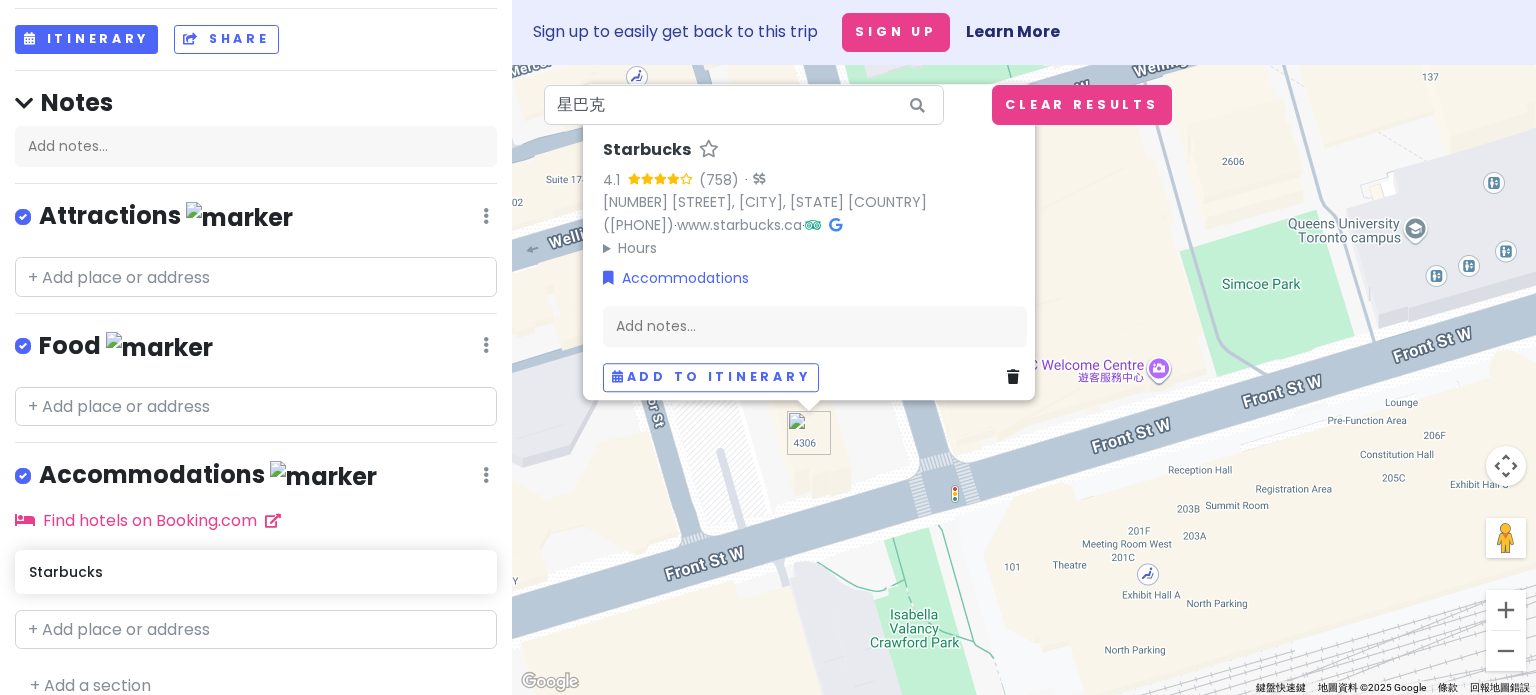scroll, scrollTop: 121, scrollLeft: 0, axis: vertical 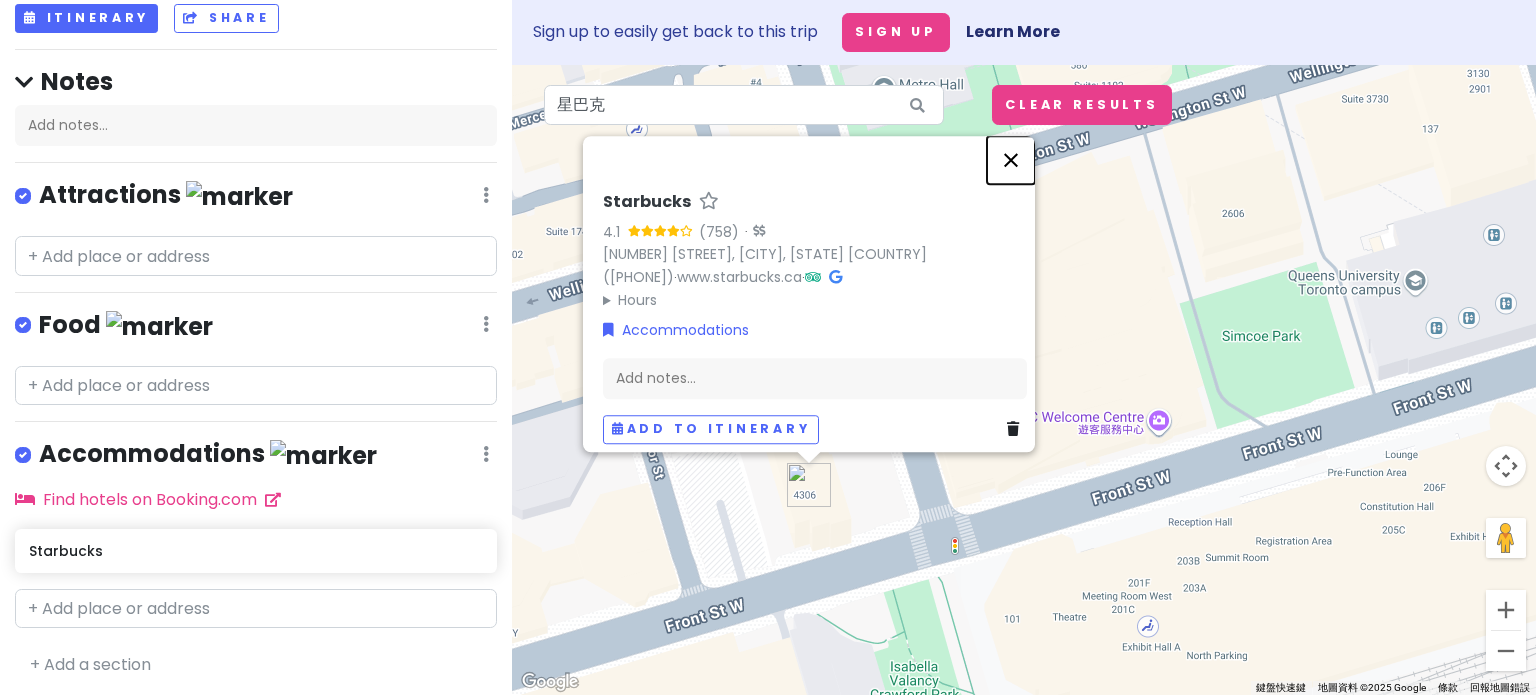 click at bounding box center [1011, 160] 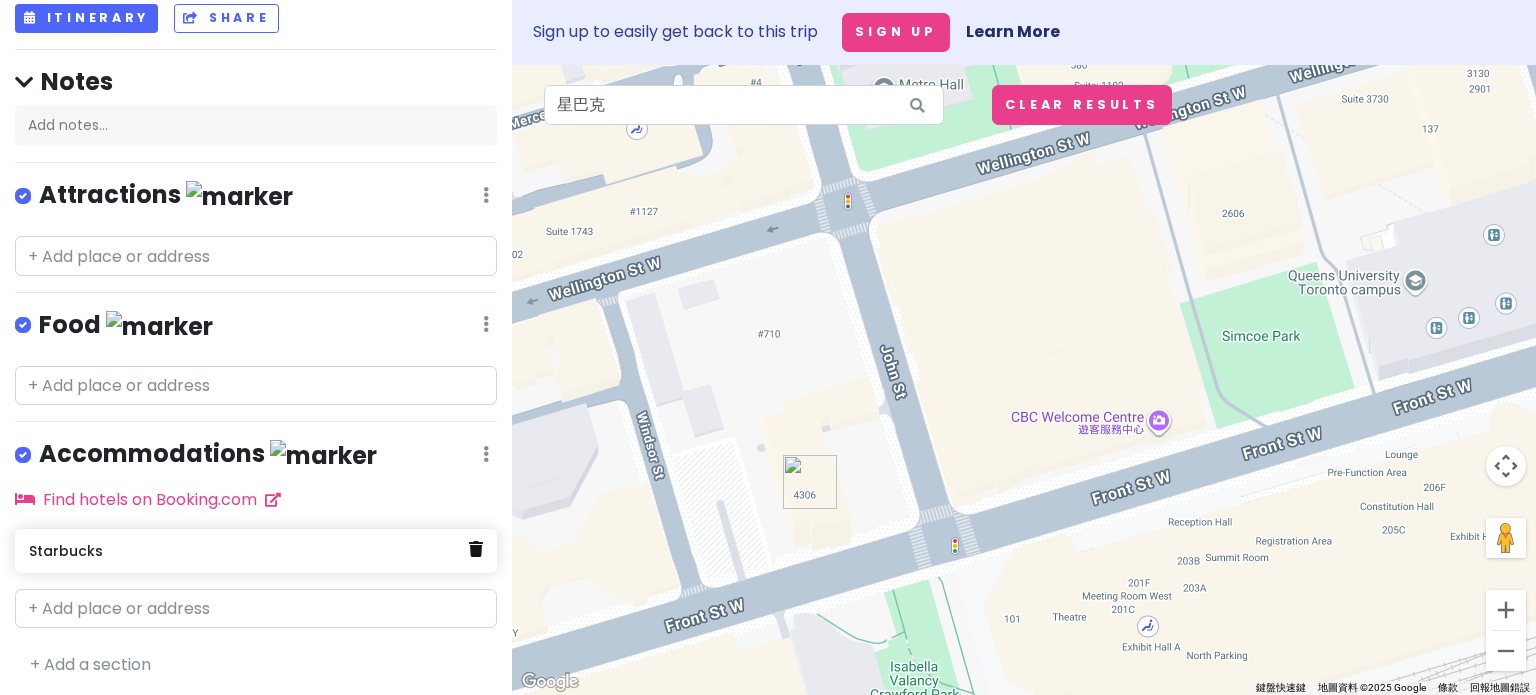 click at bounding box center [476, 549] 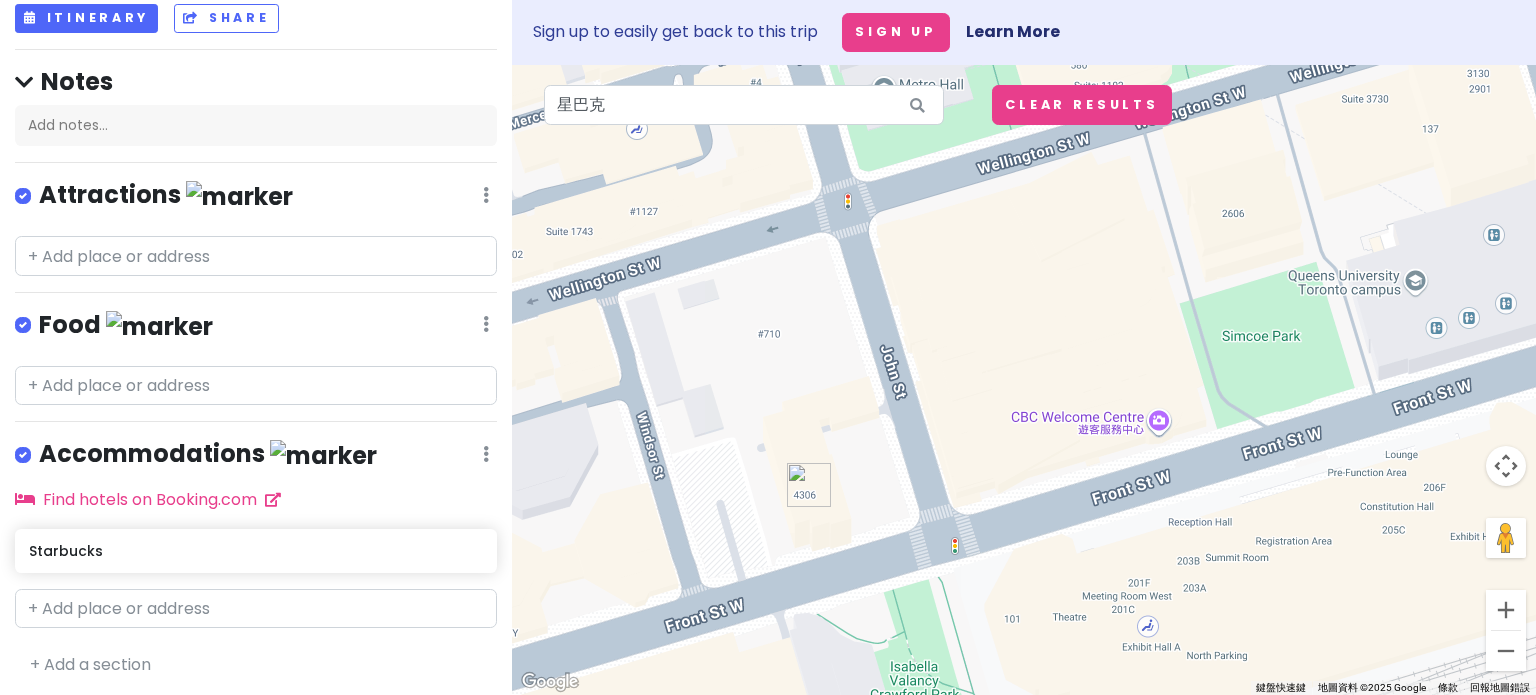 scroll, scrollTop: 61, scrollLeft: 0, axis: vertical 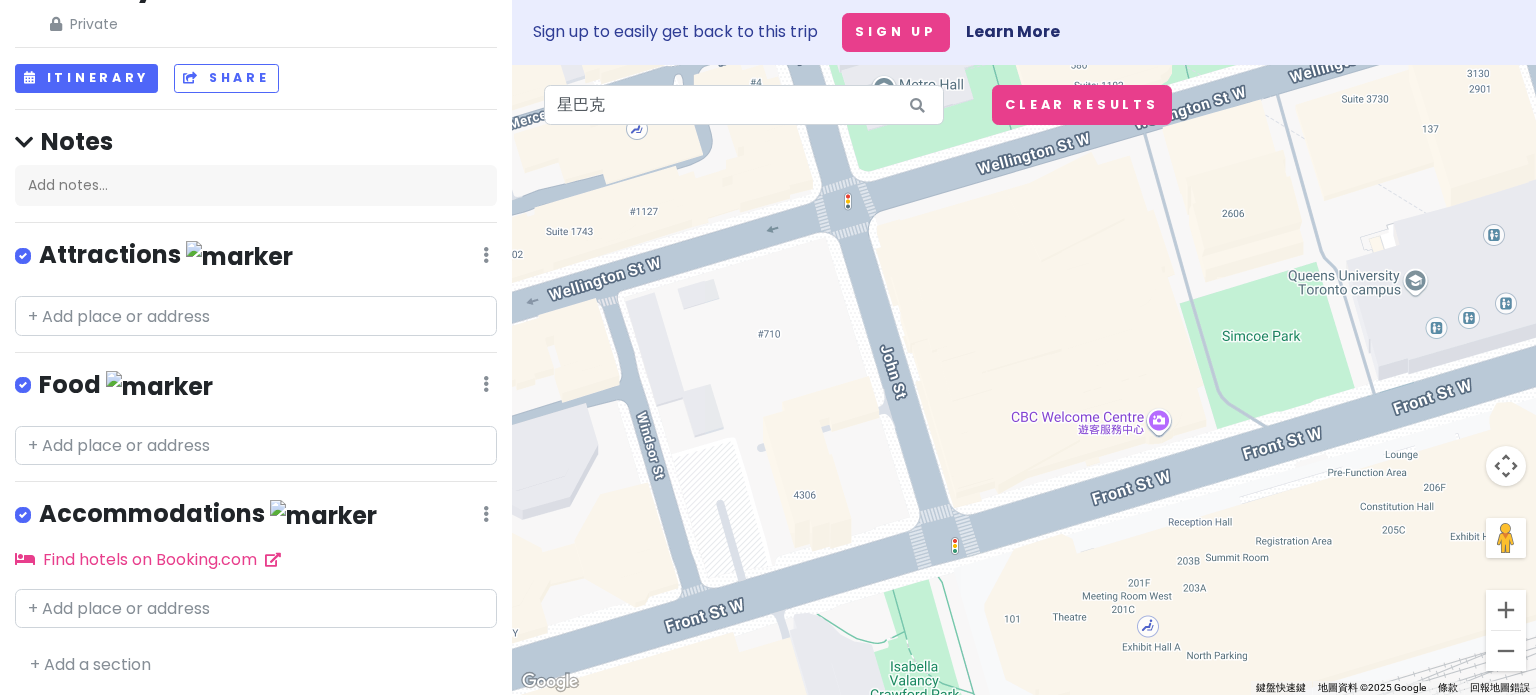 click at bounding box center (1024, 380) 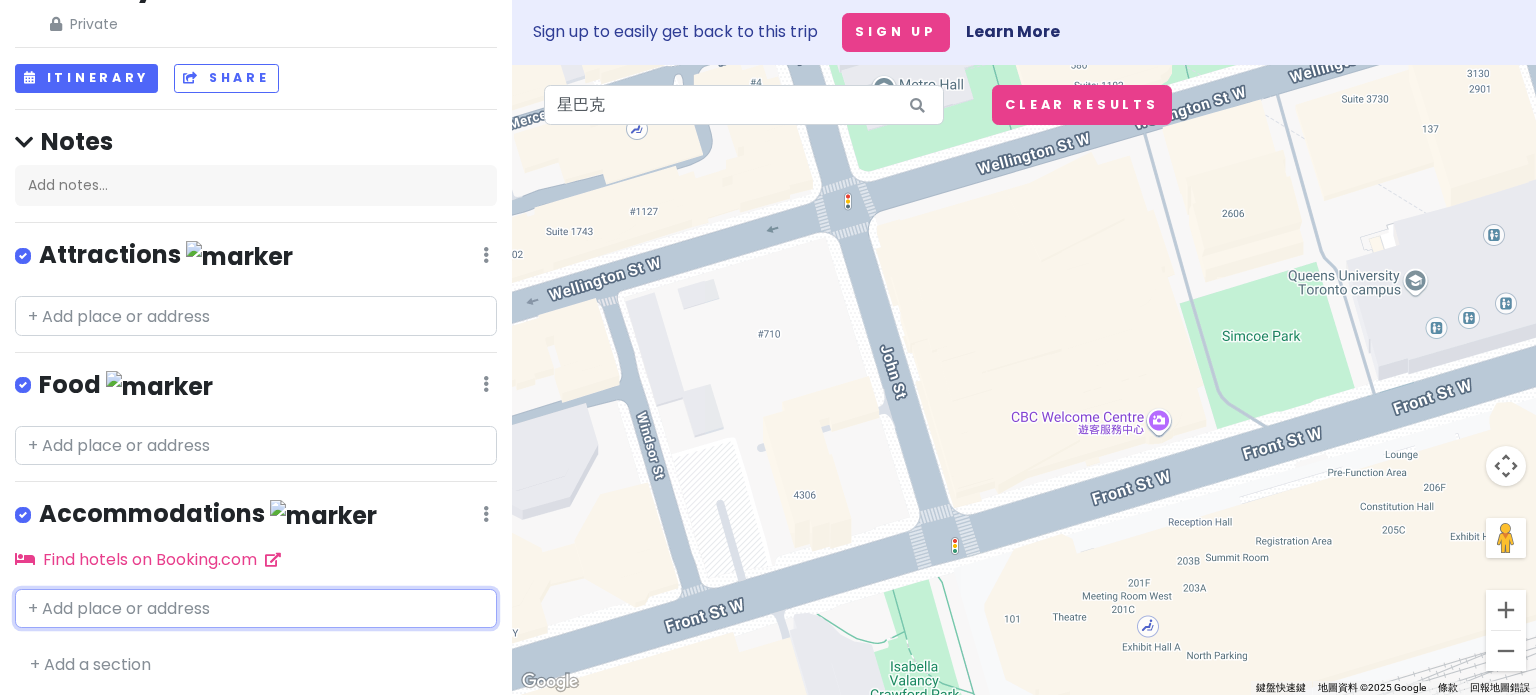 click at bounding box center [256, 609] 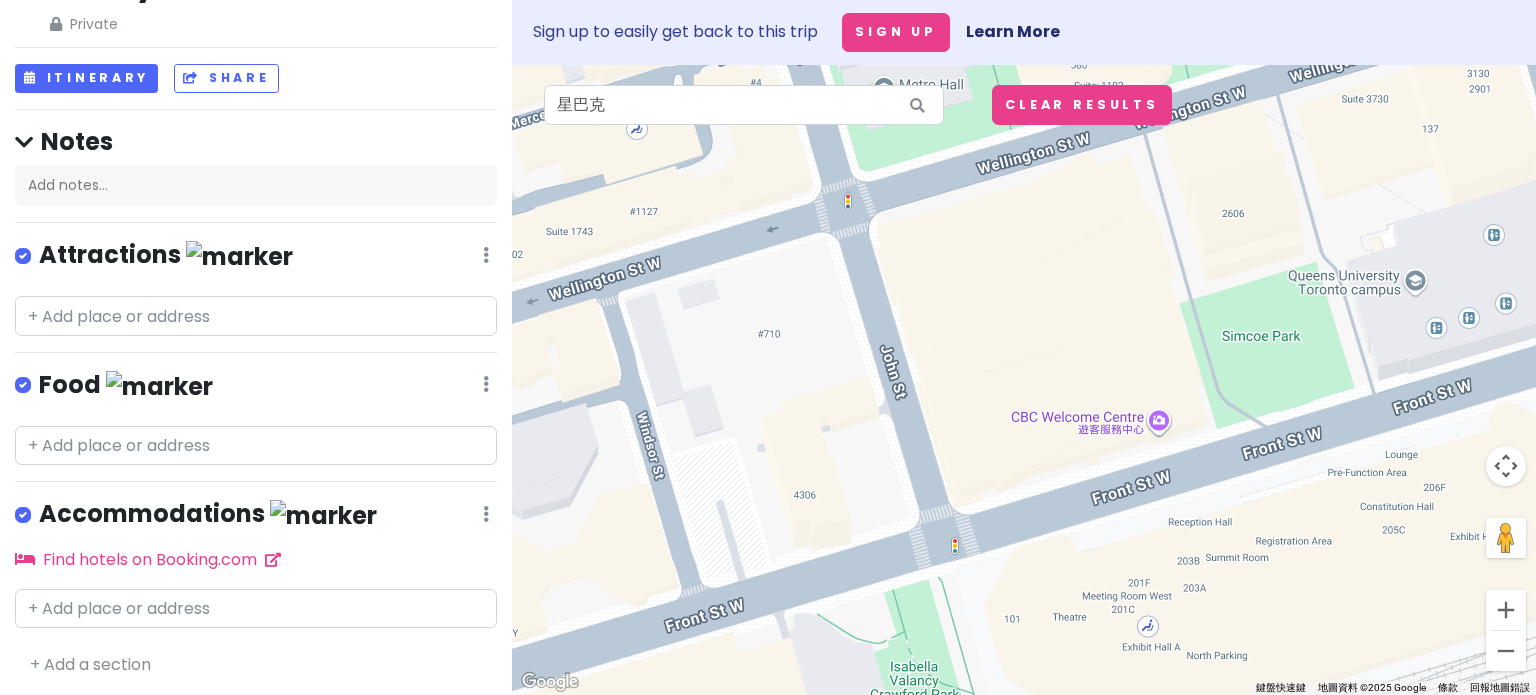 click on "Honeymoon? Private Change Dates Make a Copy Delete Trip Go Pro ⚡️ Give Feedback 💡 Support Scout ☕️ Itinerary Share Notes Add notes... Attractions   Edit Reorder Delete List Food   Edit Reorder Delete List Accommodations   Edit Reorder Delete List Find hotels on Booking.com + Add a section" at bounding box center [256, 347] 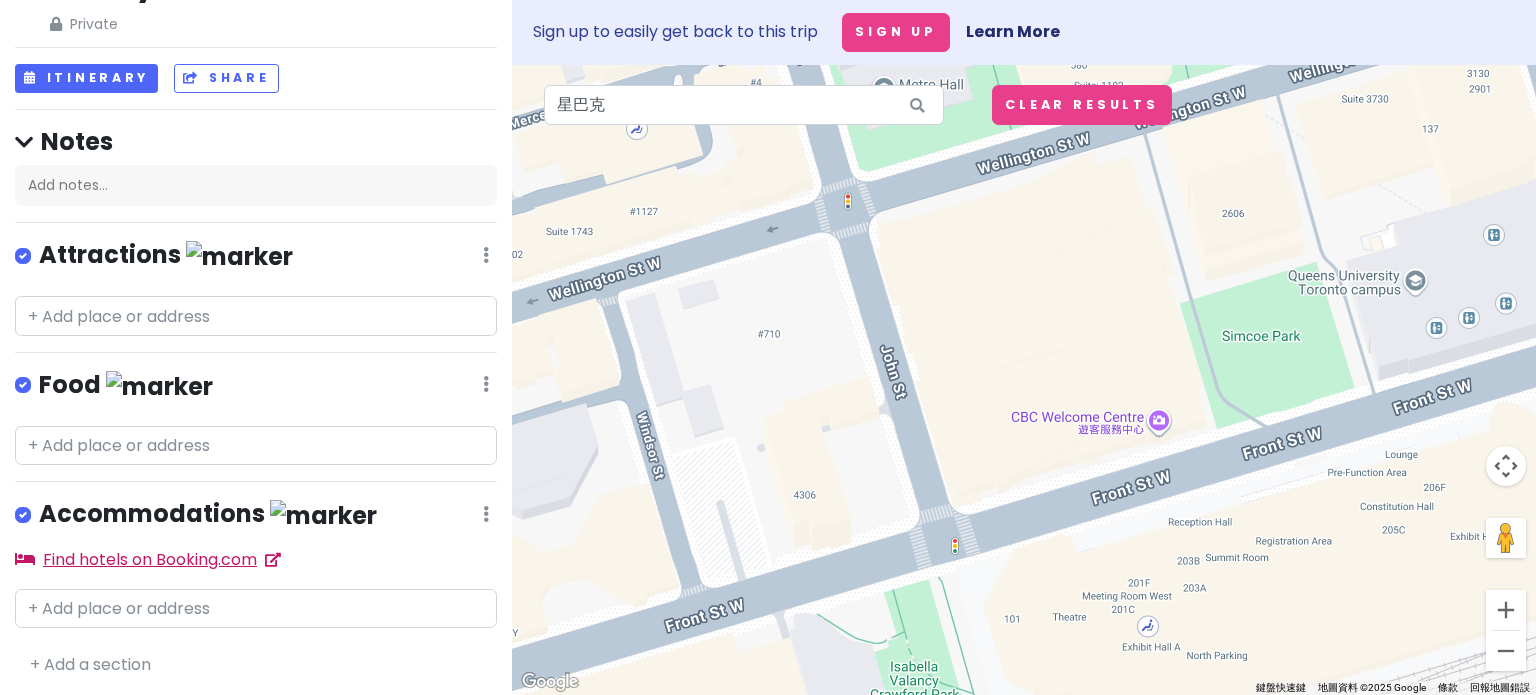 click on "Find hotels on Booking.com" at bounding box center [148, 559] 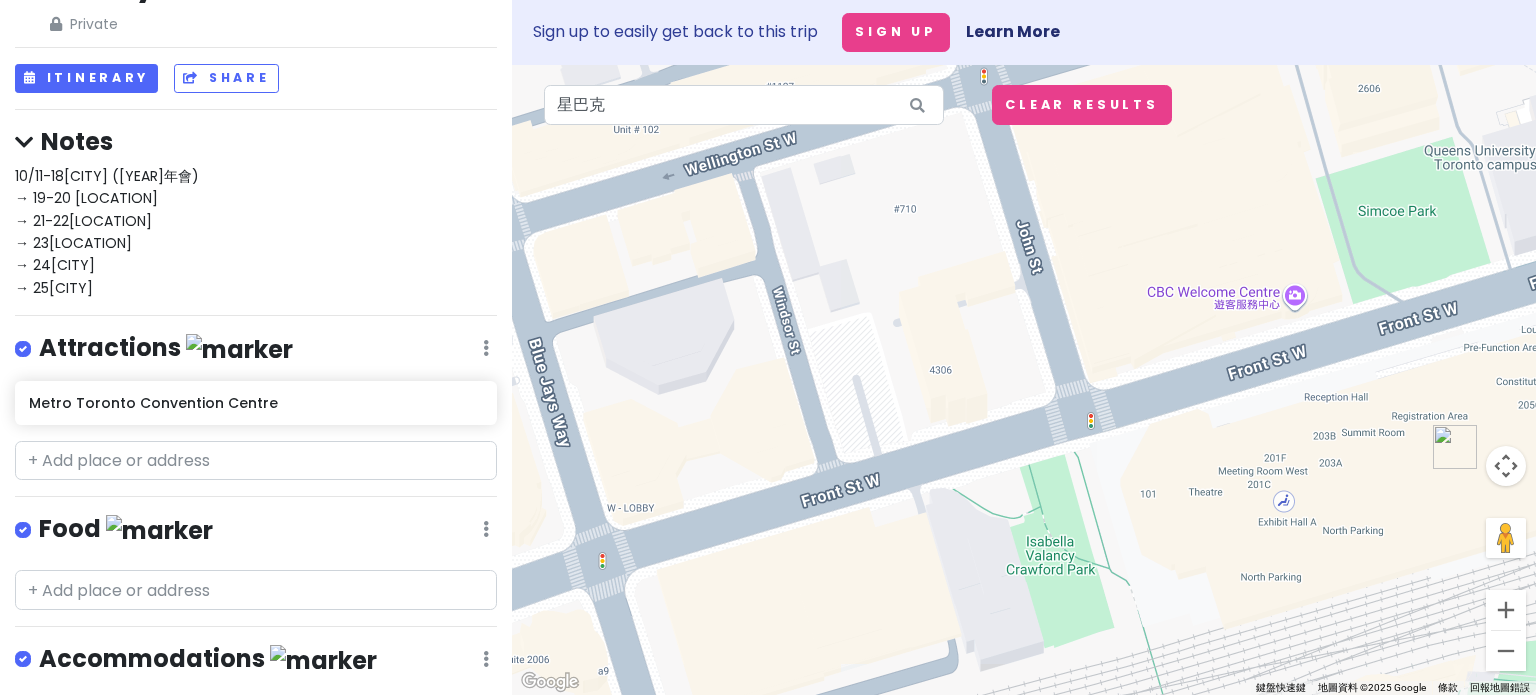 drag, startPoint x: 738, startPoint y: 508, endPoint x: 893, endPoint y: 299, distance: 260.20377 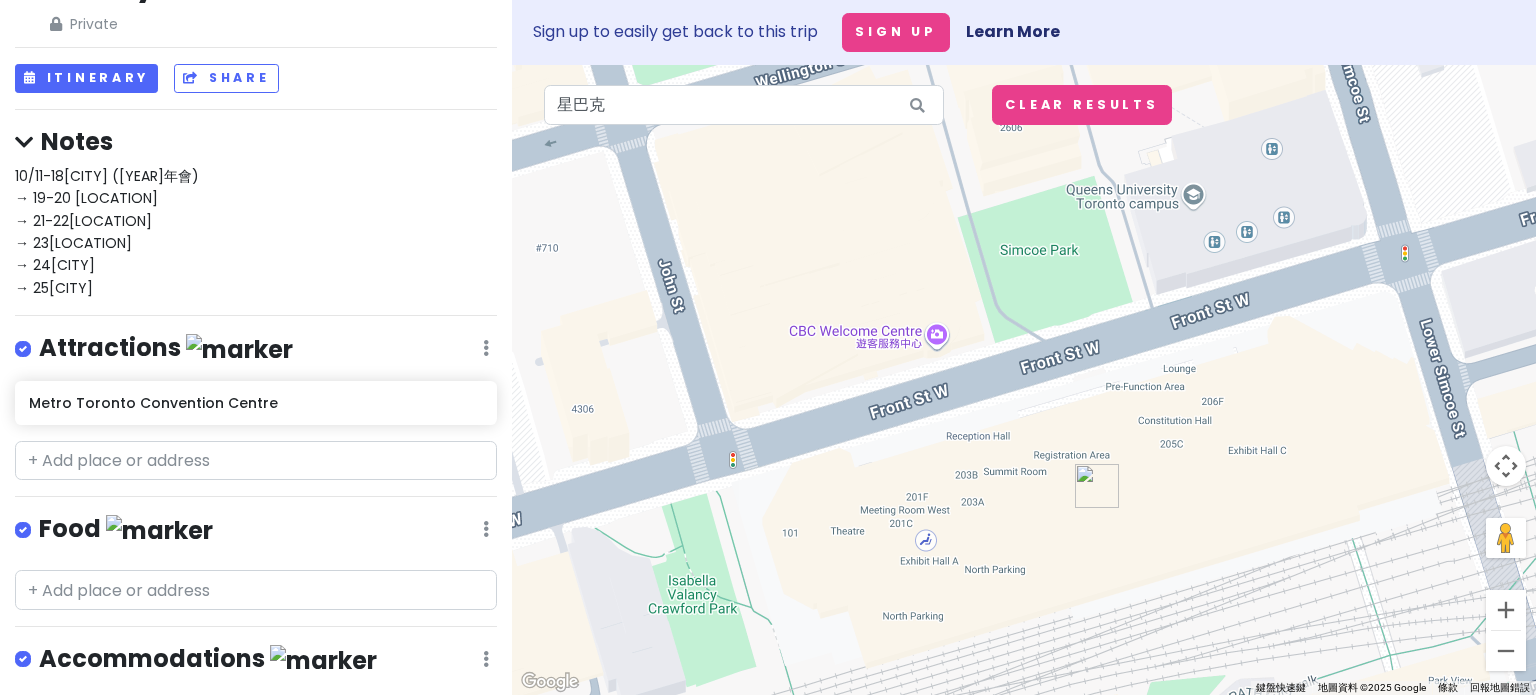 drag, startPoint x: 1200, startPoint y: 323, endPoint x: 846, endPoint y: 448, distance: 375.4211 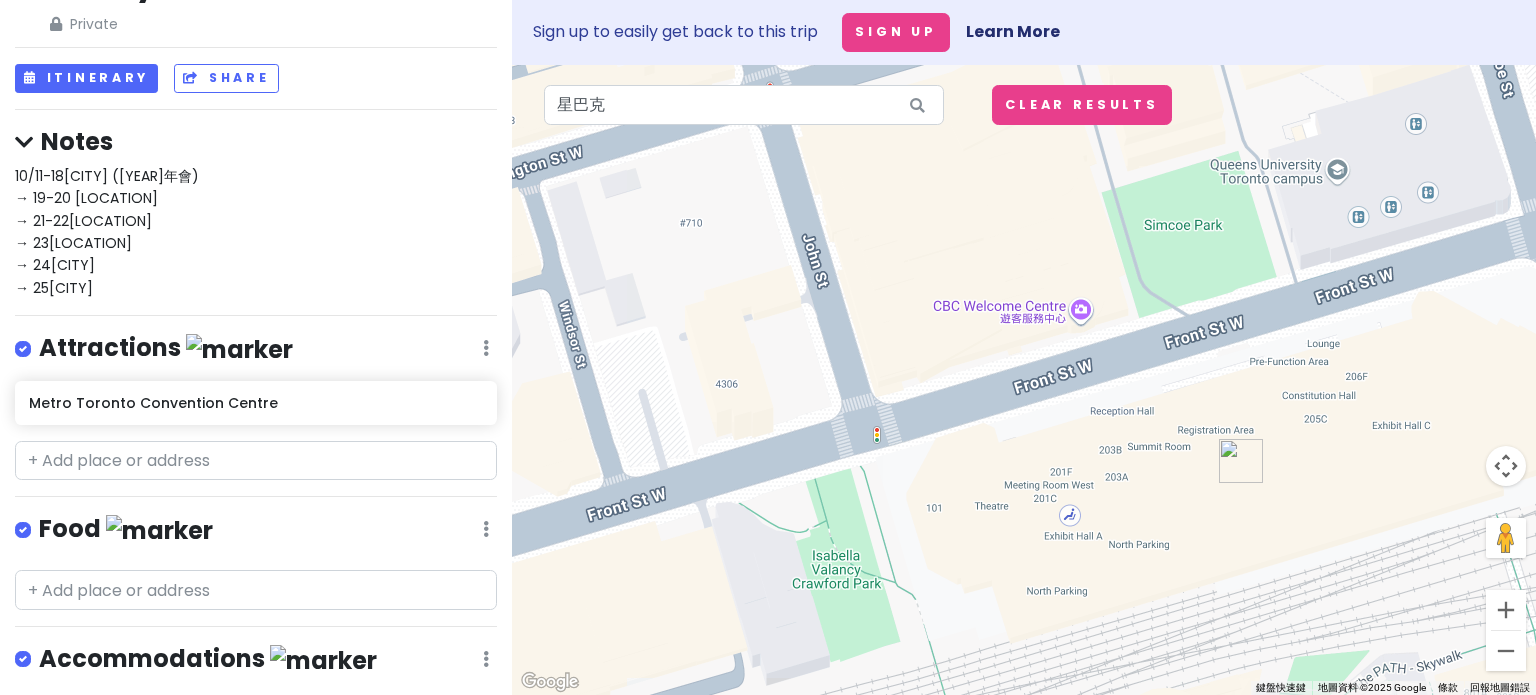 drag, startPoint x: 752, startPoint y: 416, endPoint x: 924, endPoint y: 385, distance: 174.77129 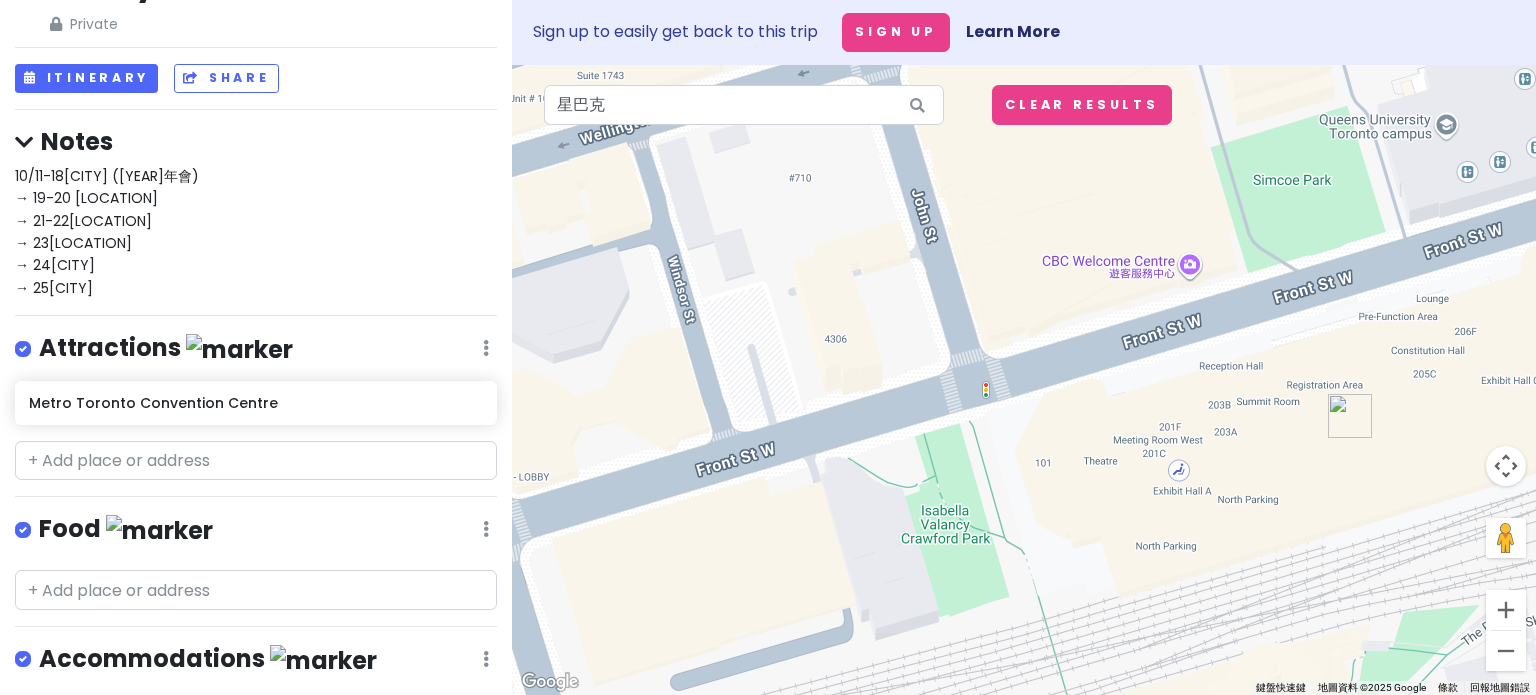 drag, startPoint x: 806, startPoint y: 425, endPoint x: 892, endPoint y: 386, distance: 94.42987 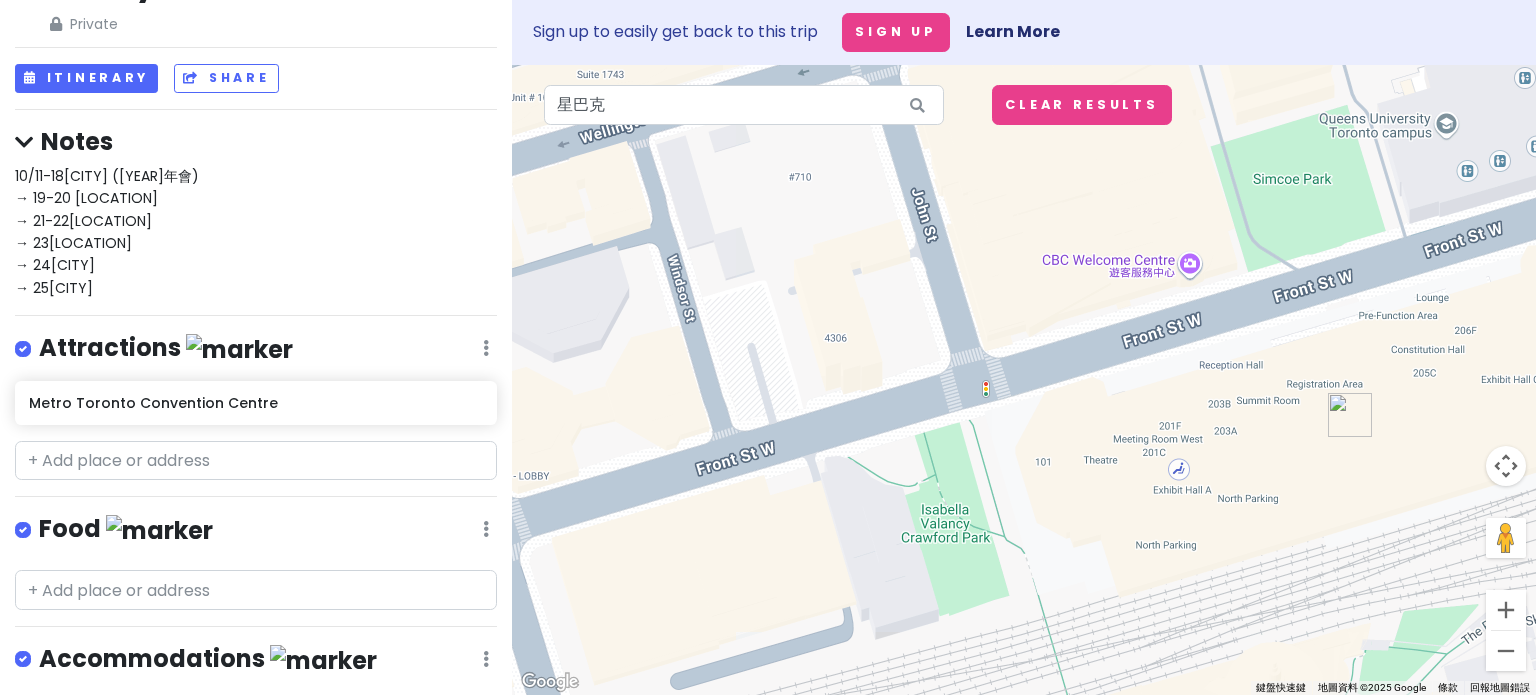 click at bounding box center [1024, 380] 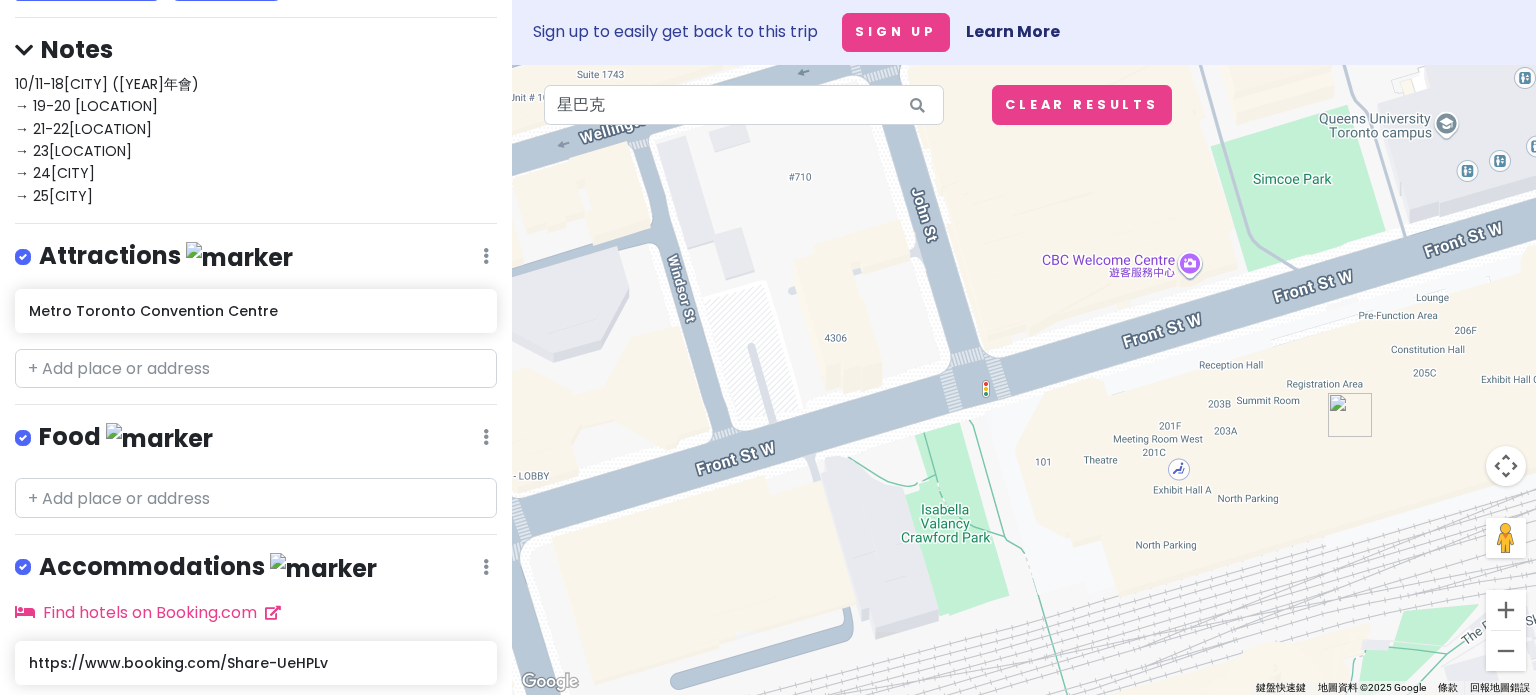 scroll, scrollTop: 261, scrollLeft: 0, axis: vertical 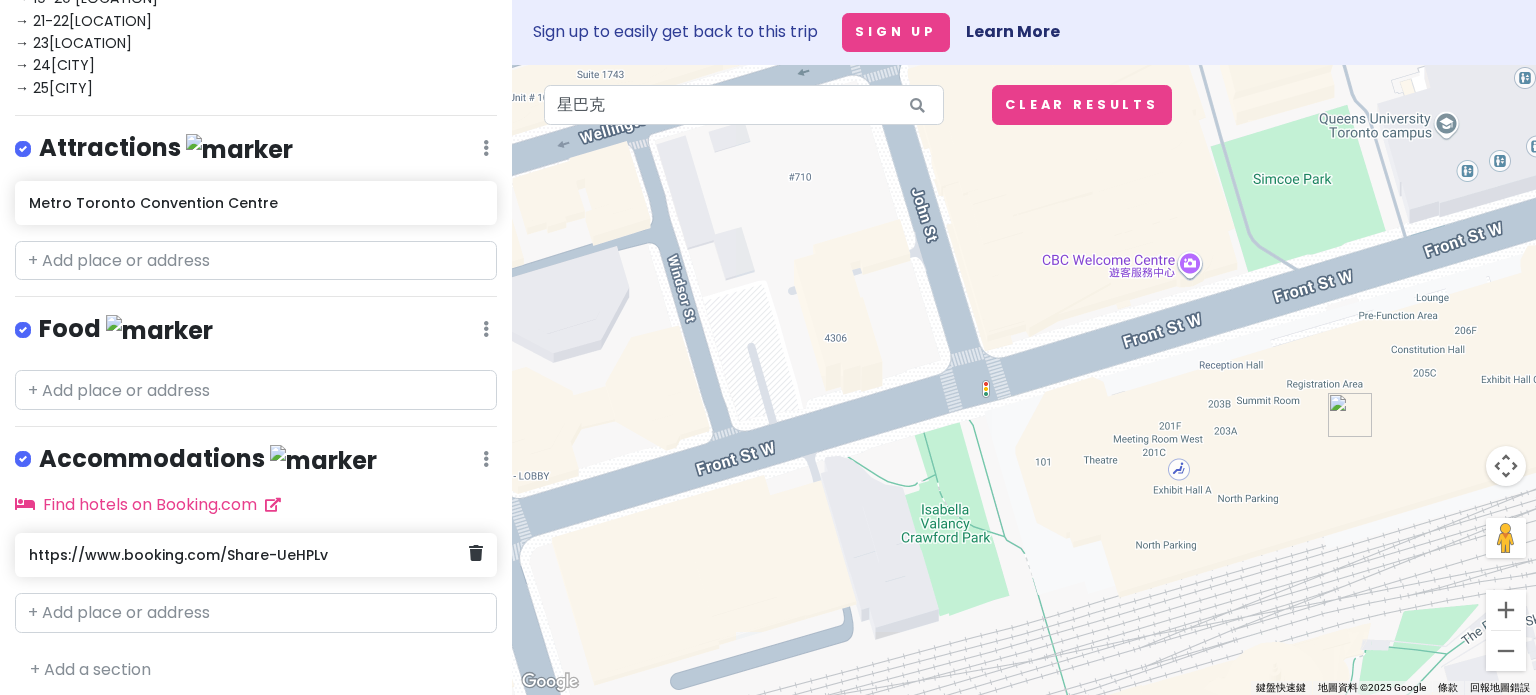 click on "https://www.booking.com/Share-UeHPLv" at bounding box center [248, 555] 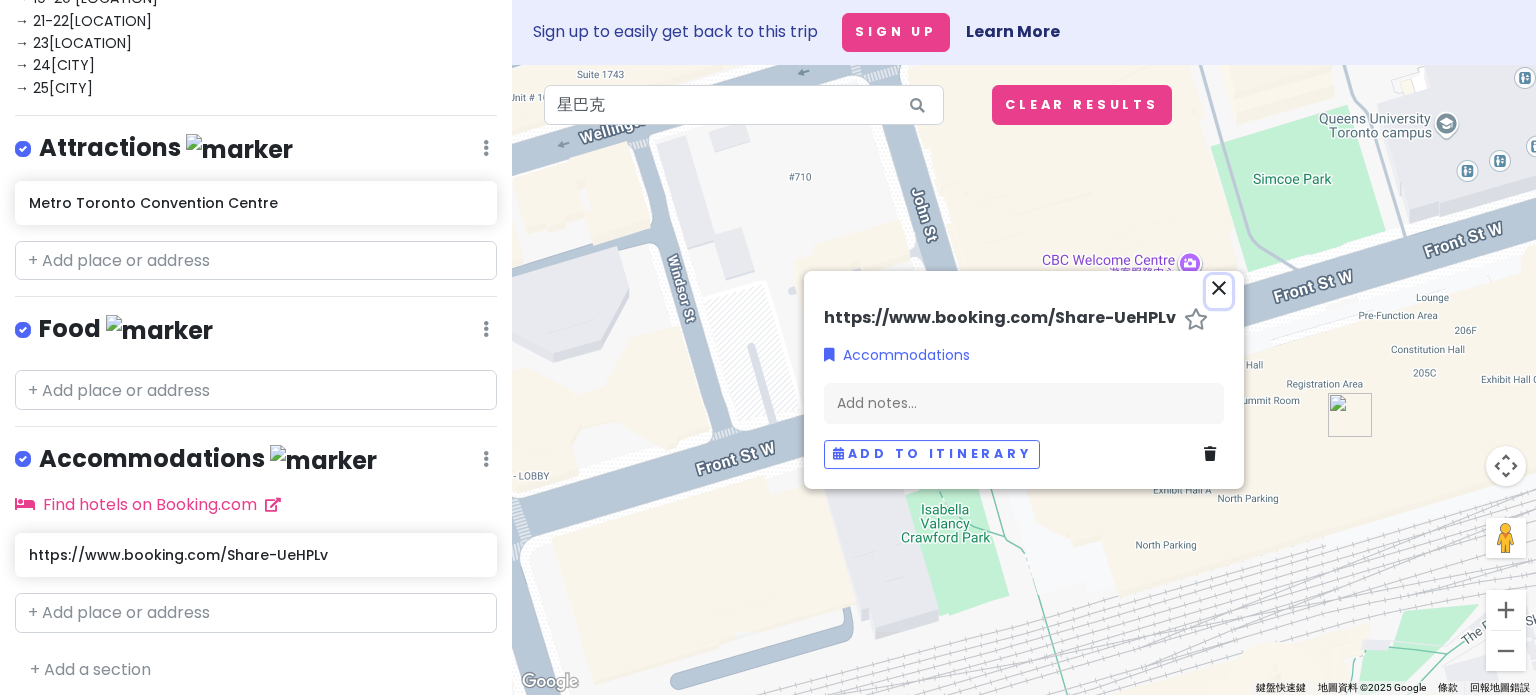 click on "close" at bounding box center [1219, 288] 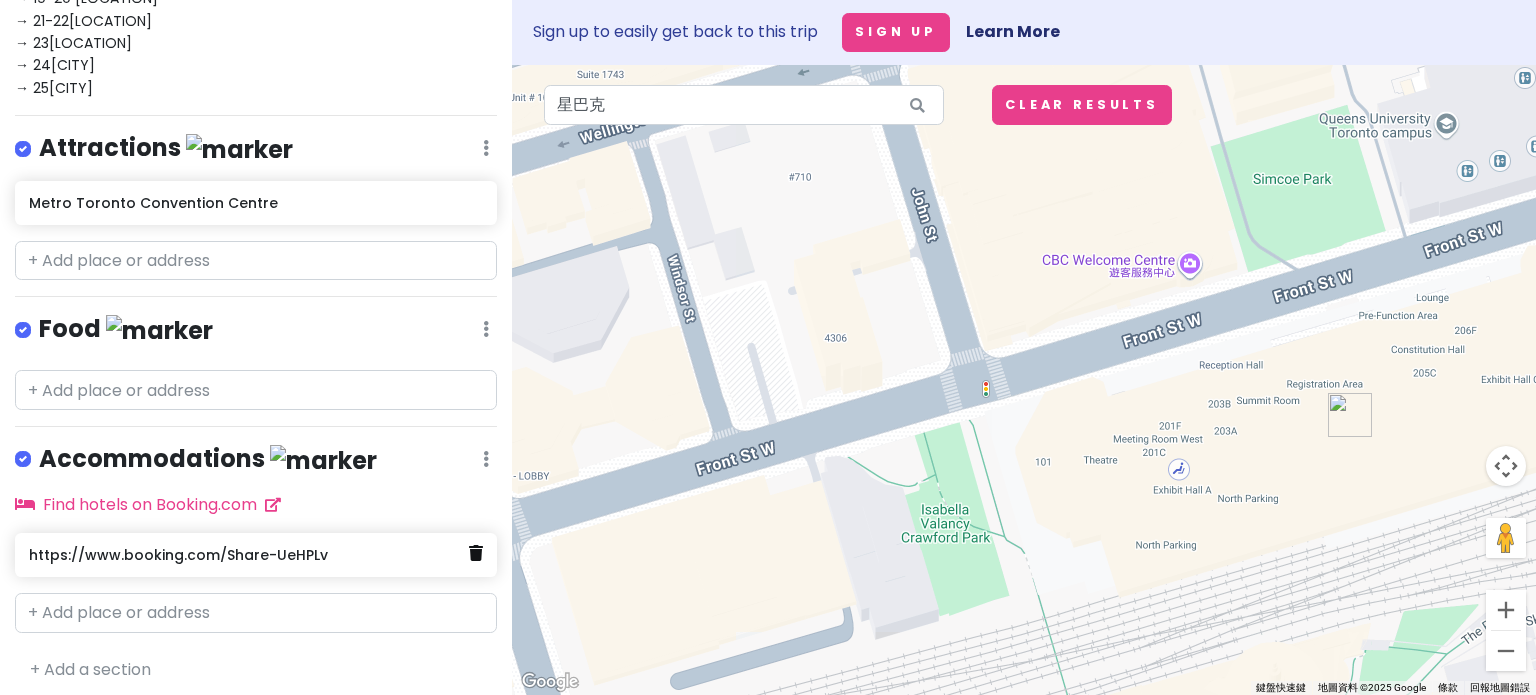click at bounding box center (476, 553) 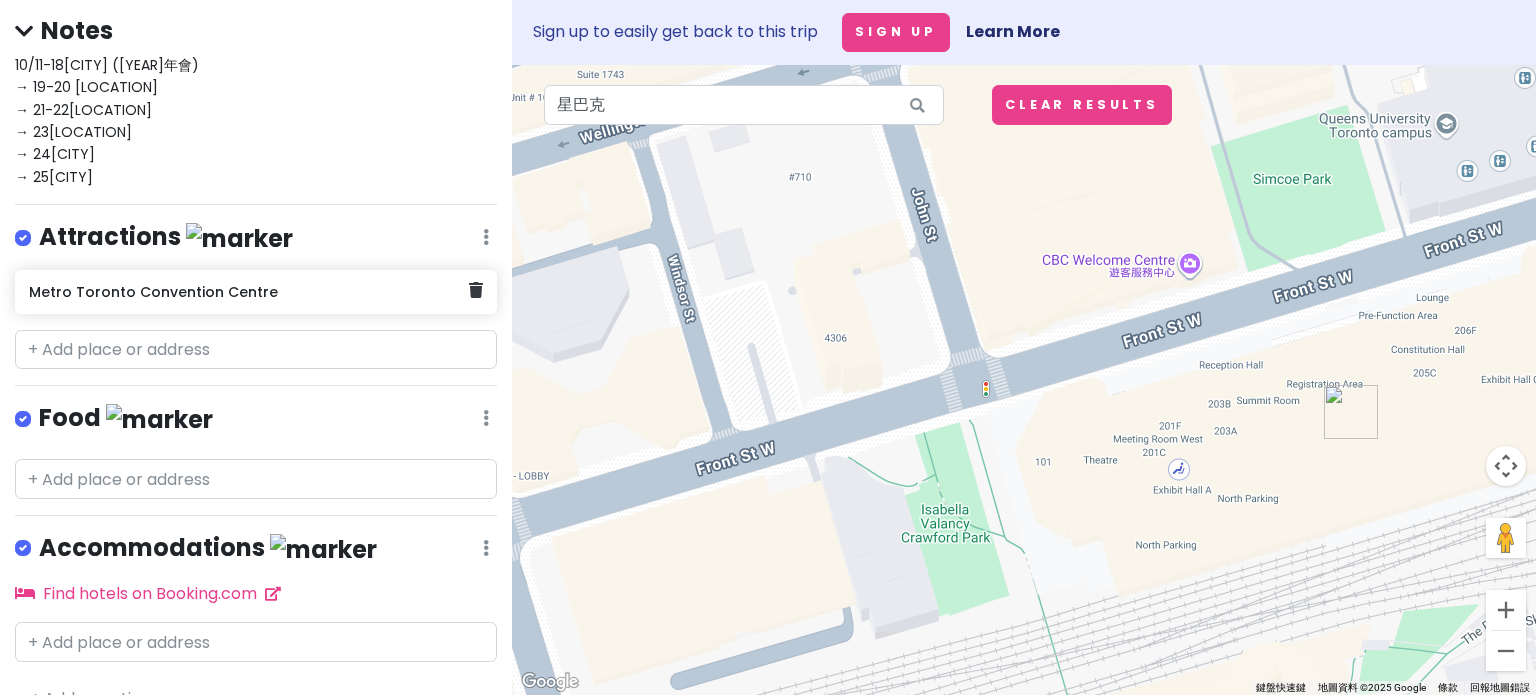 scroll, scrollTop: 206, scrollLeft: 0, axis: vertical 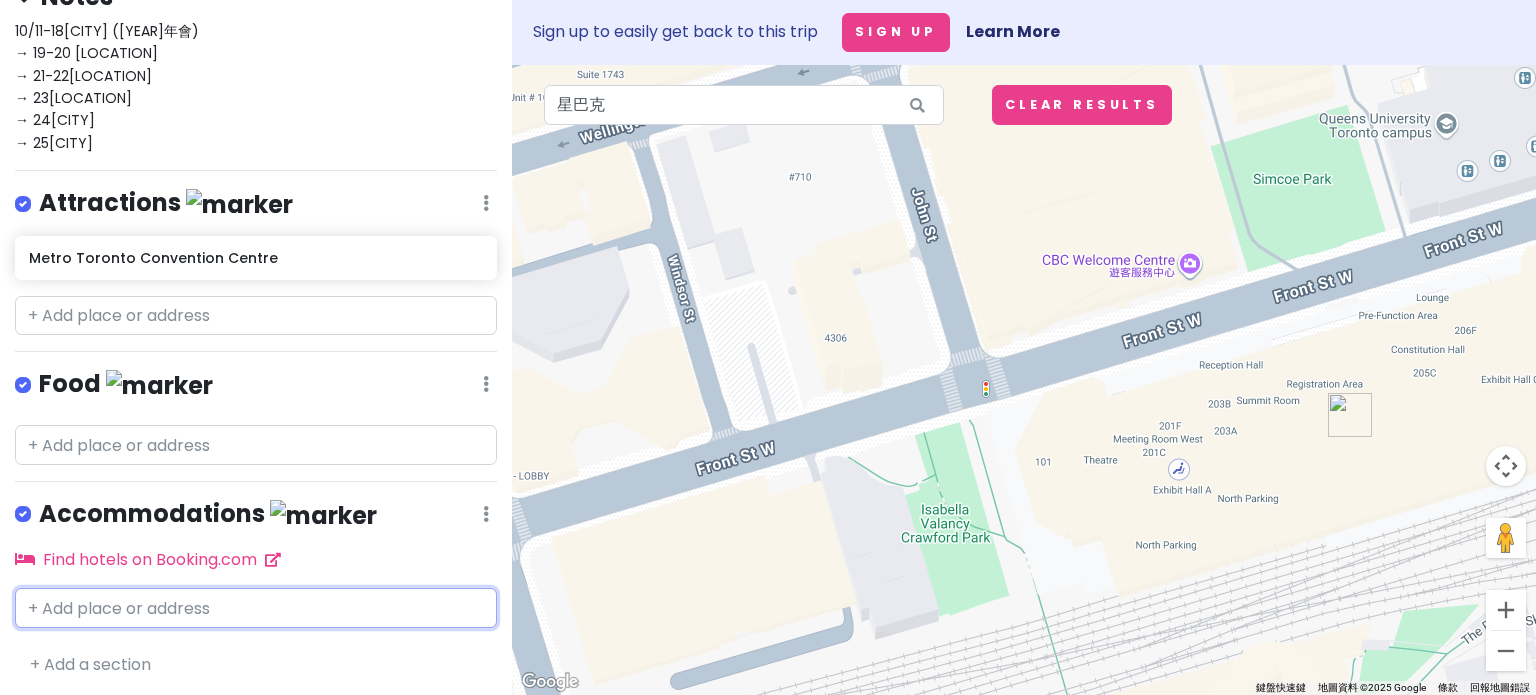 click at bounding box center [256, 608] 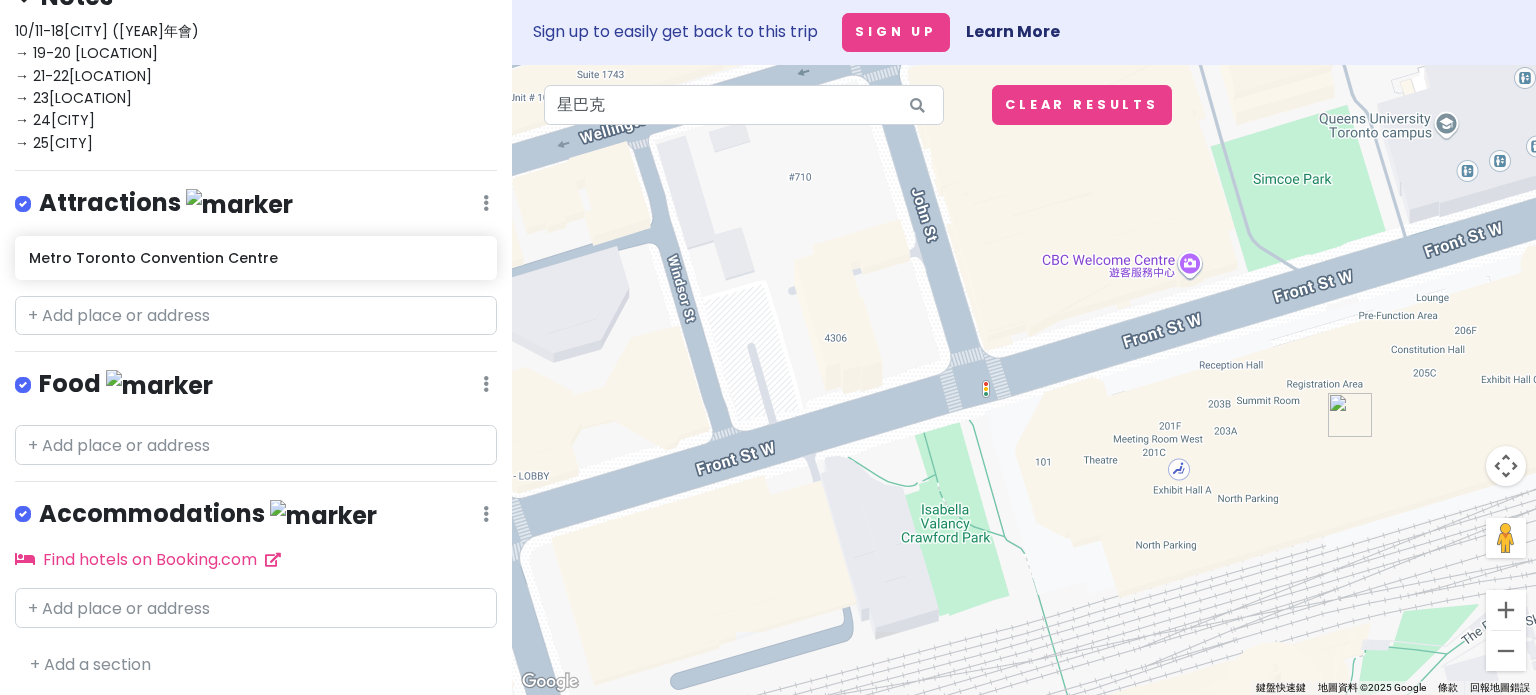 click at bounding box center [1024, 380] 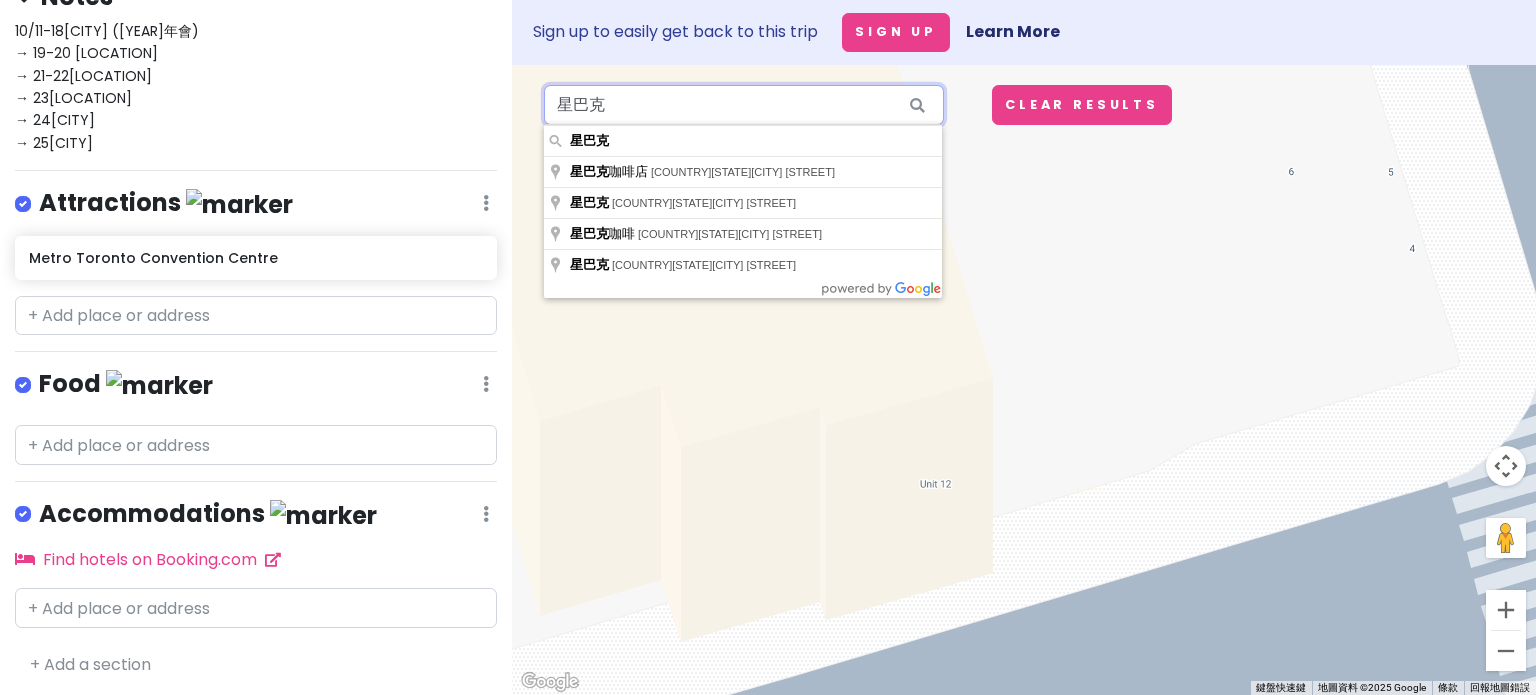 click on "星巴克" at bounding box center (744, 105) 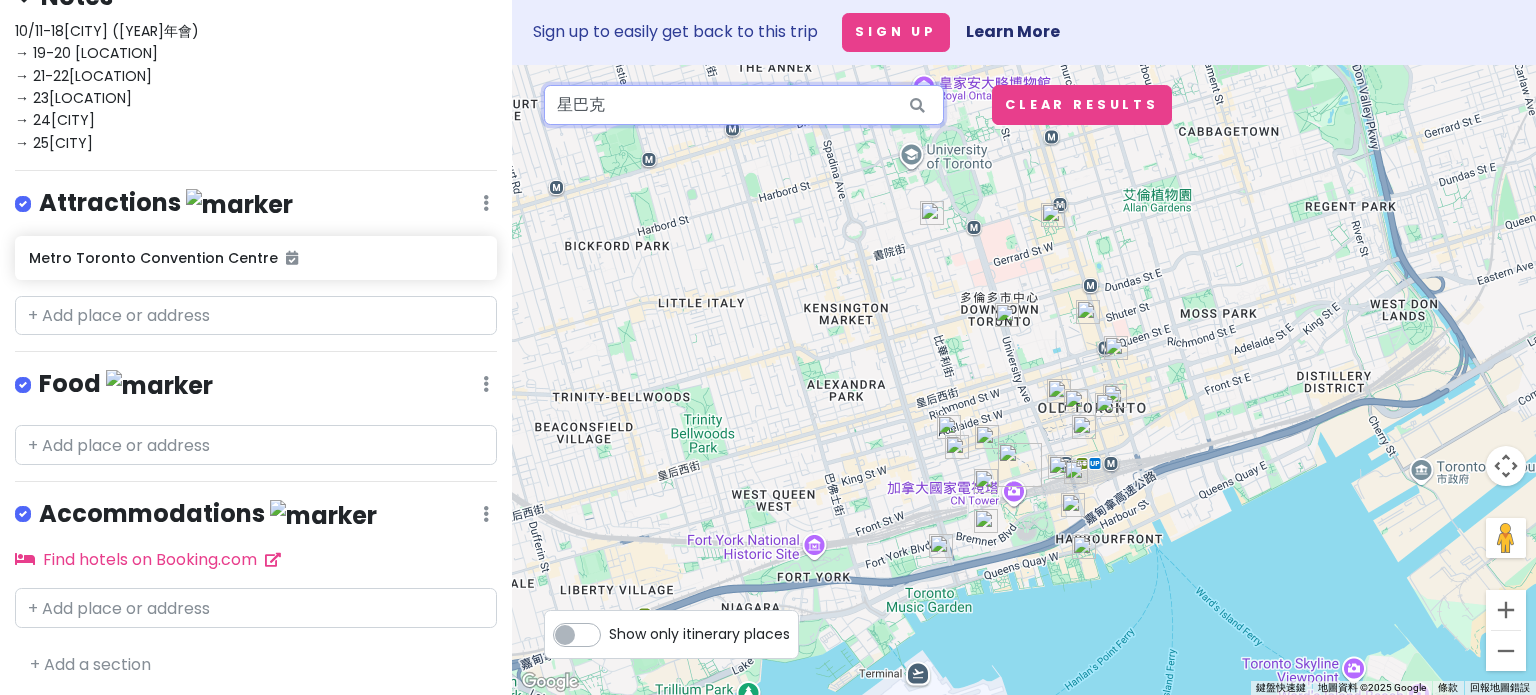 click on "星巴克" at bounding box center (744, 105) 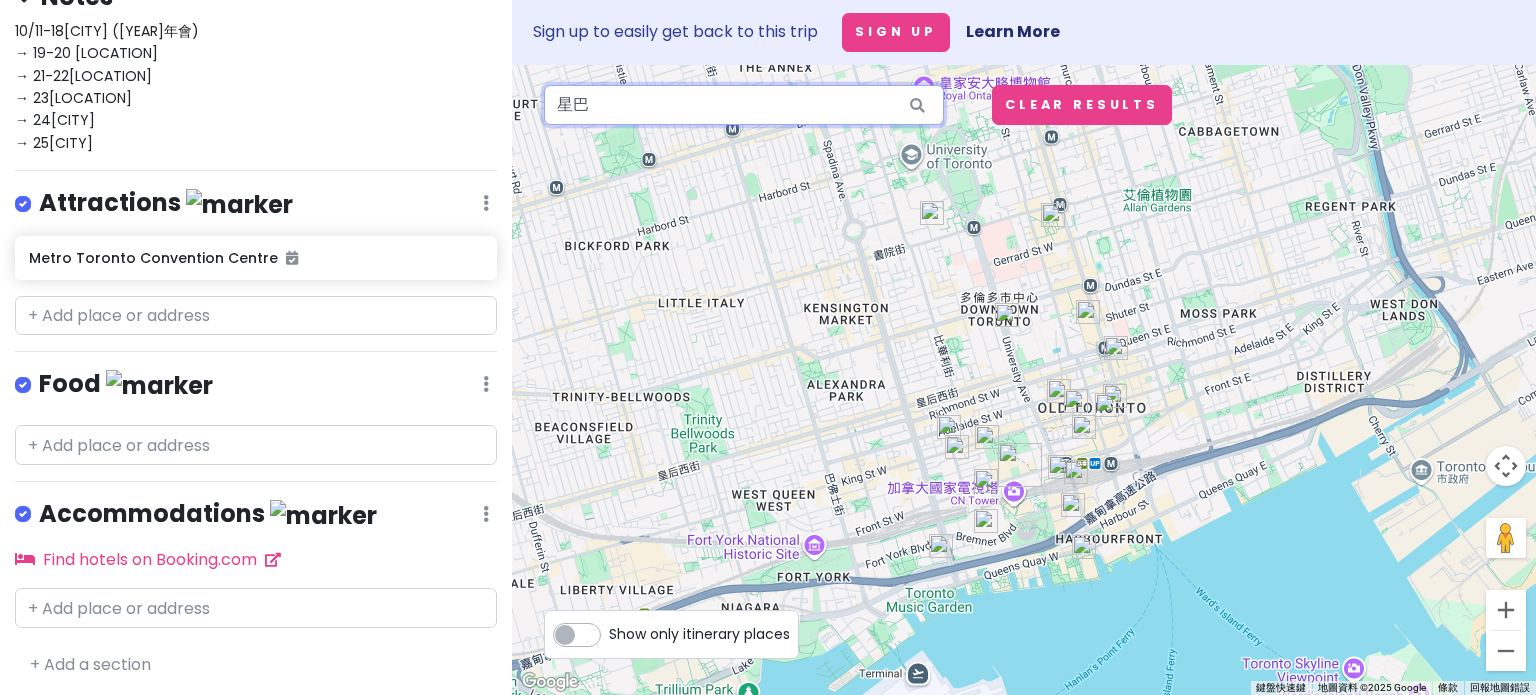 type on "星" 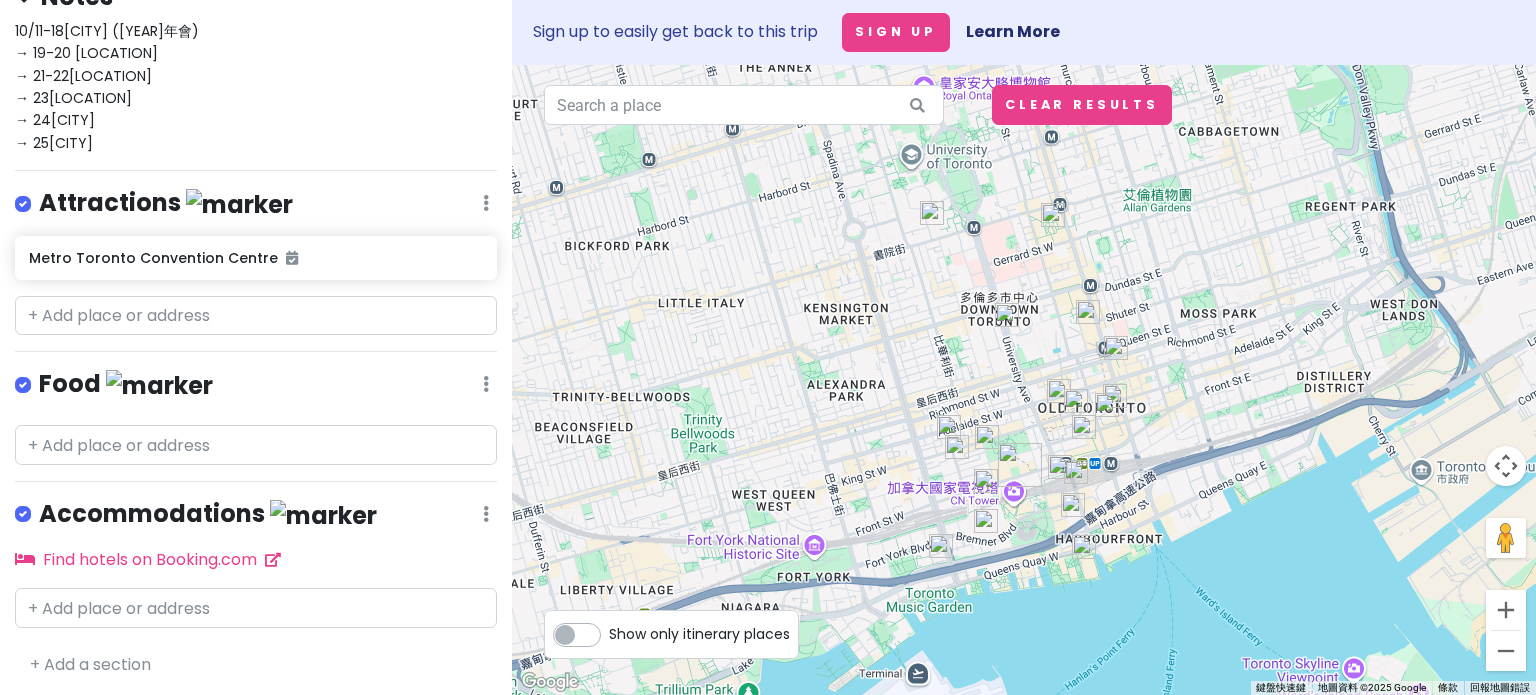 click at bounding box center [1024, 380] 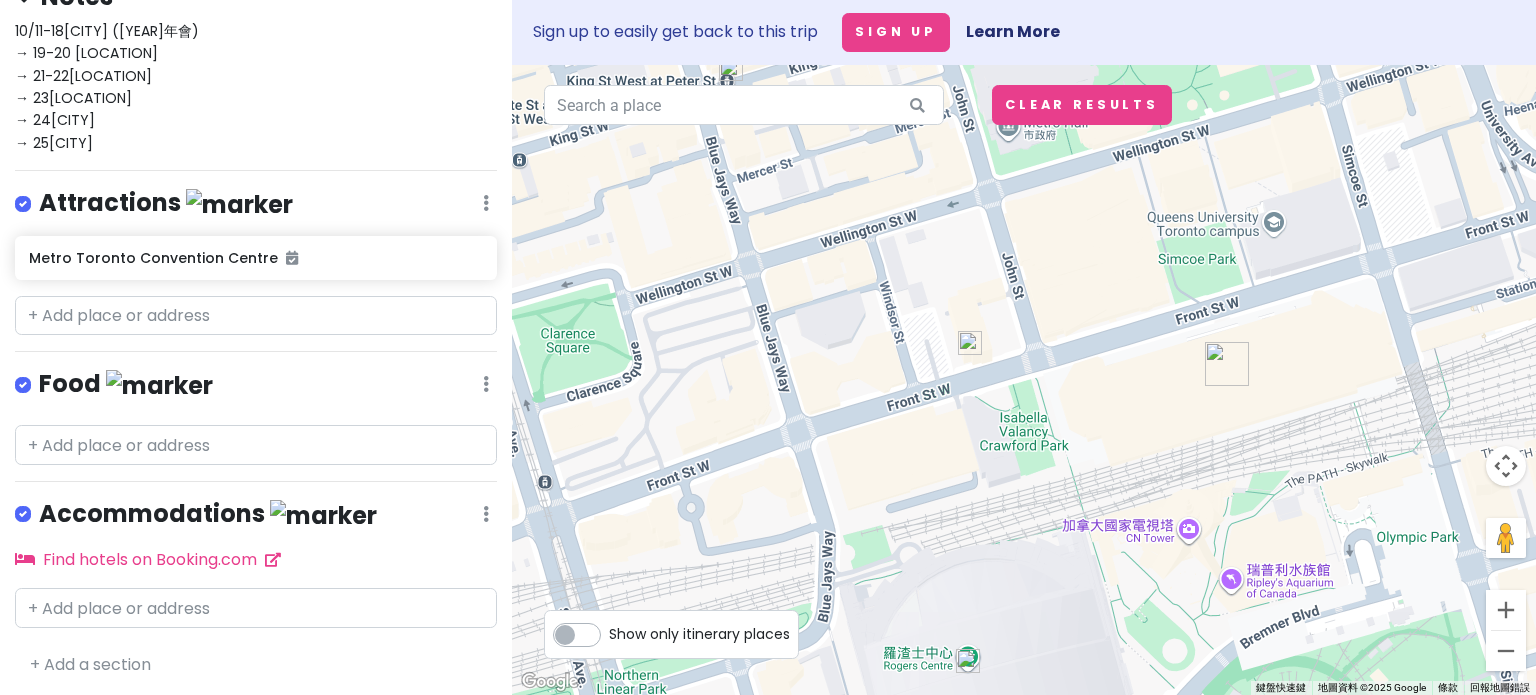 drag, startPoint x: 928, startPoint y: 316, endPoint x: 927, endPoint y: 415, distance: 99.00505 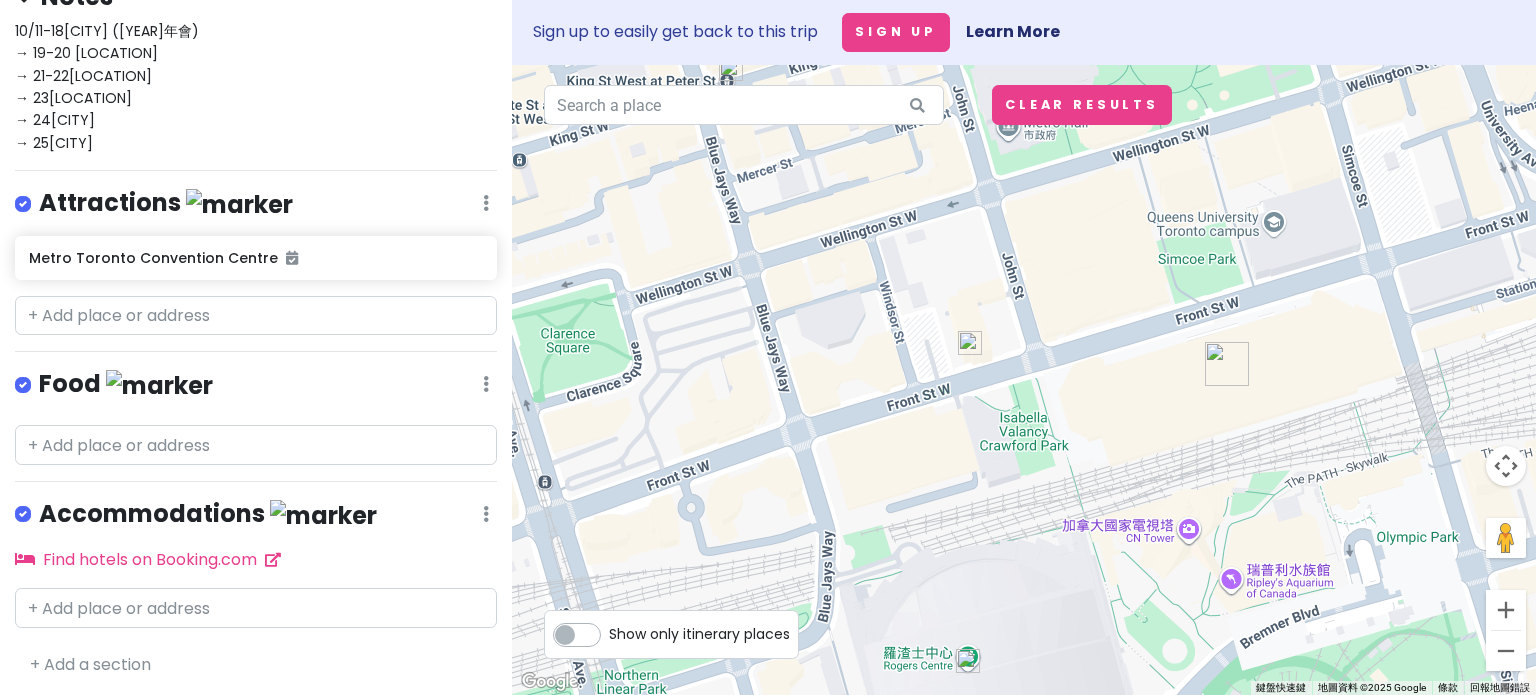 click at bounding box center [1024, 380] 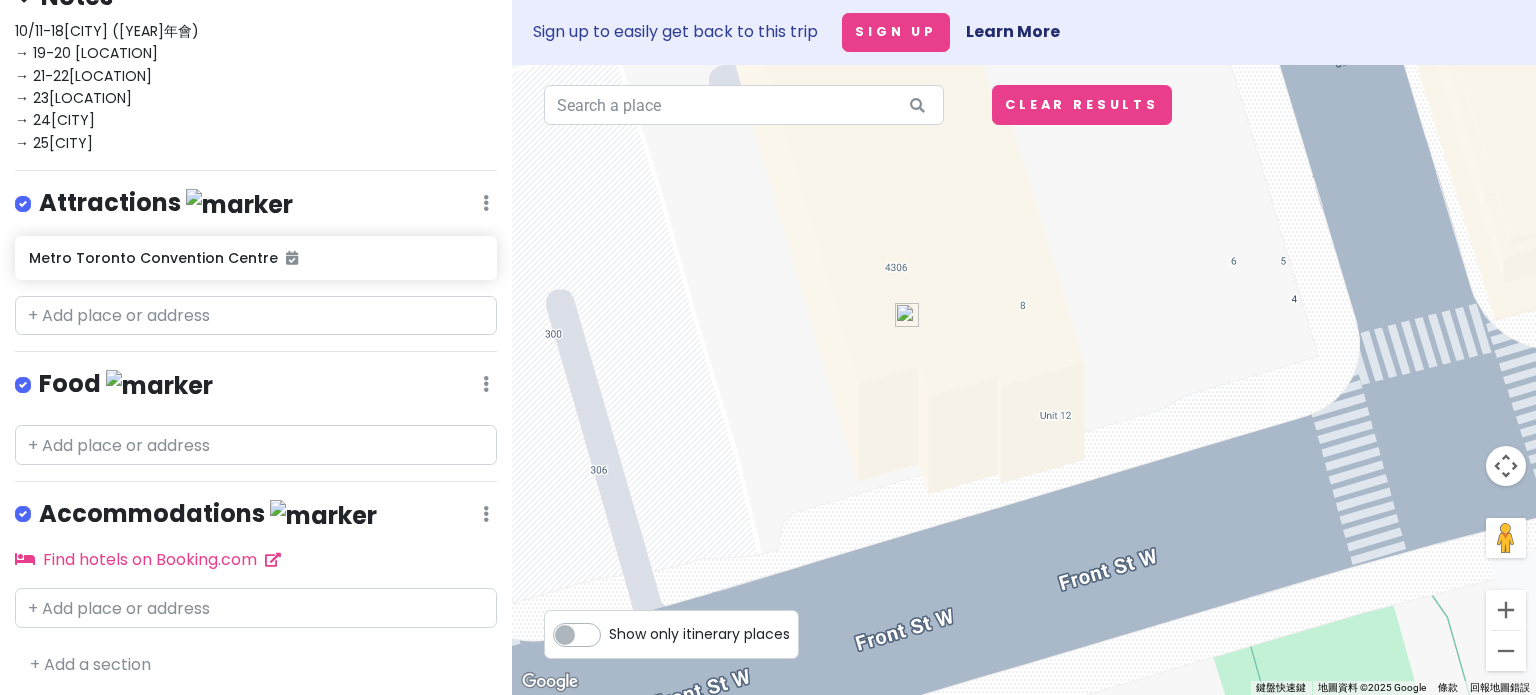 drag, startPoint x: 1064, startPoint y: 333, endPoint x: 859, endPoint y: 504, distance: 266.95694 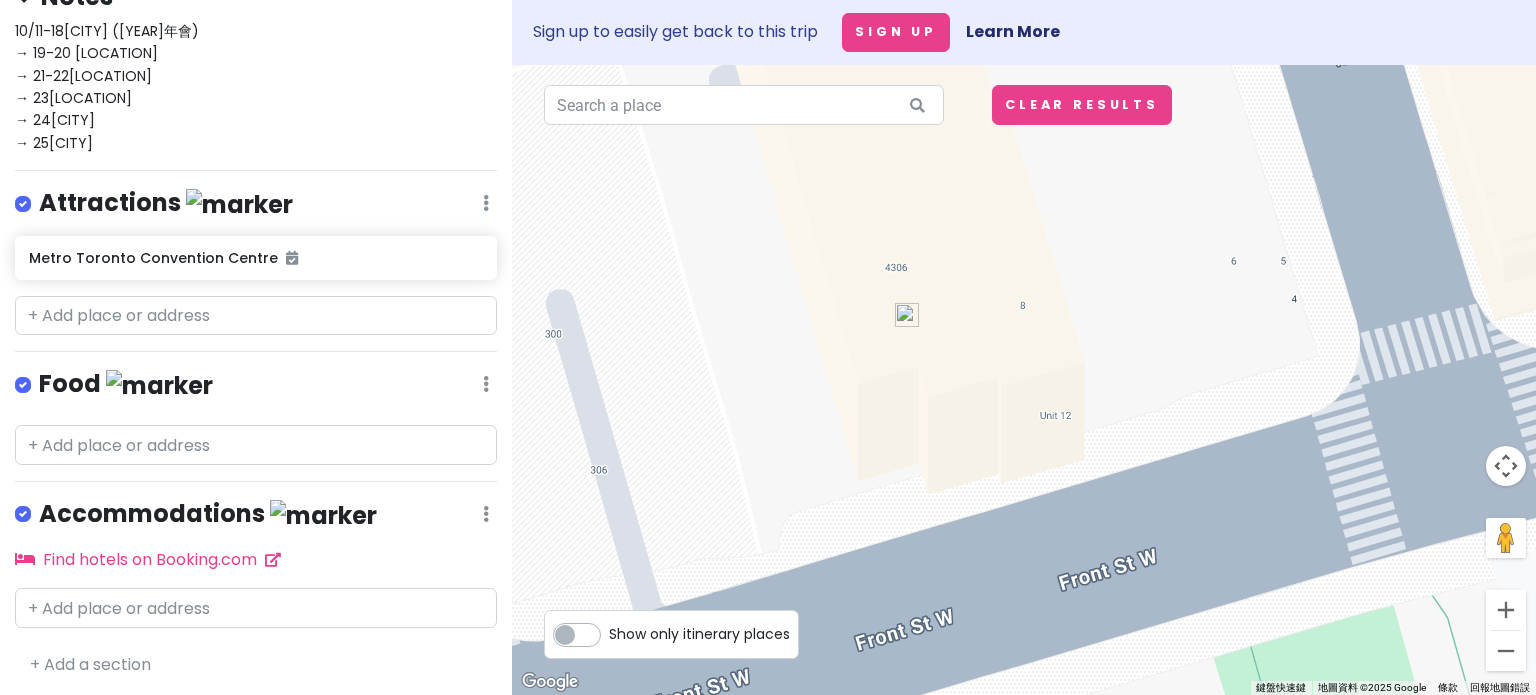 click at bounding box center (1024, 380) 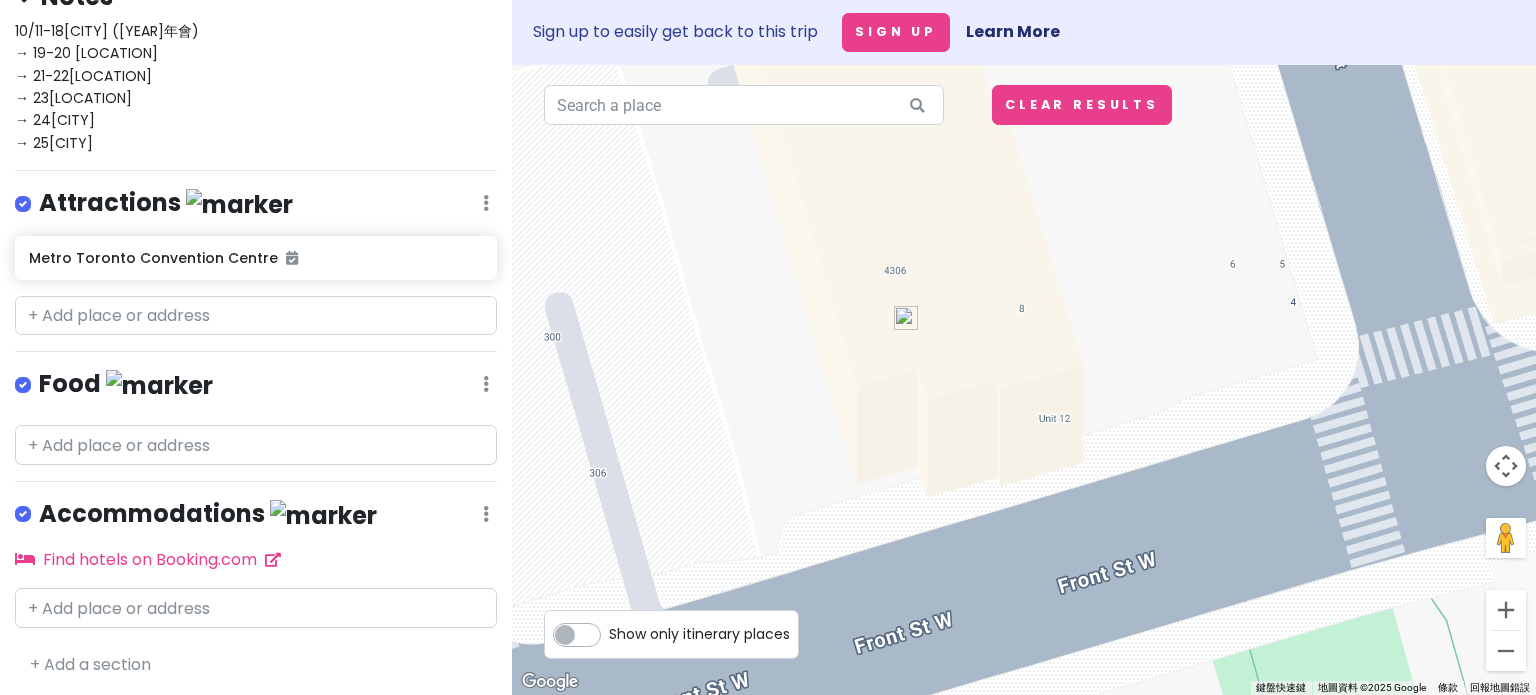 click at bounding box center (1024, 380) 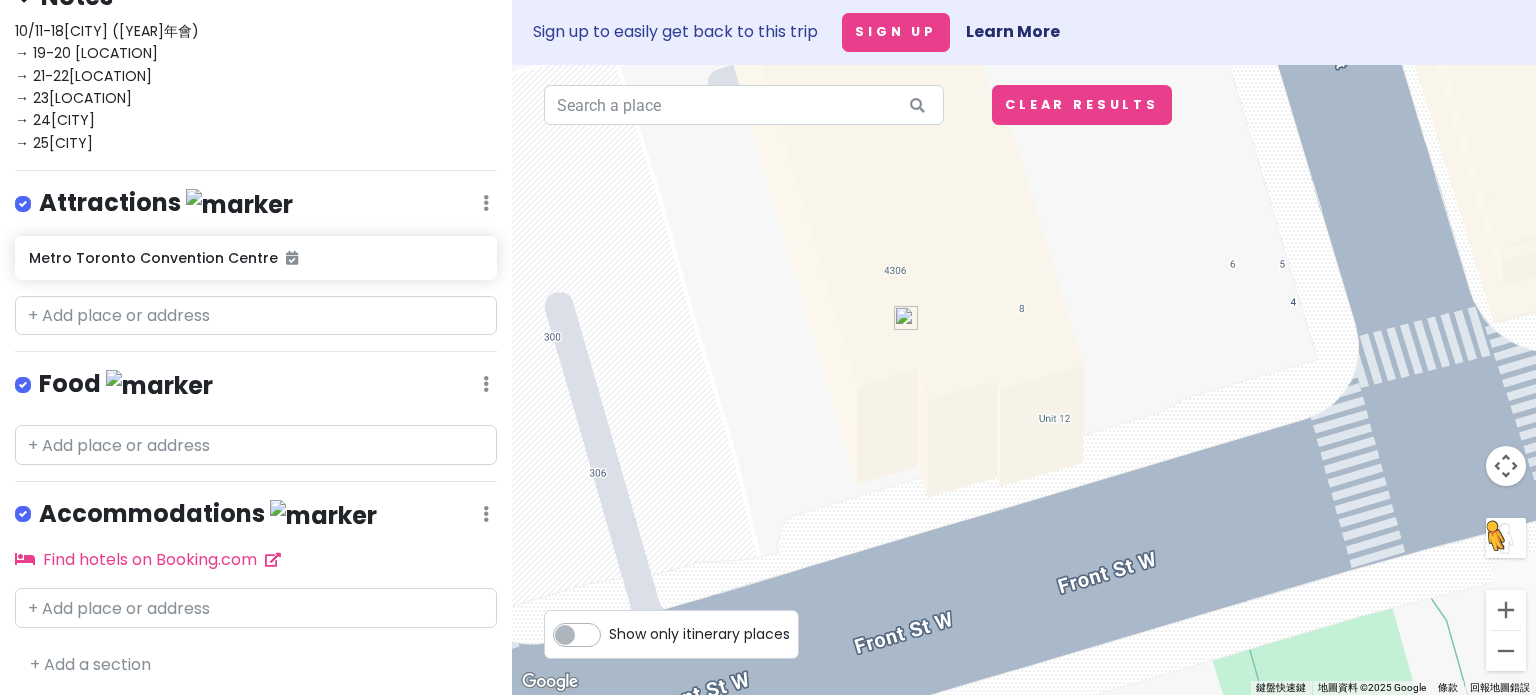 click at bounding box center (1506, 538) 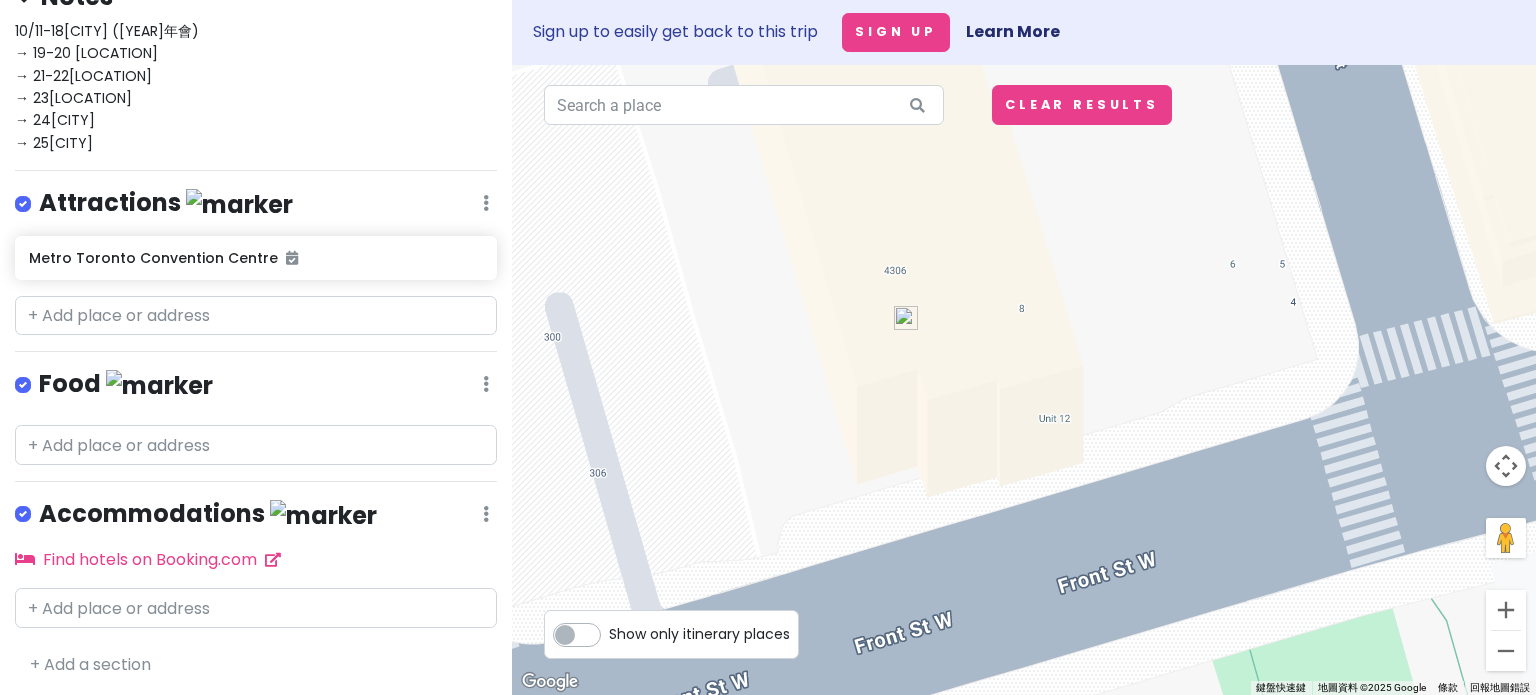 click on "若要瀏覽，請按箭頭鍵。" at bounding box center [1024, 380] 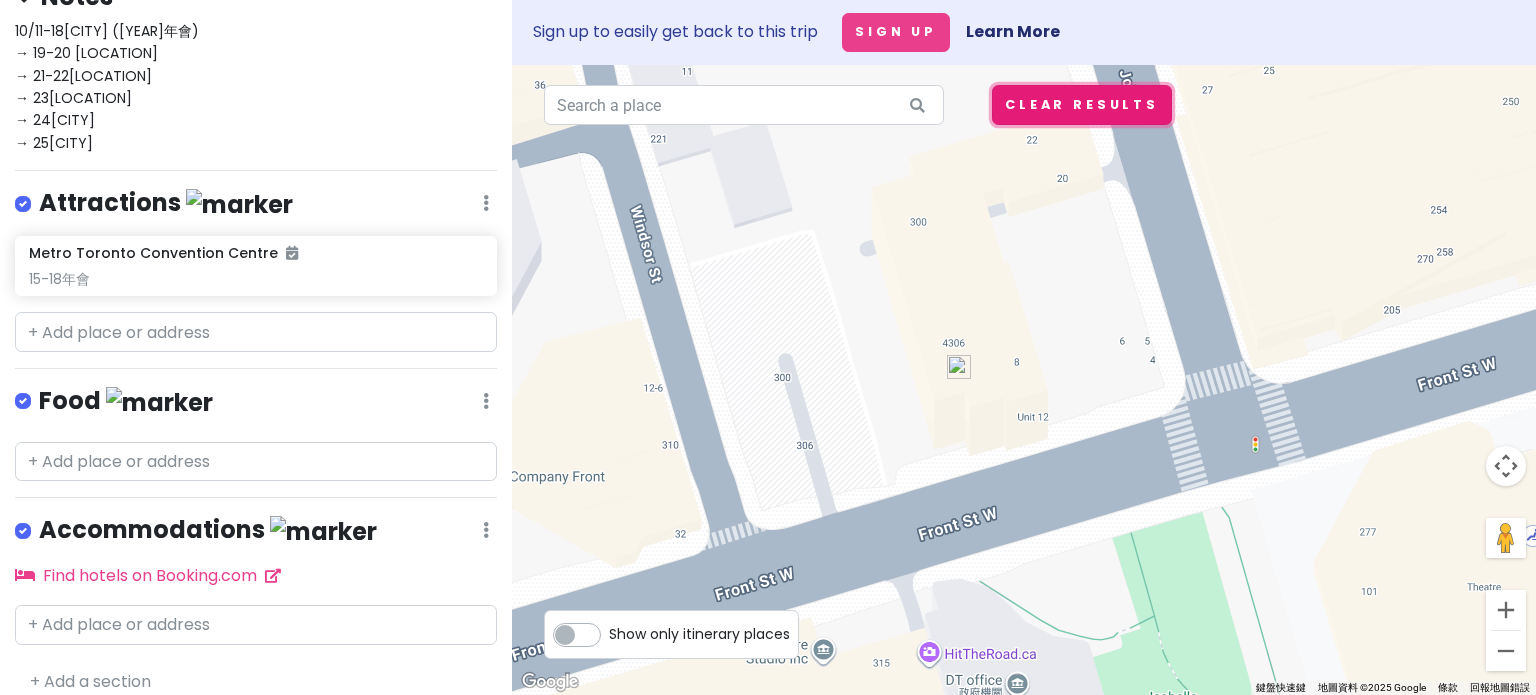 click on "Clear Results" at bounding box center (1082, 104) 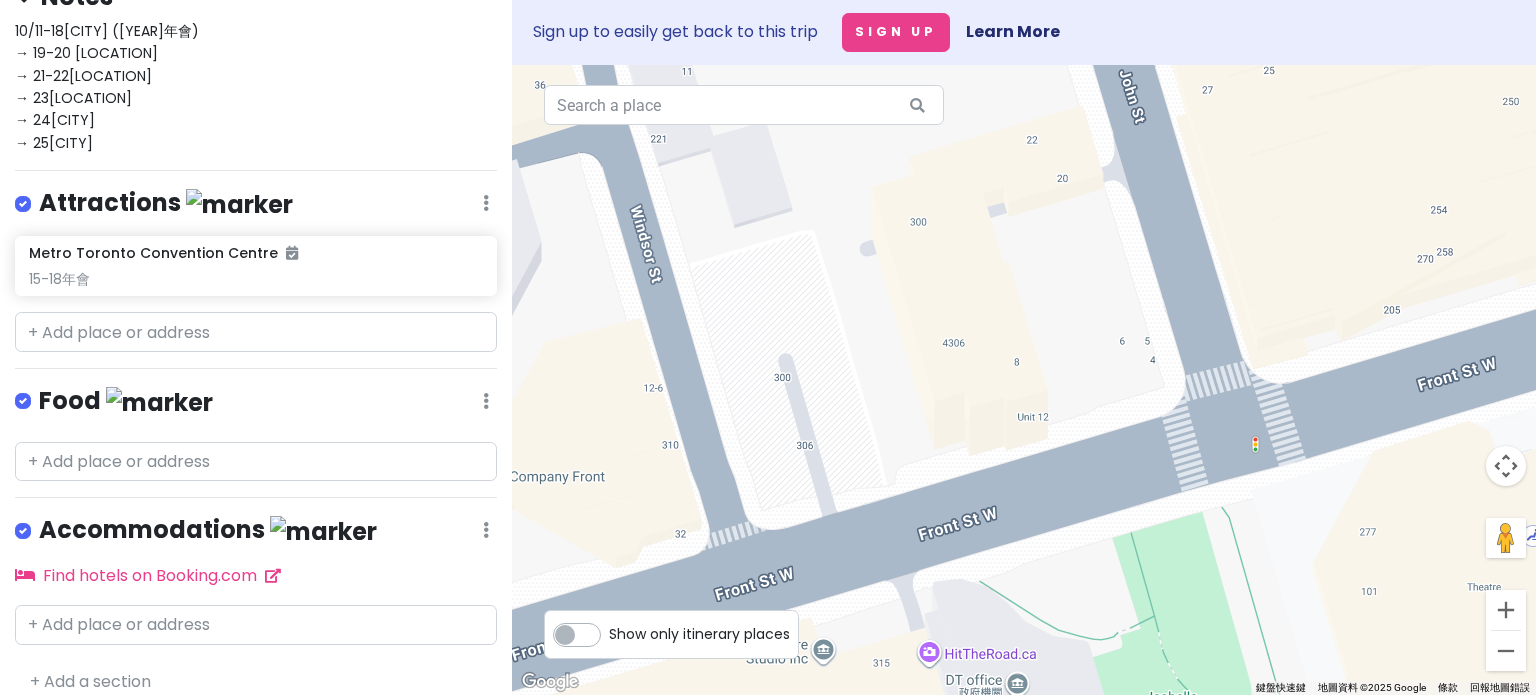 click at bounding box center (1024, 380) 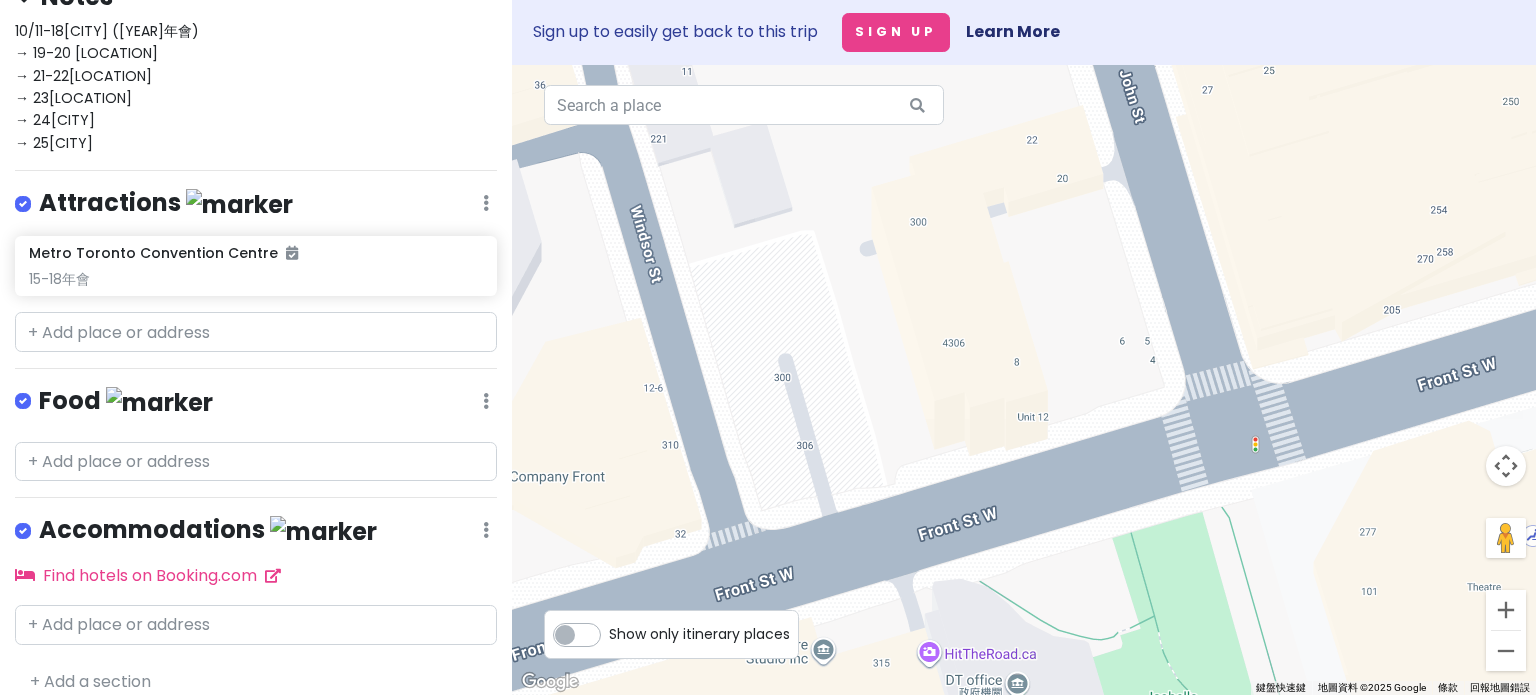 click at bounding box center (1024, 380) 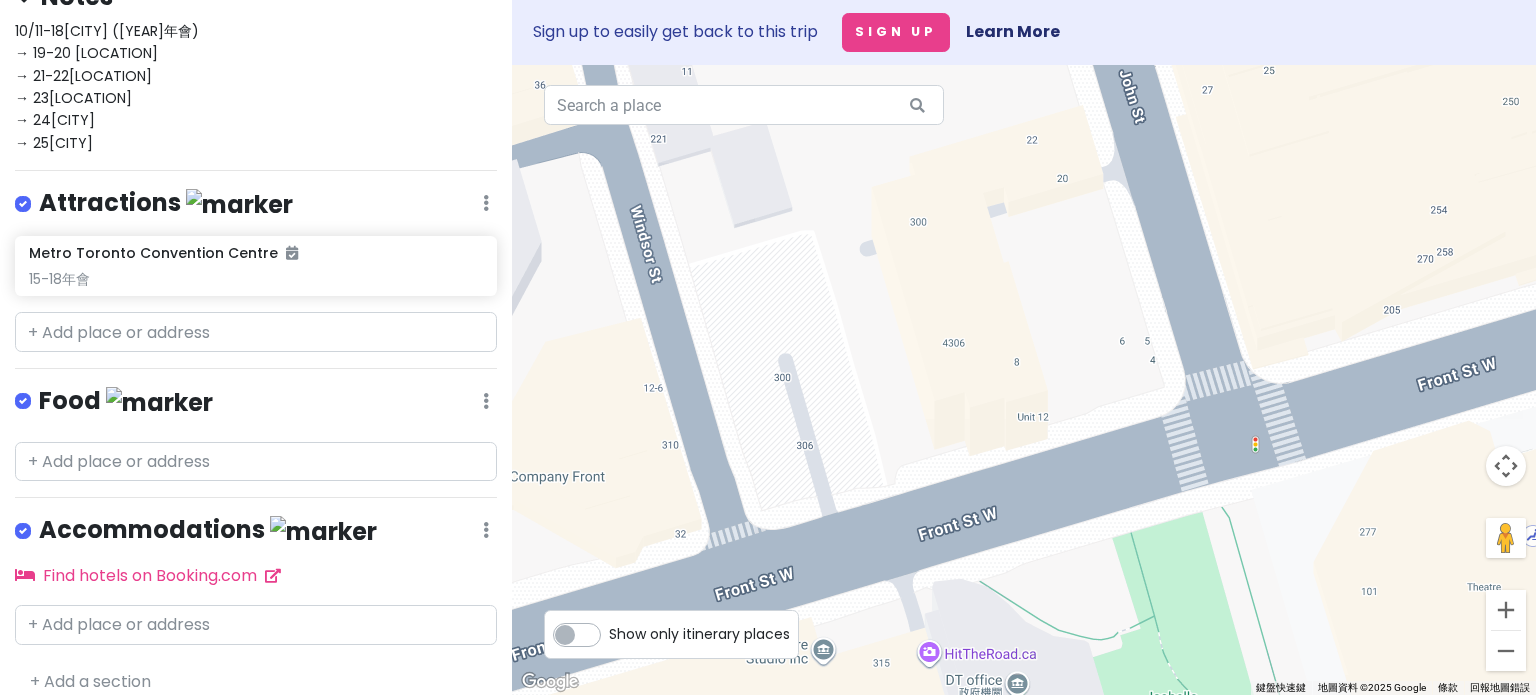 click at bounding box center [1024, 380] 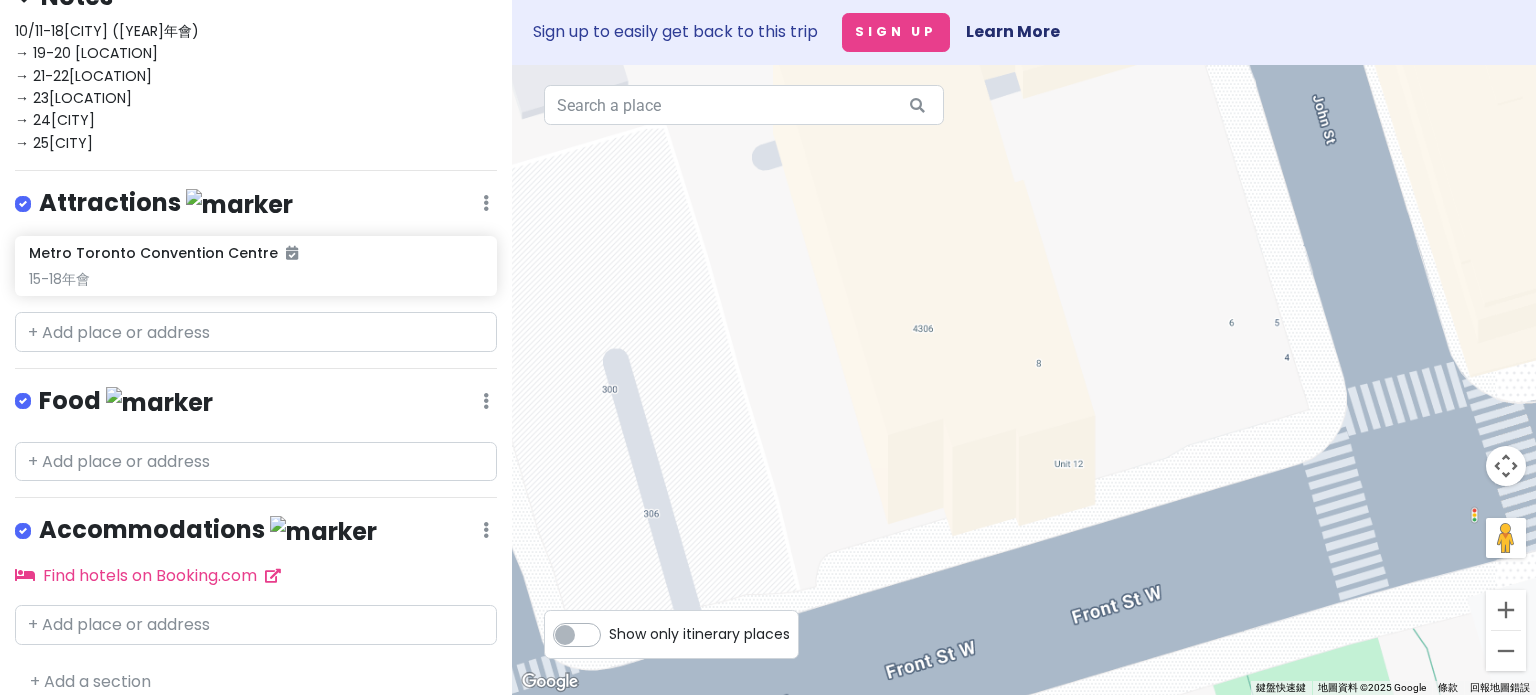 click at bounding box center [1024, 380] 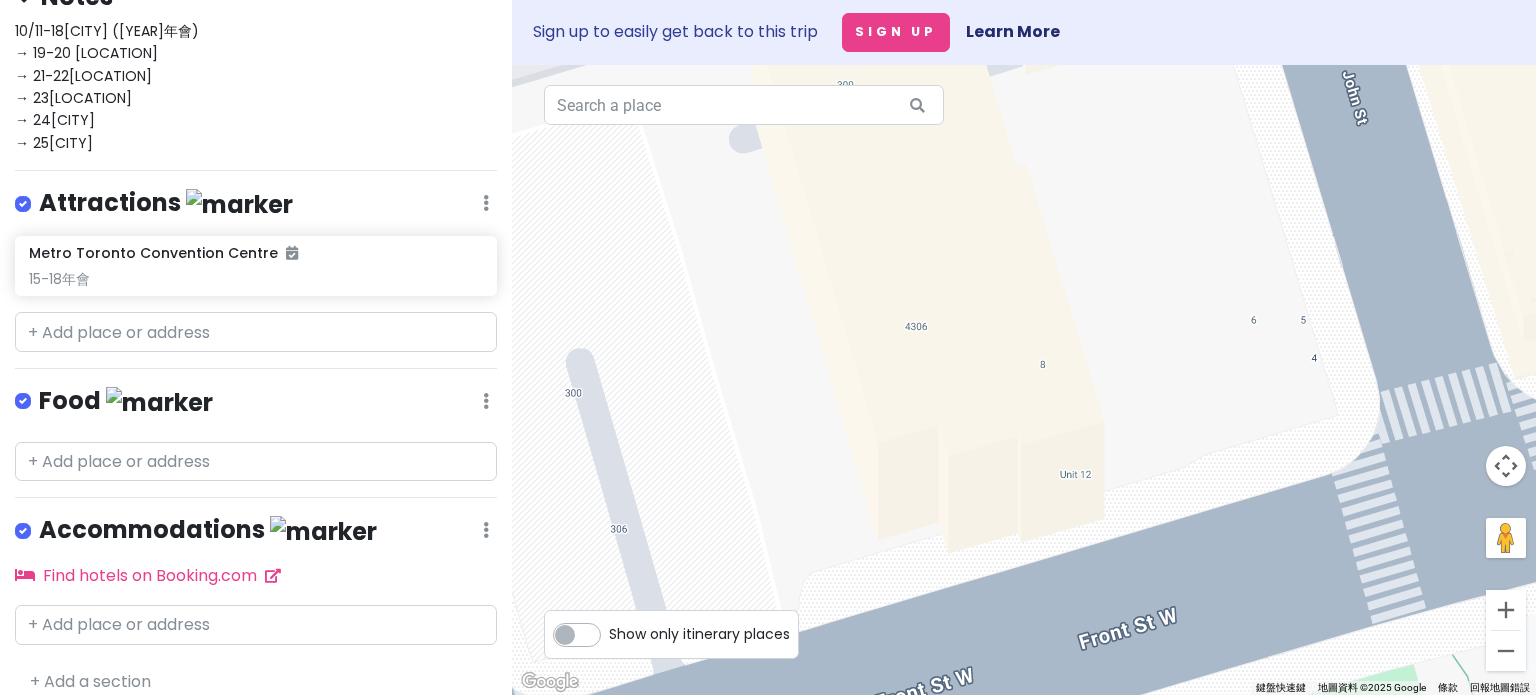 click at bounding box center [1024, 380] 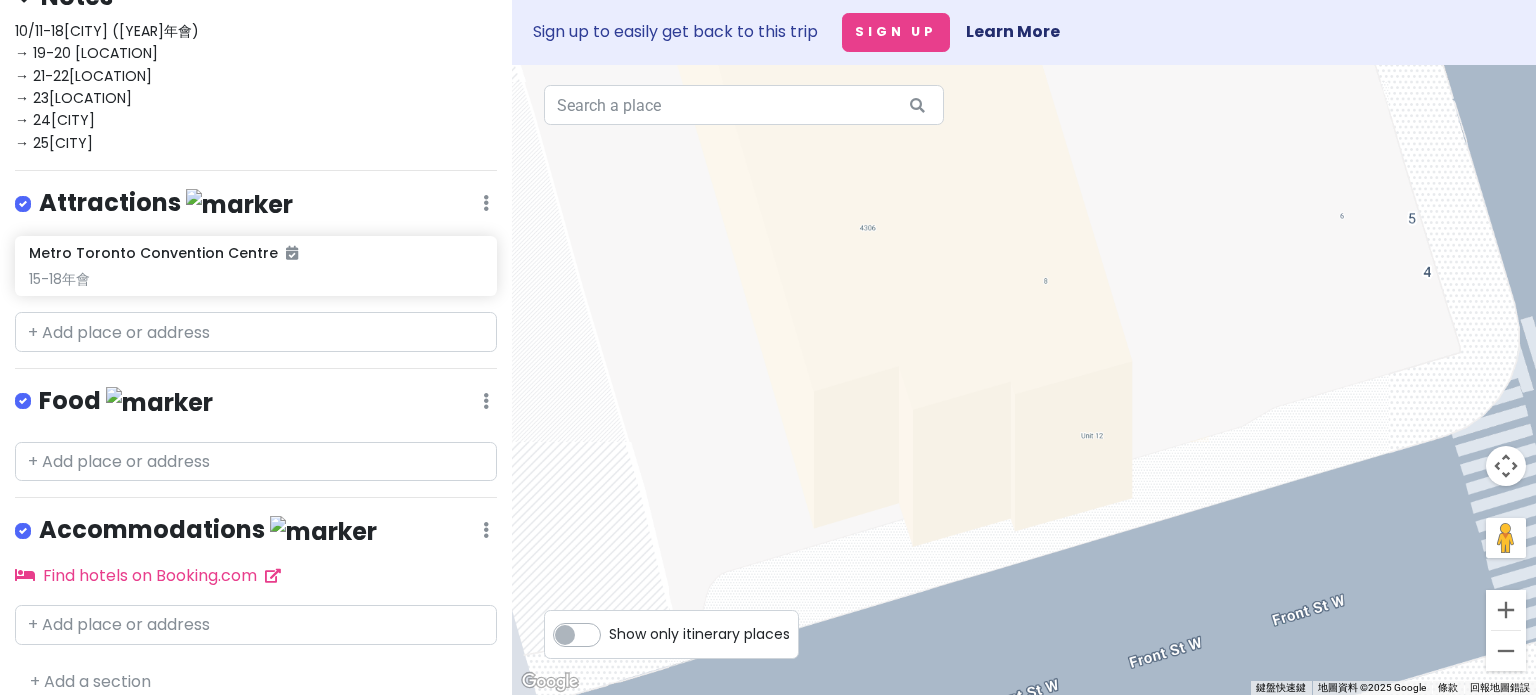click at bounding box center [1024, 380] 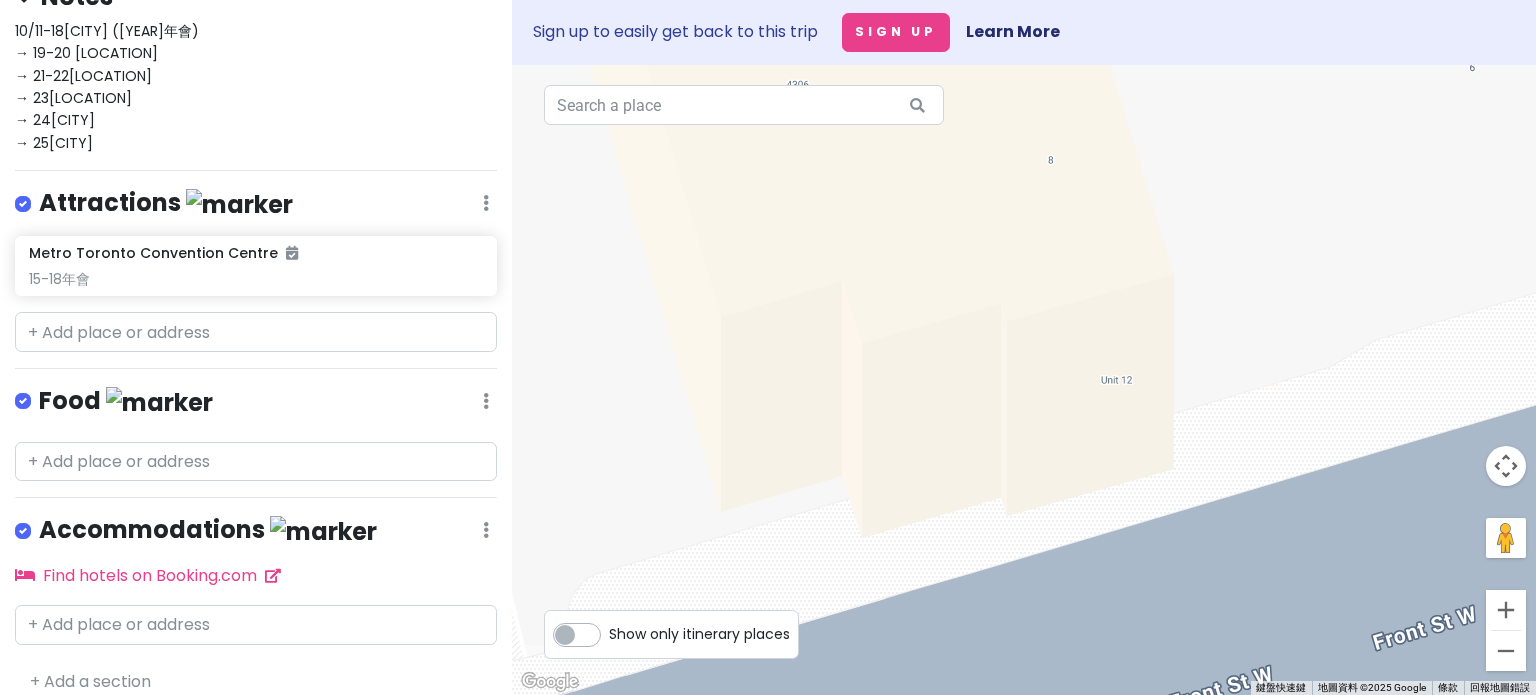 click at bounding box center [1024, 380] 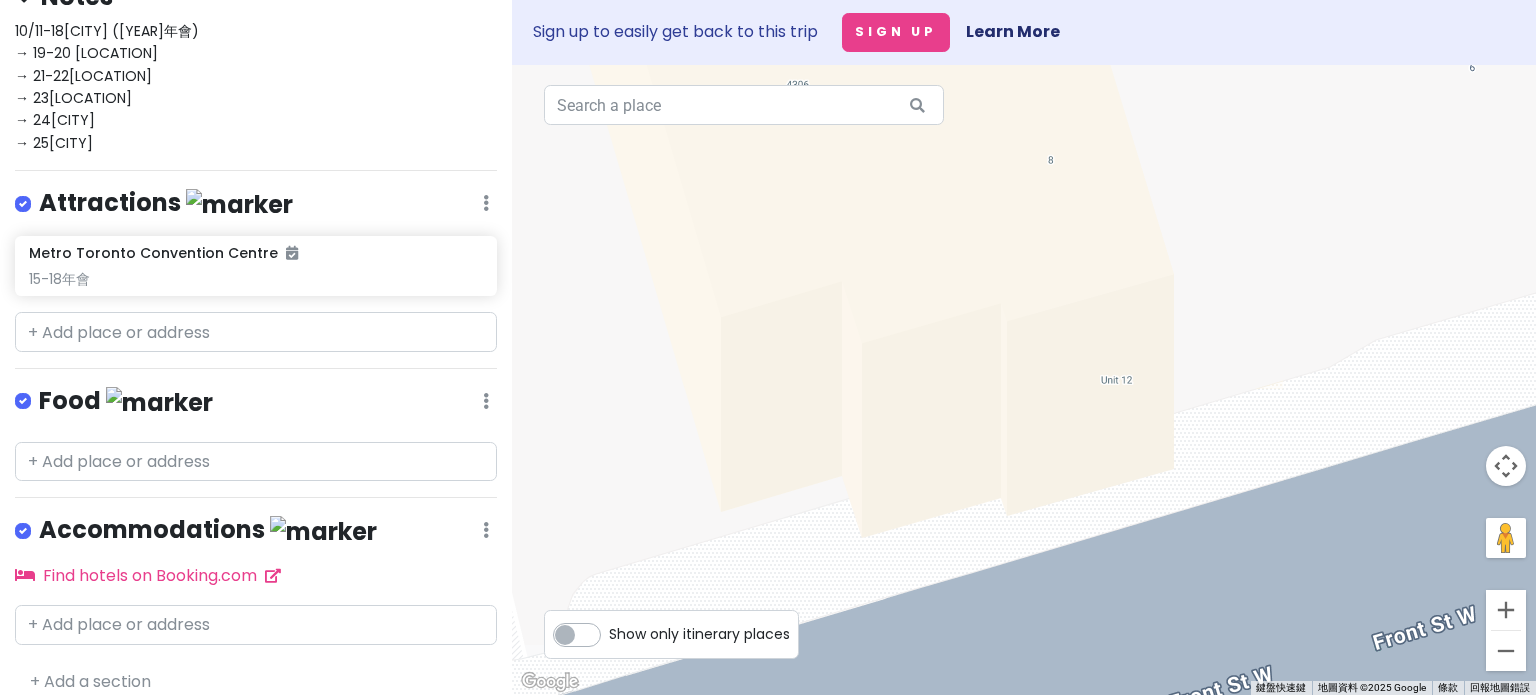 click at bounding box center (1024, 380) 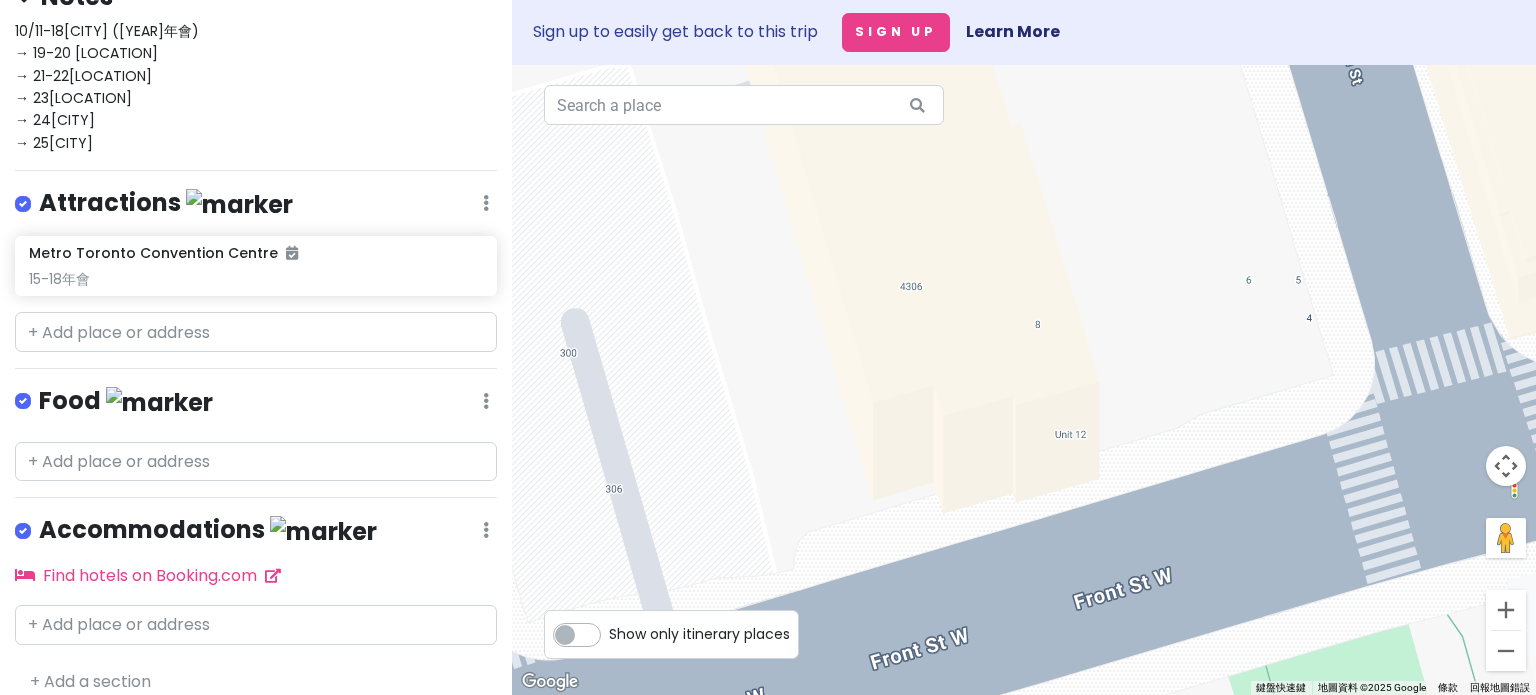 click at bounding box center (1024, 380) 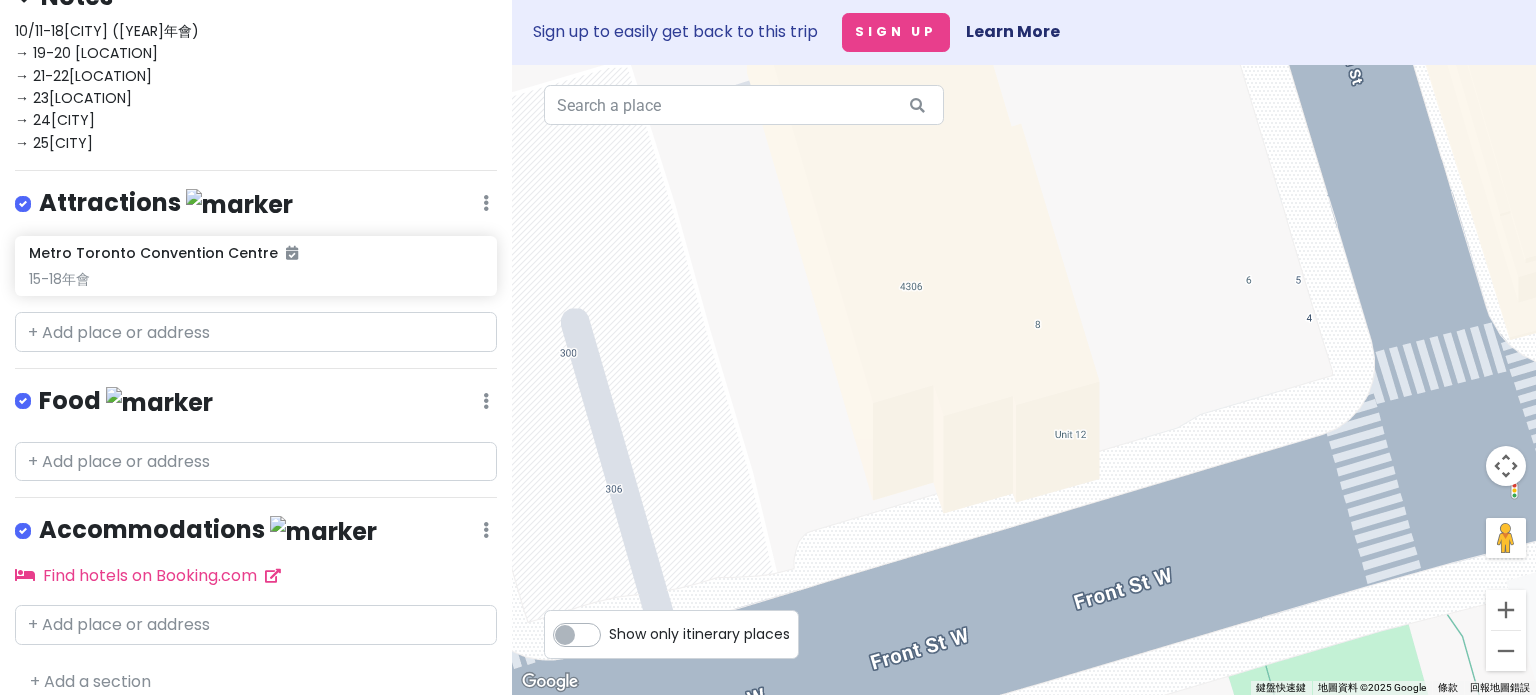 click at bounding box center (1024, 380) 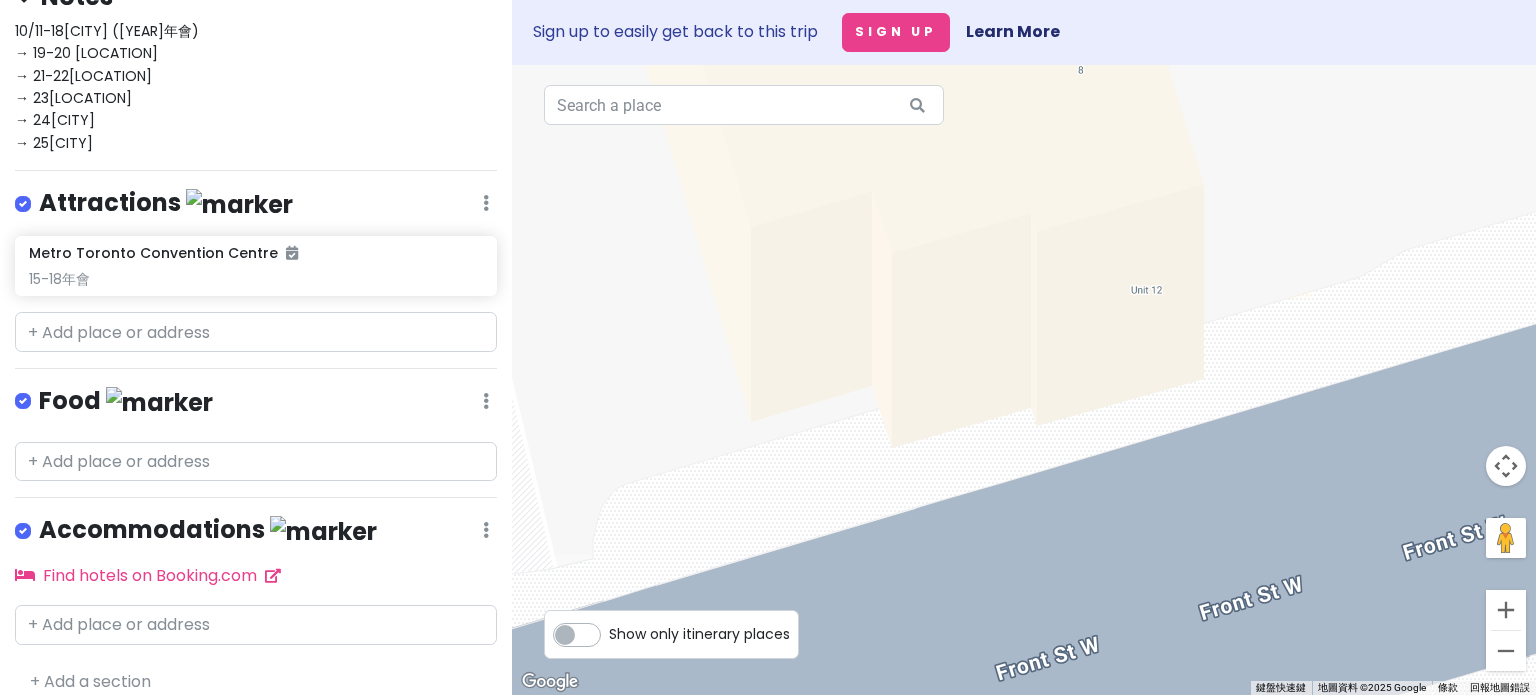 click at bounding box center (1024, 380) 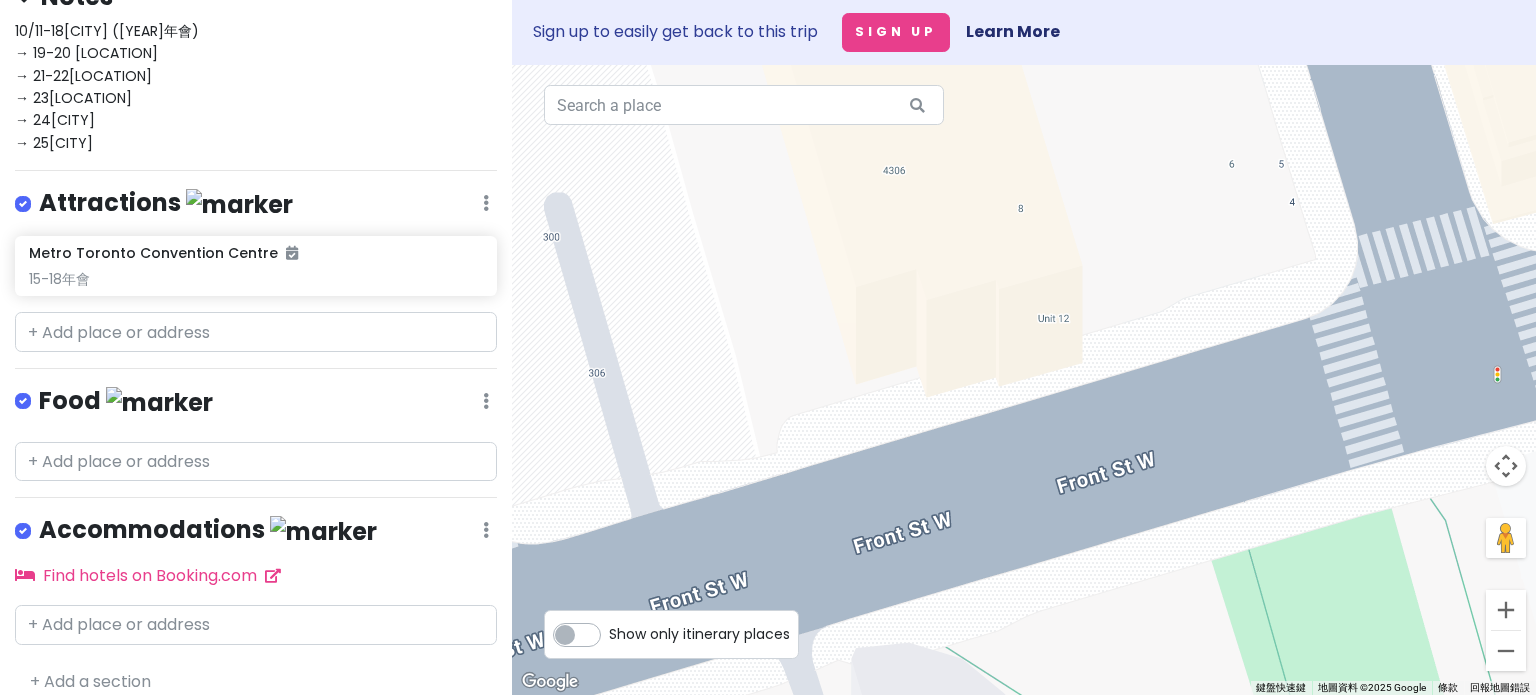 click at bounding box center (1024, 380) 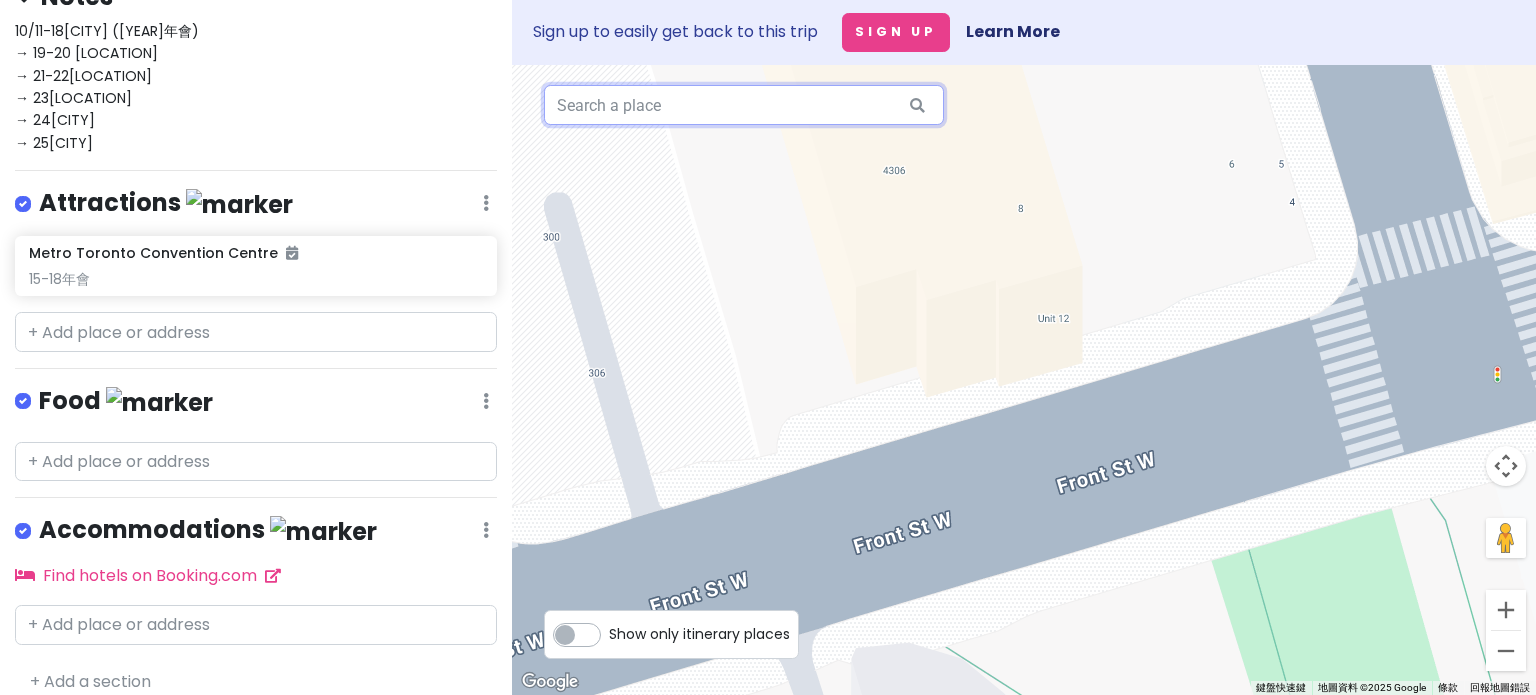 click at bounding box center [744, 105] 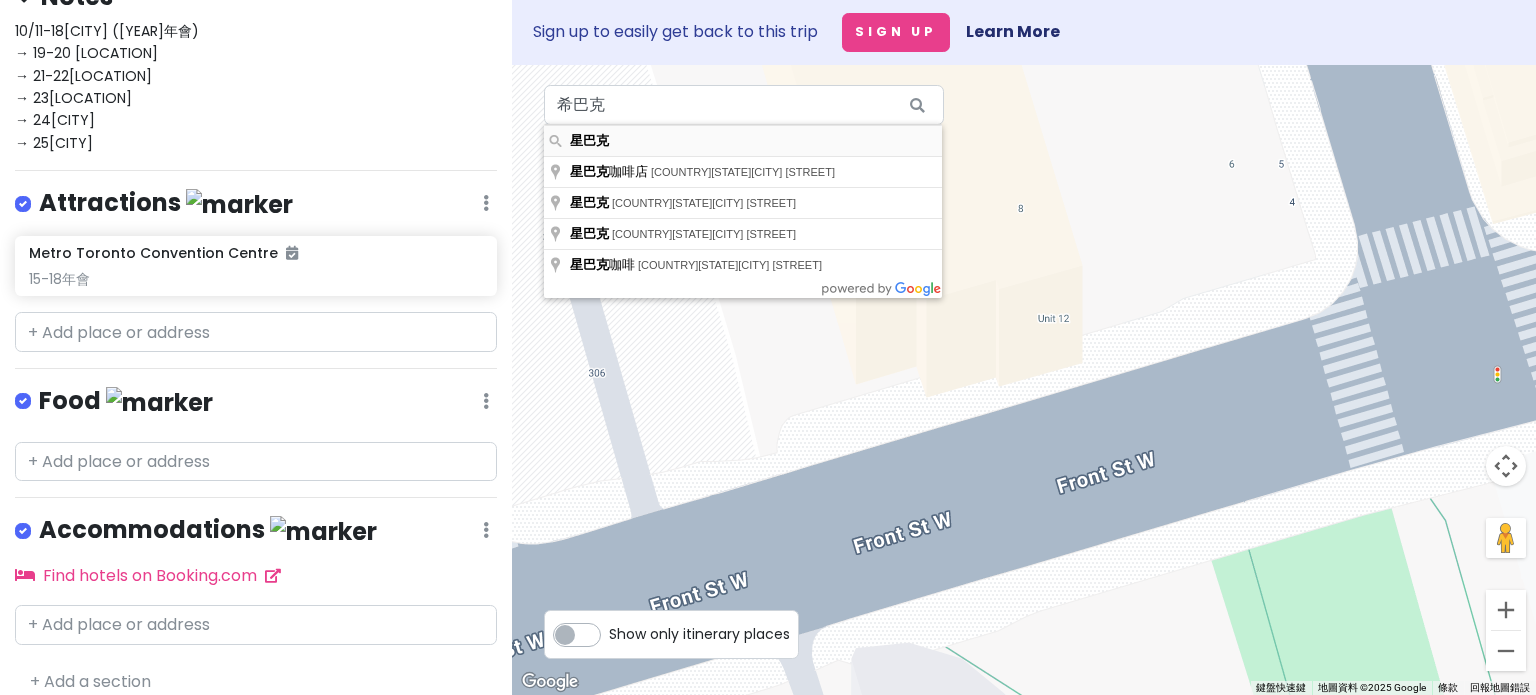 type on "星巴克" 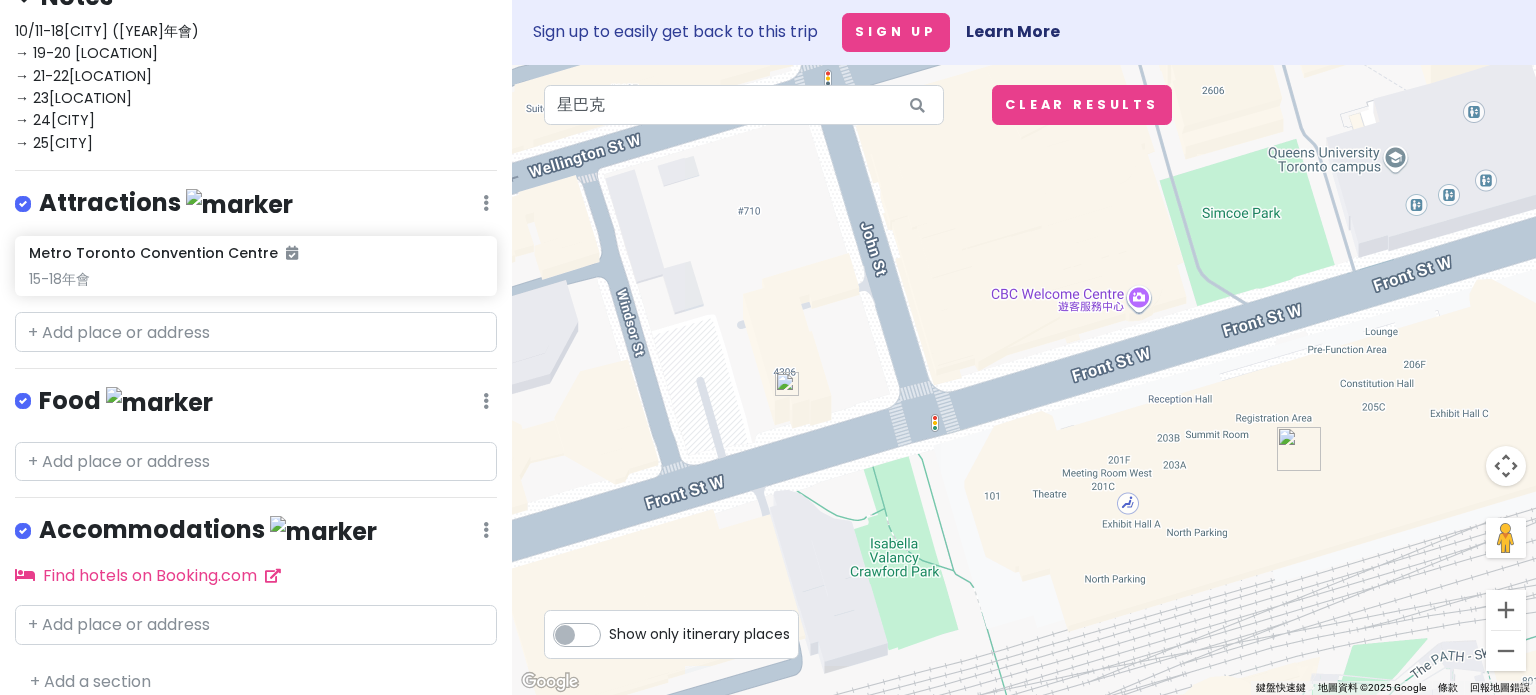 click at bounding box center [787, 384] 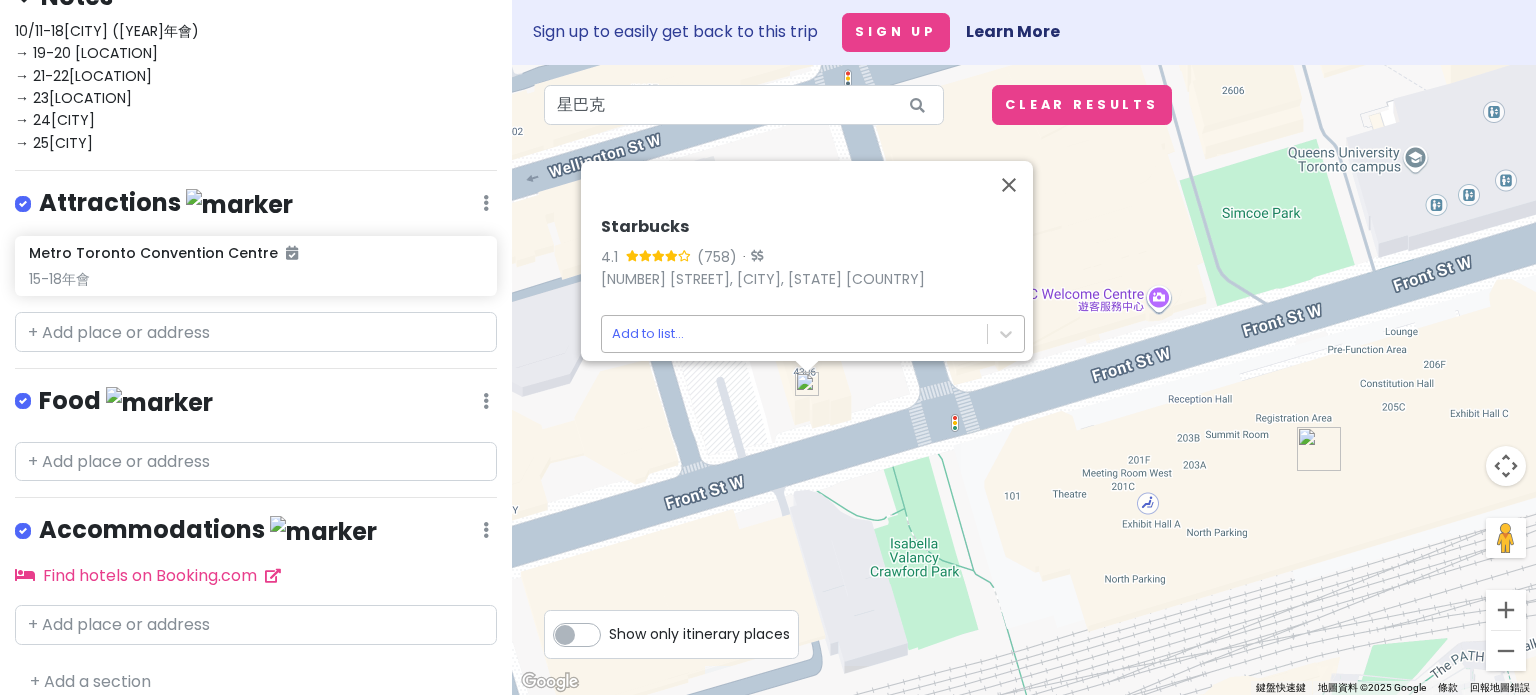 click on "Honeymoon? Private Change Dates Make a Copy Delete Trip Go Pro ⚡️ Give Feedback 💡 Support Scout ☕️ Itinerary Share Notes 10/11-18多倫多 (15-18年會)
→ 19-20 蒙特婁
→ 21-22魁北克
→ 23蒙特區布蘭
→ 24渥太華
→ 25多倫多 Attractions   Edit Reorder Delete List Metro Toronto Convention Centre 15-18年會 Food   Edit Reorder Delete List Accommodations   Edit Reorder Delete List Find hotels on Booking.com + Add a section Sign up to easily get back to this trip Sign Up Learn More ← 向左移動 → 向右移動 ↑ 向上移動 ↓ 向下移動 + 放大 - 縮小 Home 鍵 向左移 75% End 鍵 向右移 75% Page Up 鍵 向上移 75% Page Down 鍵 向下移 75% Starbucks 4.1        (758)    ·    300 Front St W, Toronto, ON M5V 0E9加拿大 Add to list... 星巴克 鍵盤快速鍵 地圖資料 地圖資料 ©2025 Google 地圖資料 ©2025 Google 20 公尺  按一下即可切換公制和英制單位 條款 回報地圖錯誤 Clear Results" at bounding box center (768, 347) 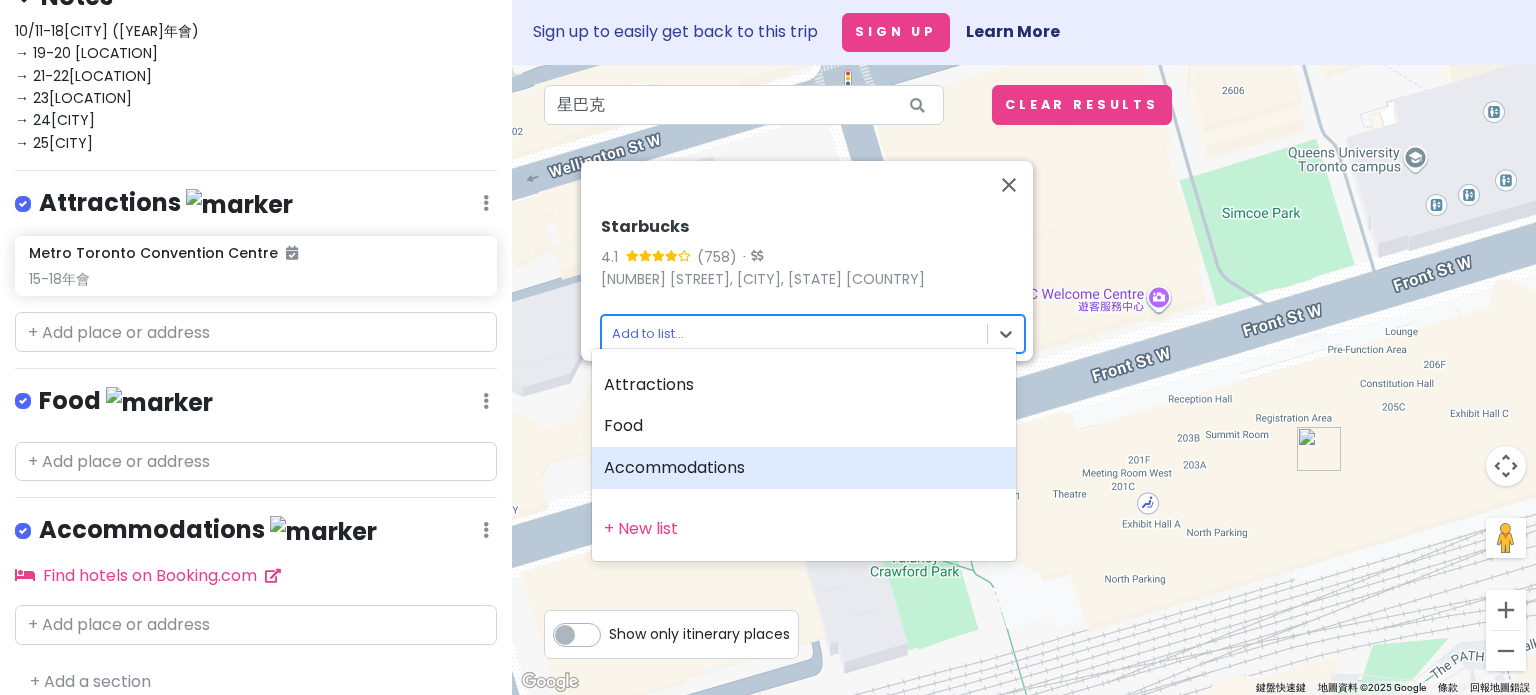 click on "Accommodations" at bounding box center [804, 468] 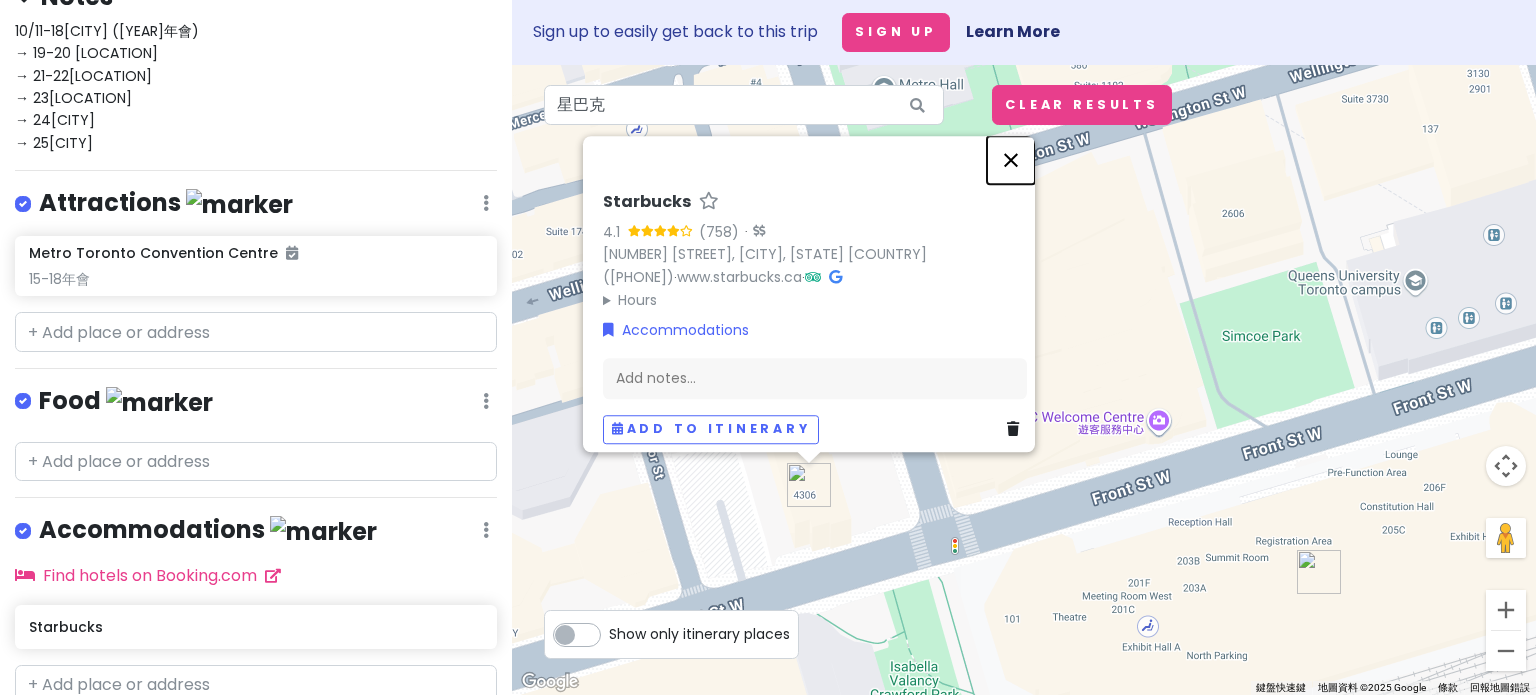 click at bounding box center [1011, 160] 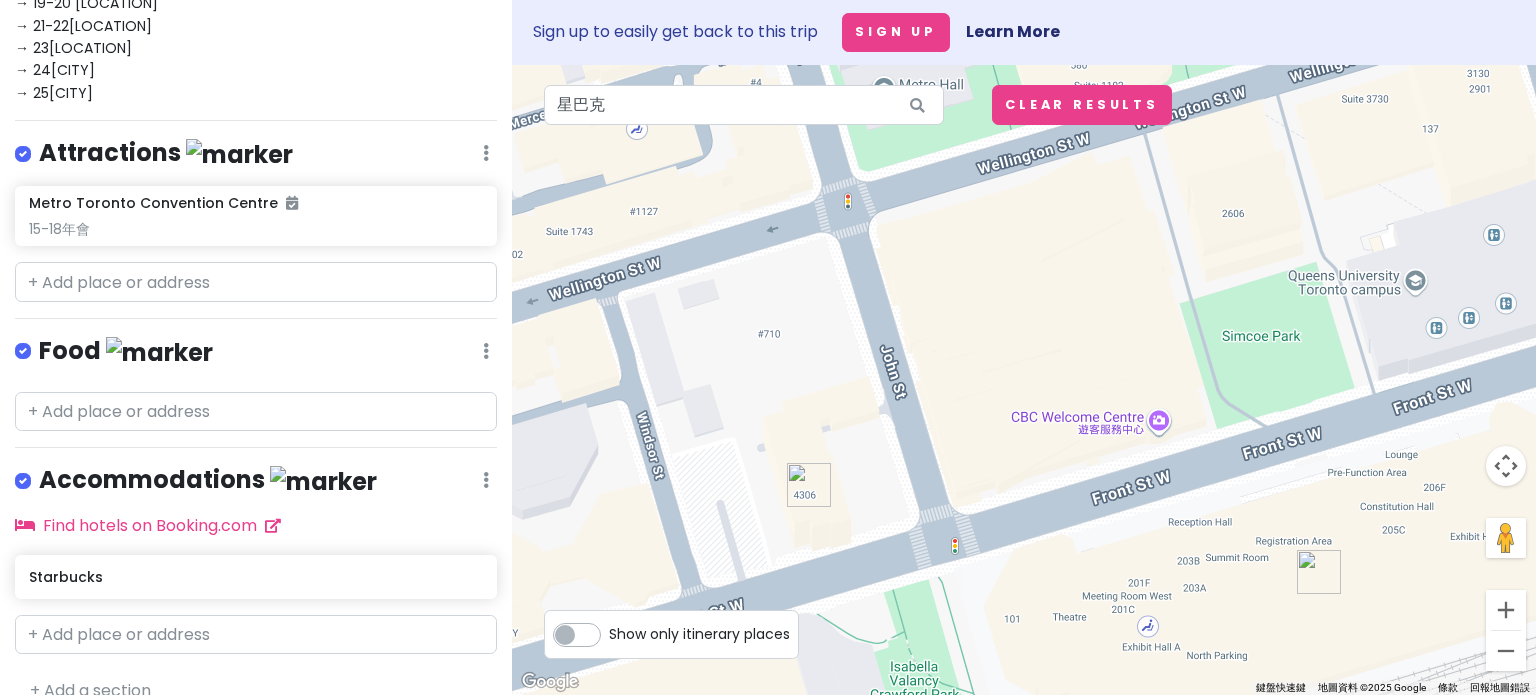 scroll, scrollTop: 282, scrollLeft: 0, axis: vertical 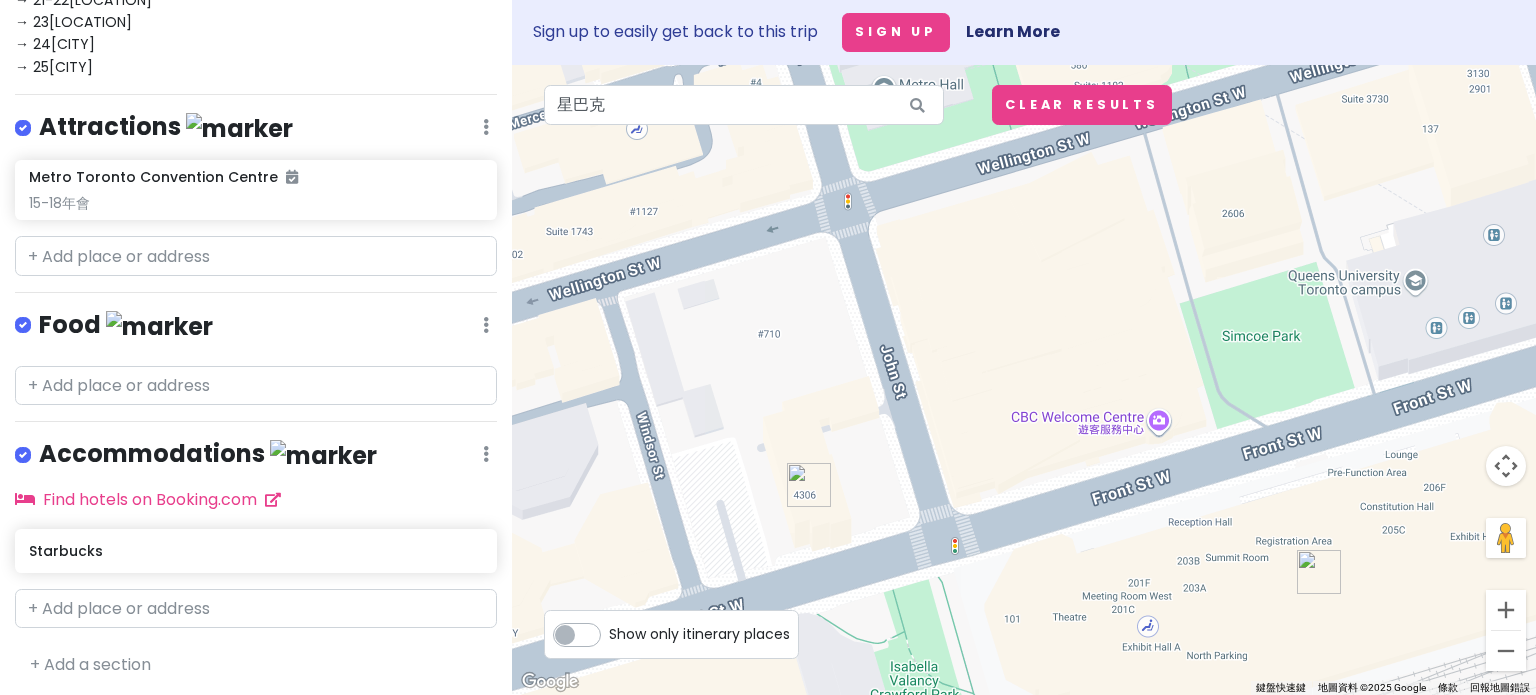 click on "Accommodations   Edit Reorder Delete List" at bounding box center (256, 458) 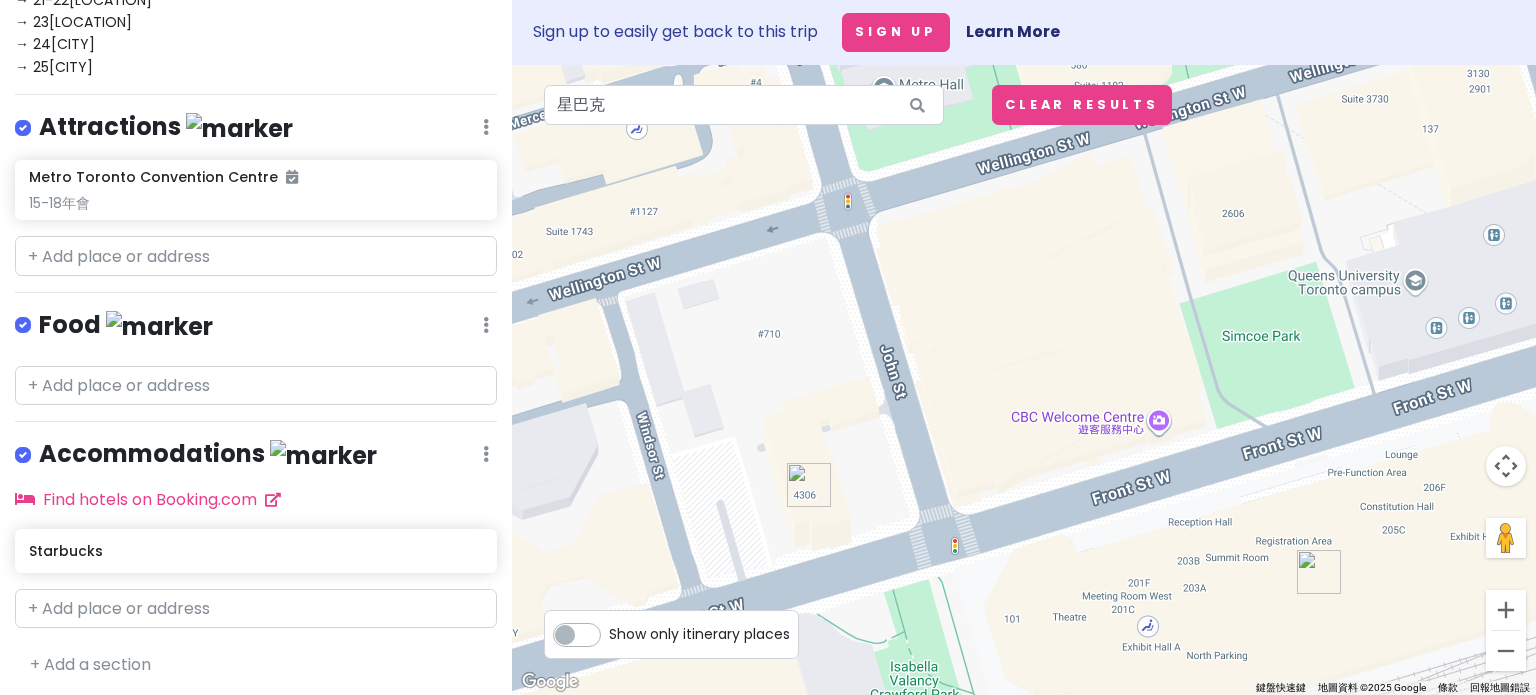 click at bounding box center [486, 127] 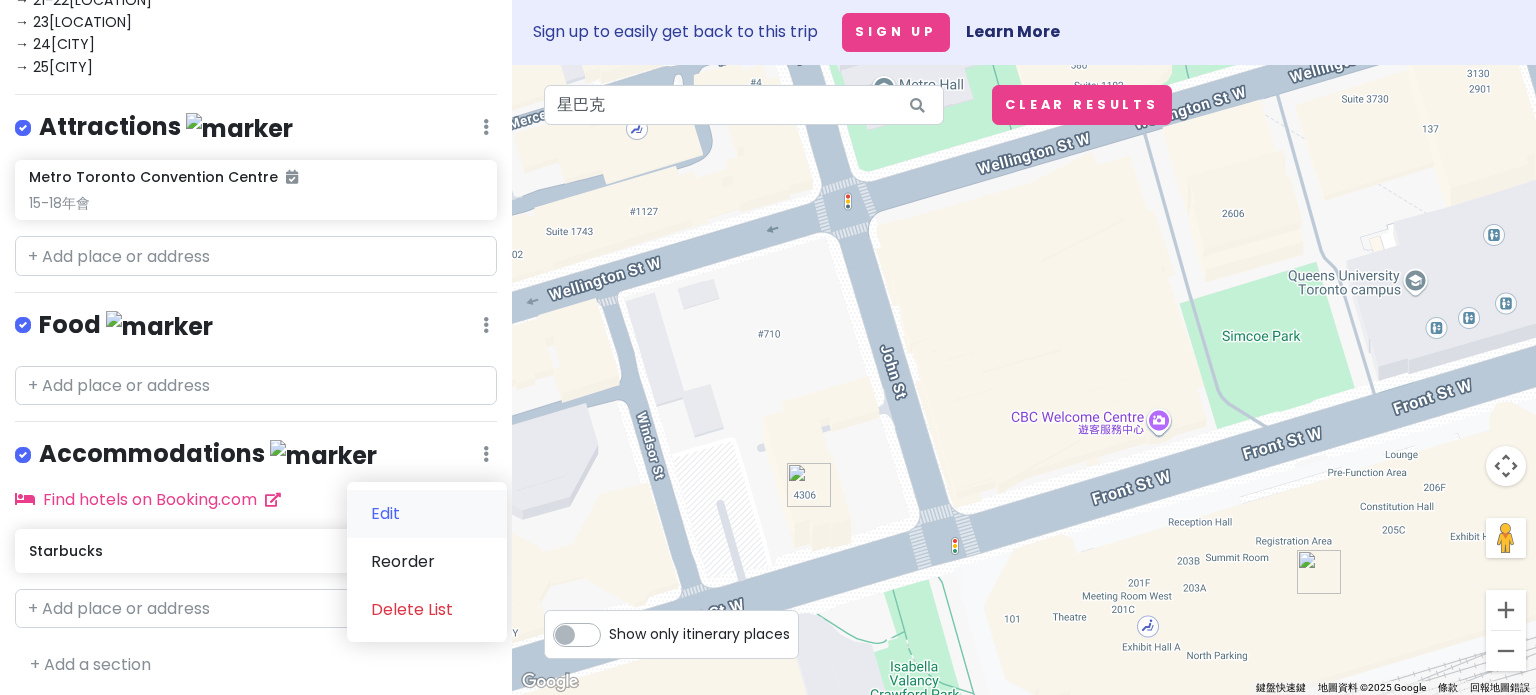 click on "Edit" at bounding box center [427, 514] 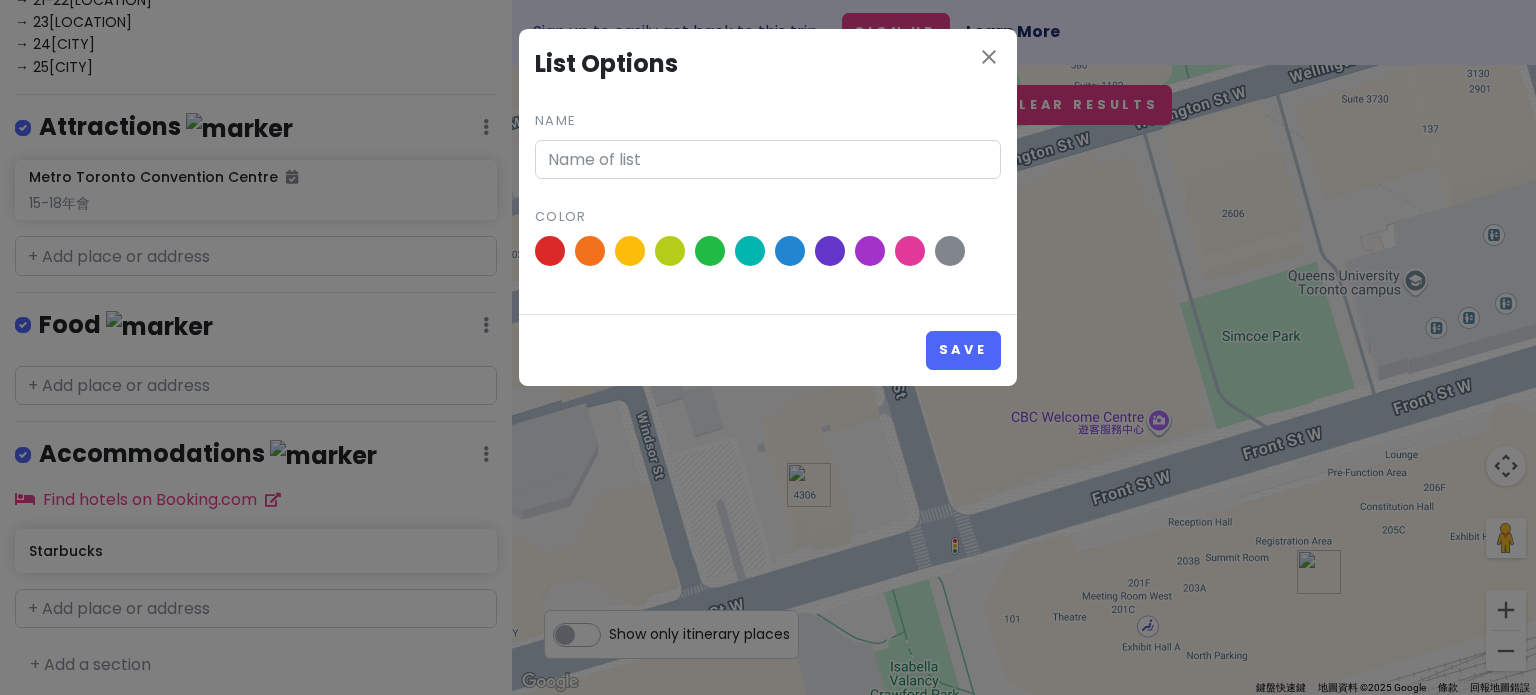 type on "Accommodations" 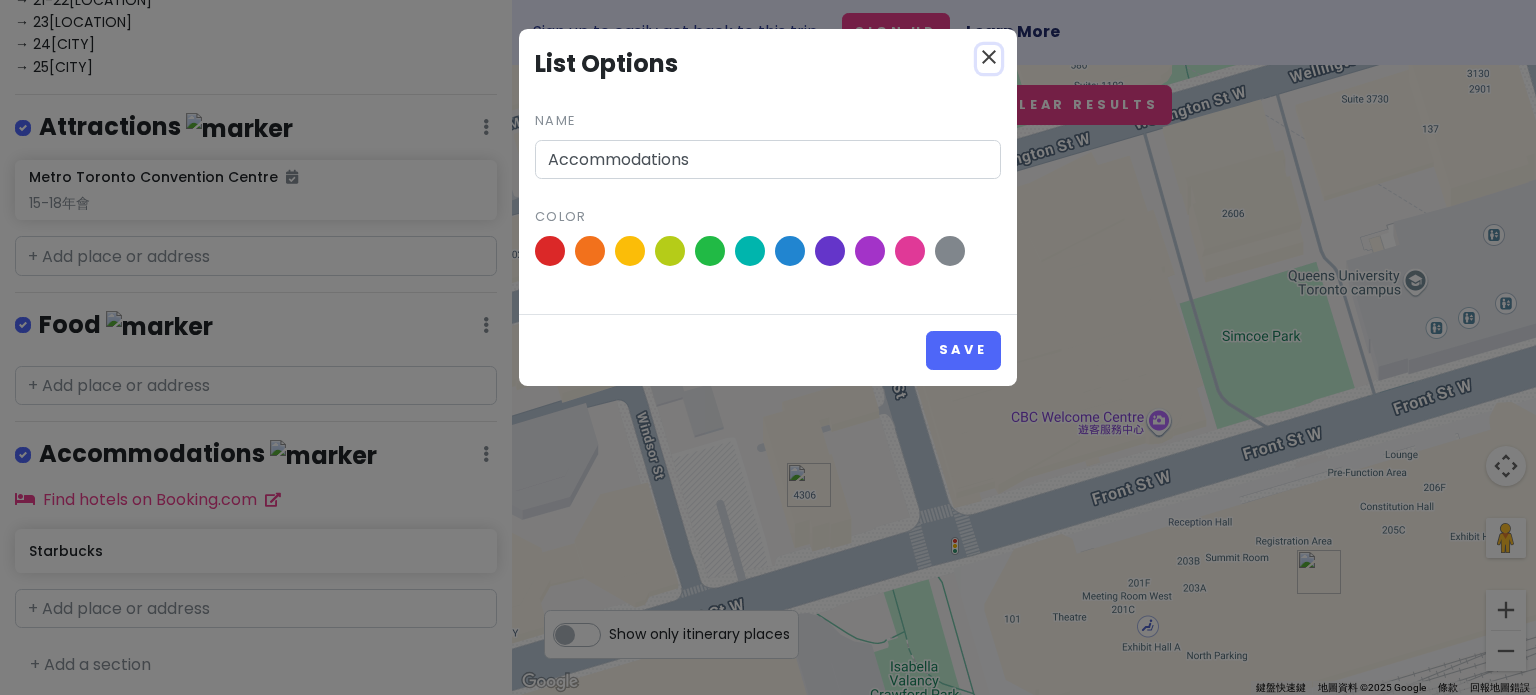 click on "close" at bounding box center (989, 57) 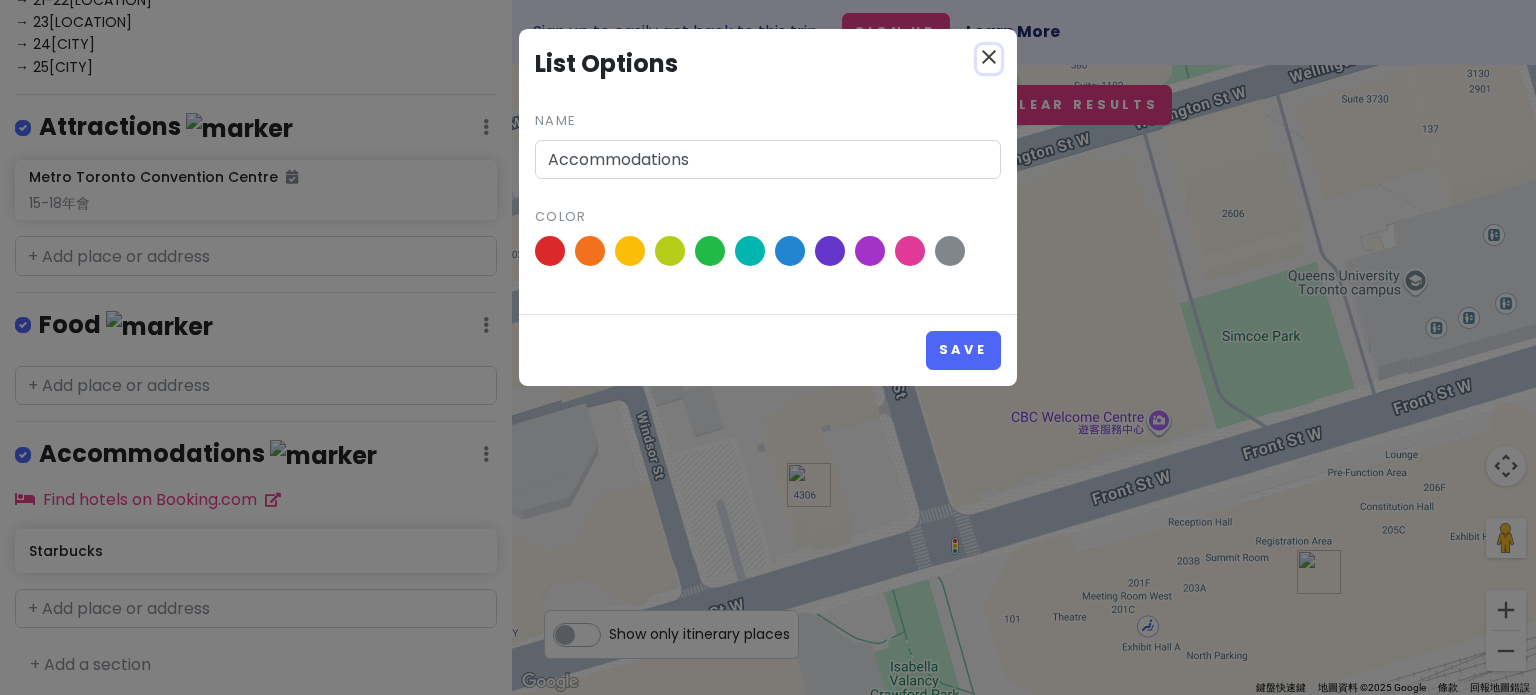 type 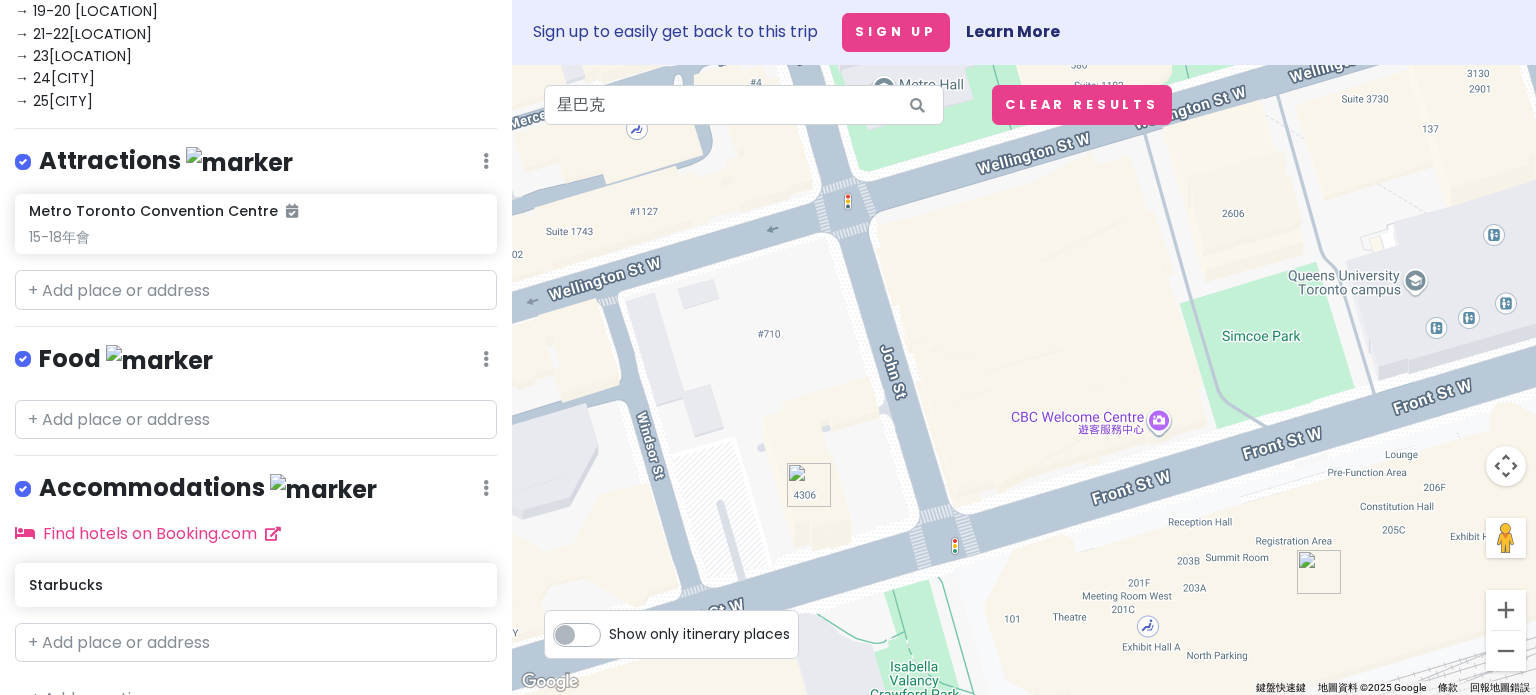 scroll, scrollTop: 282, scrollLeft: 0, axis: vertical 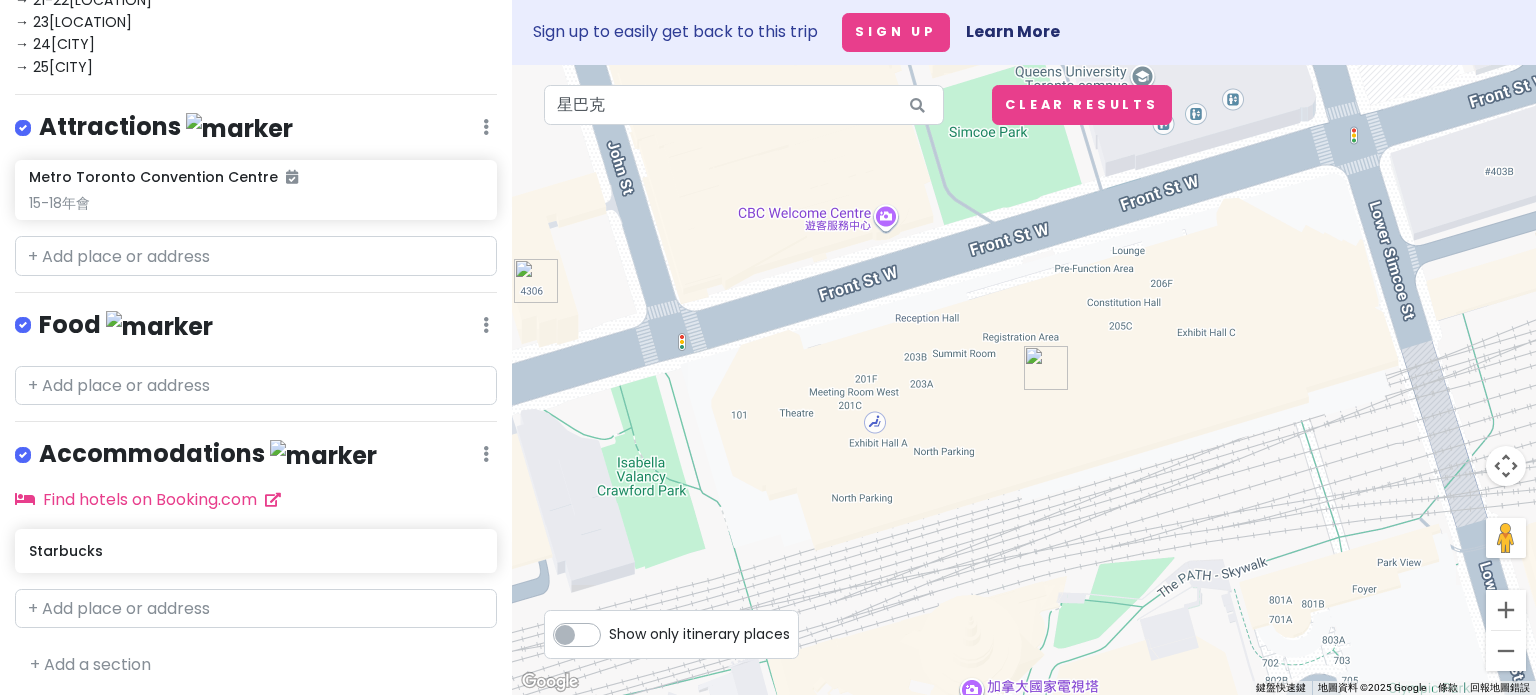 drag, startPoint x: 1076, startPoint y: 495, endPoint x: 800, endPoint y: 291, distance: 343.2084 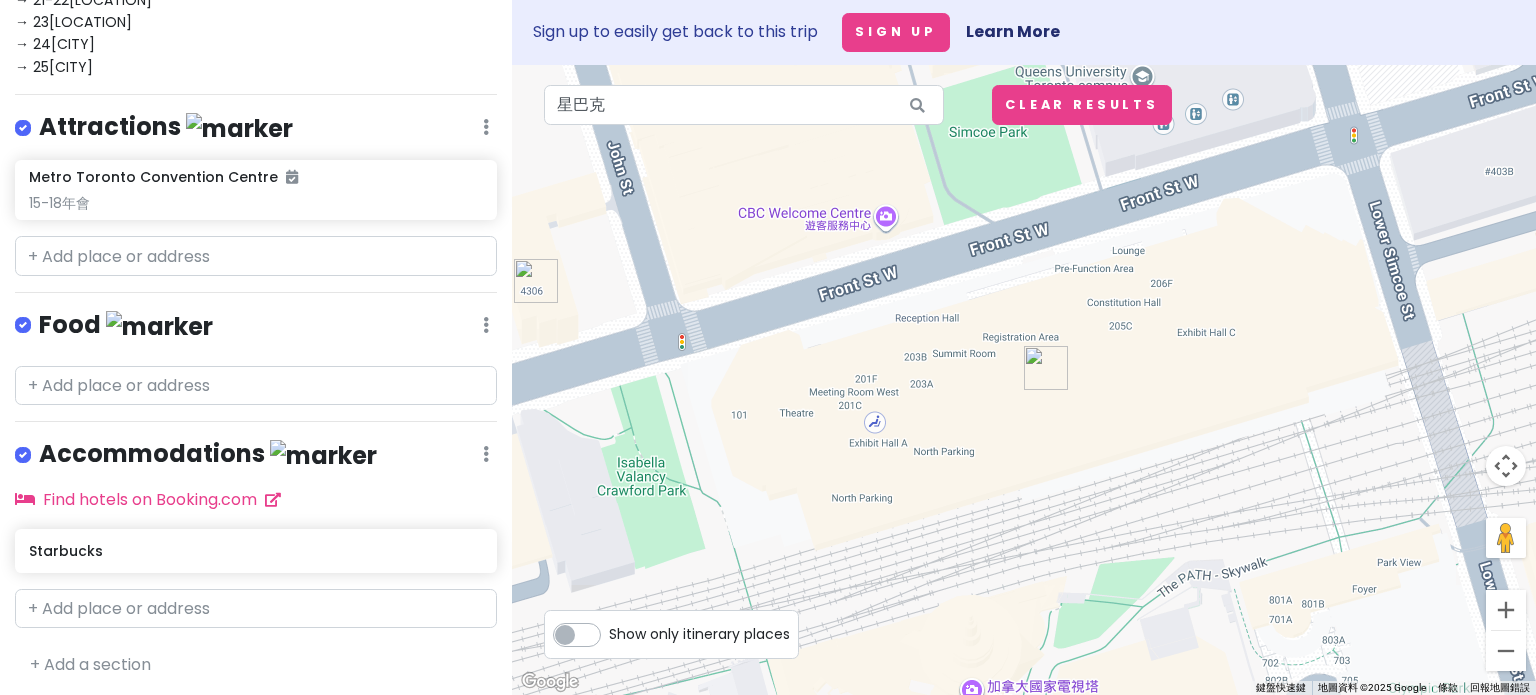 click at bounding box center [1024, 380] 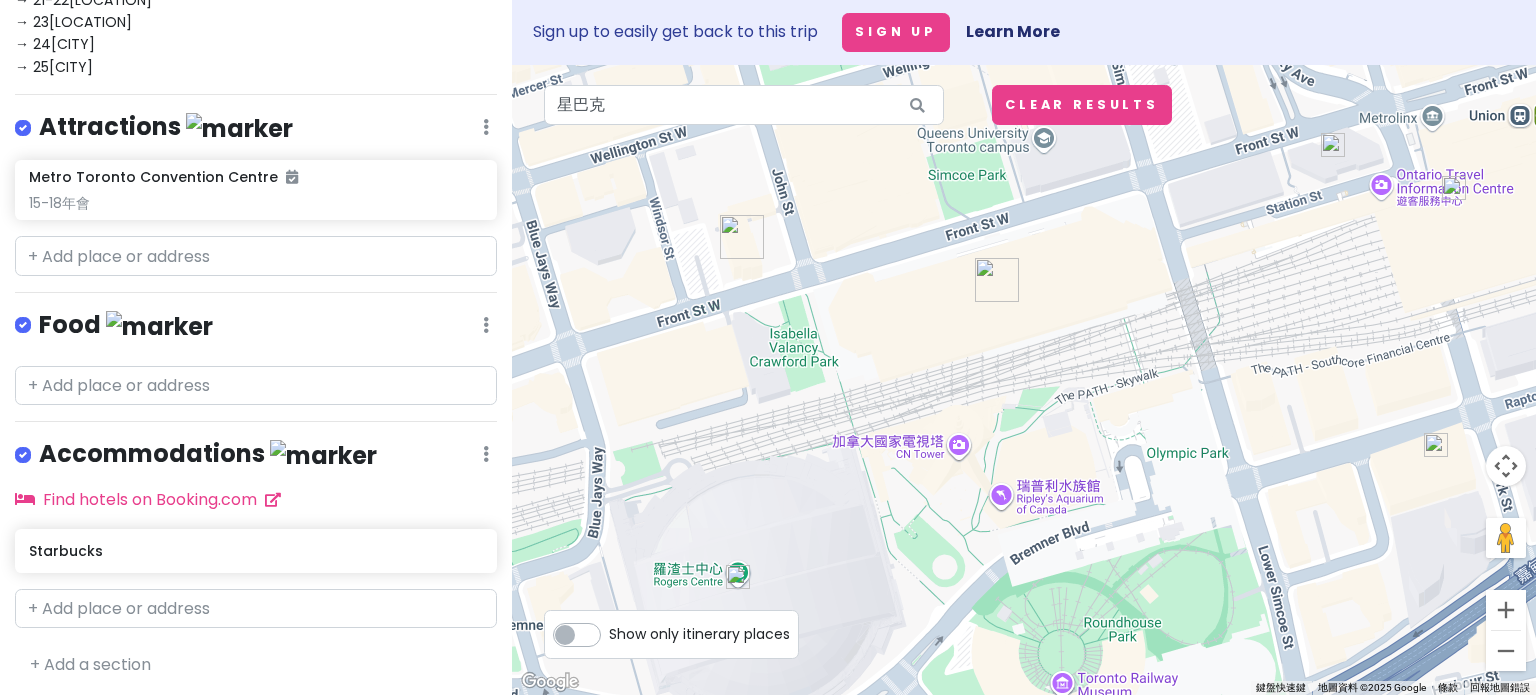 click at bounding box center (742, 237) 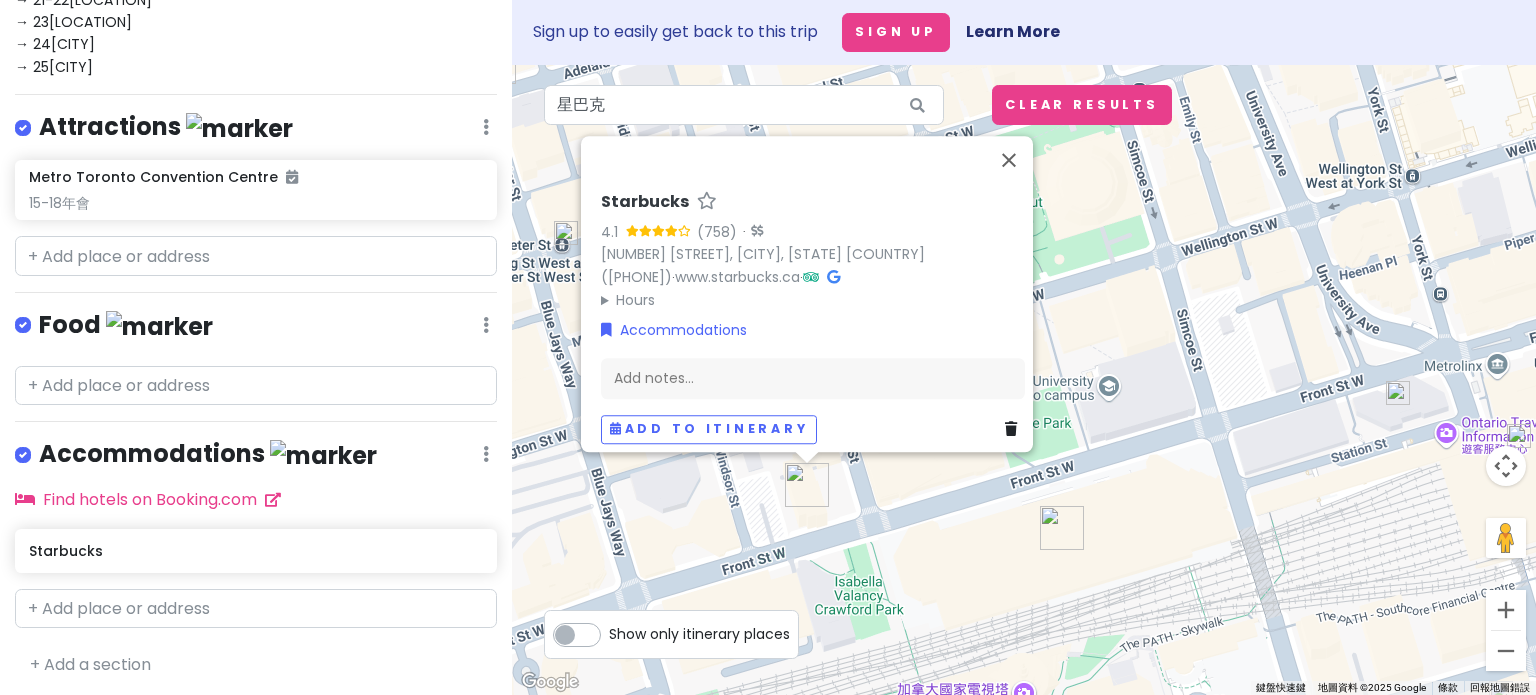 click on "Starbucks 4.1        (758)    ·    300 Front St W, Toronto, ON M5V 0E9加拿大 (416) 551-6320   ·   www.starbucks.ca   ·   Hours 星期一  06:00 – 21:00 星期二  06:00 – 21:00 星期三  06:00 – 21:00 星期四  06:00 – 21:00 星期五  06:00 – 21:00 星期六  06:00 – 21:00 星期日  06:00 – 21:00 Accommodations Add notes...  Add to itinerary" at bounding box center [1024, 380] 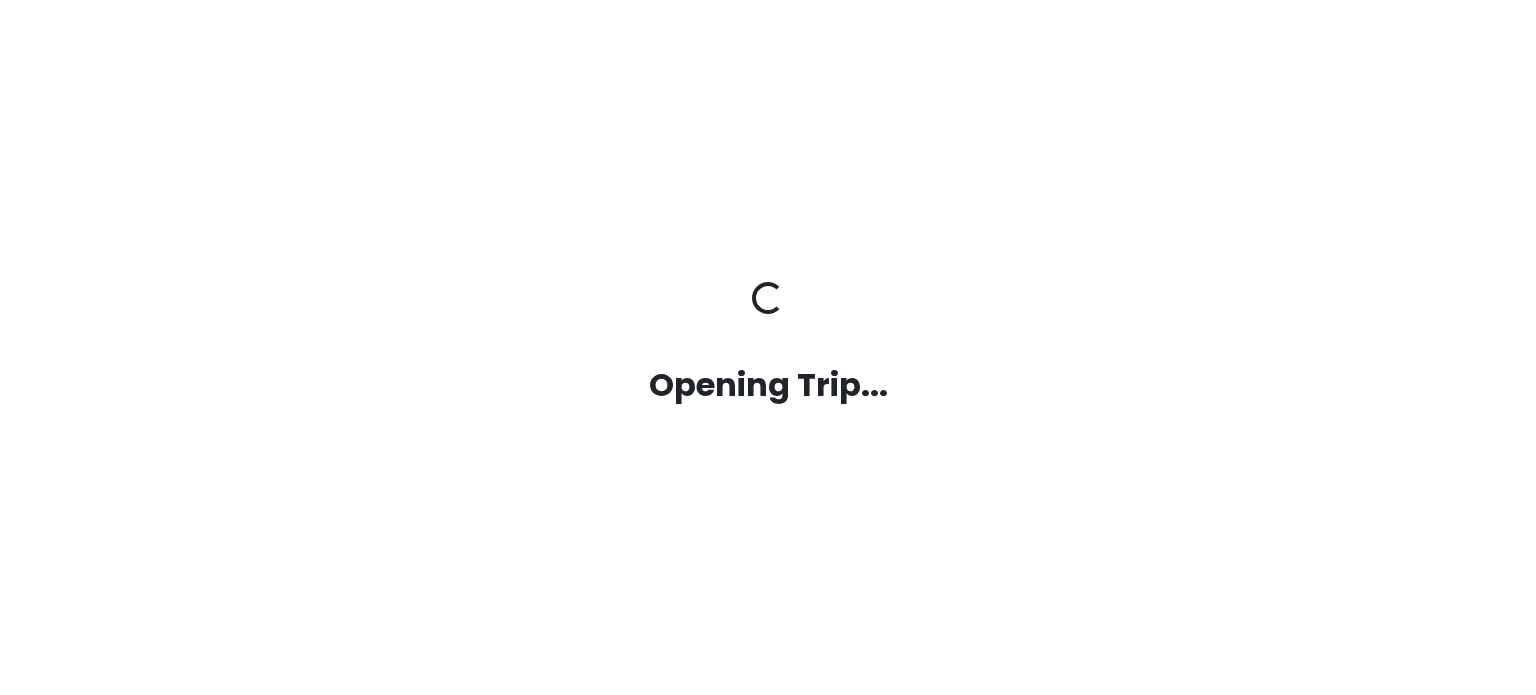 scroll, scrollTop: 0, scrollLeft: 0, axis: both 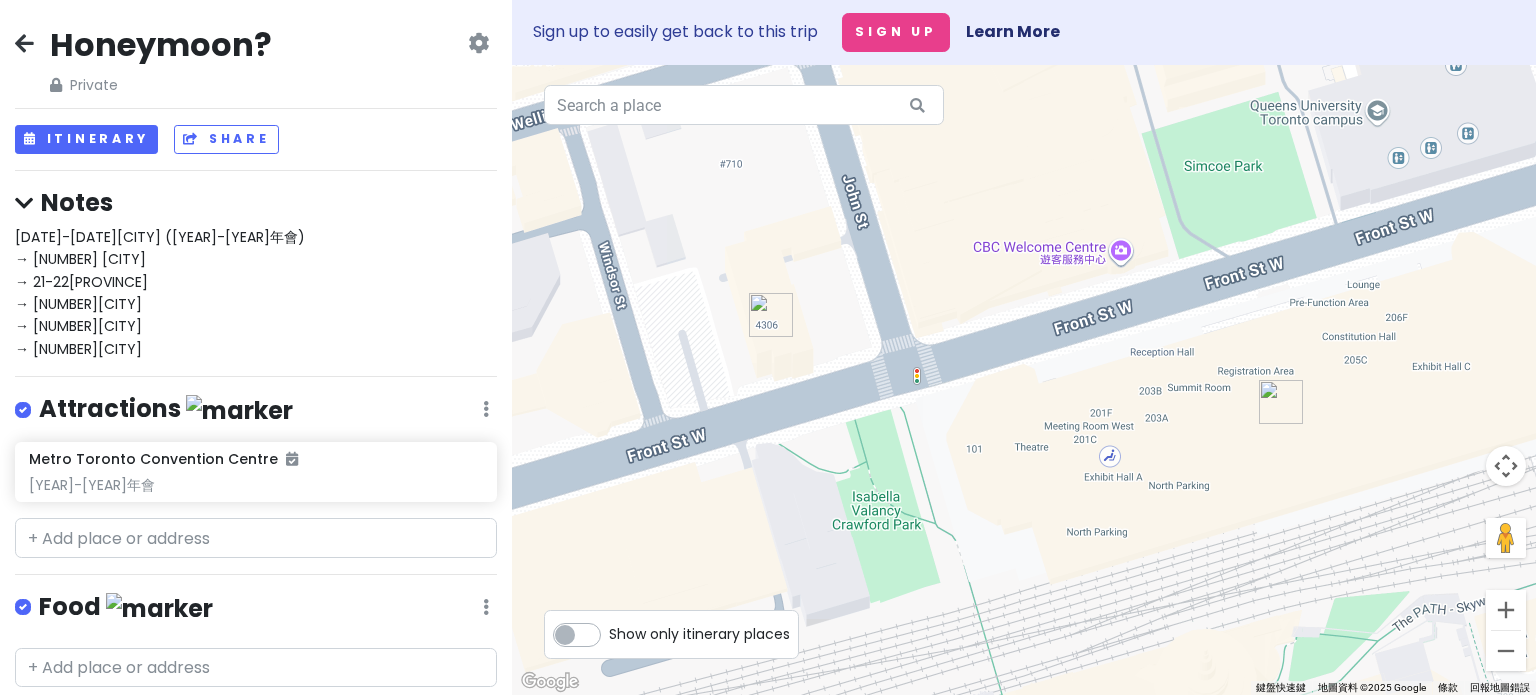 click at bounding box center (771, 315) 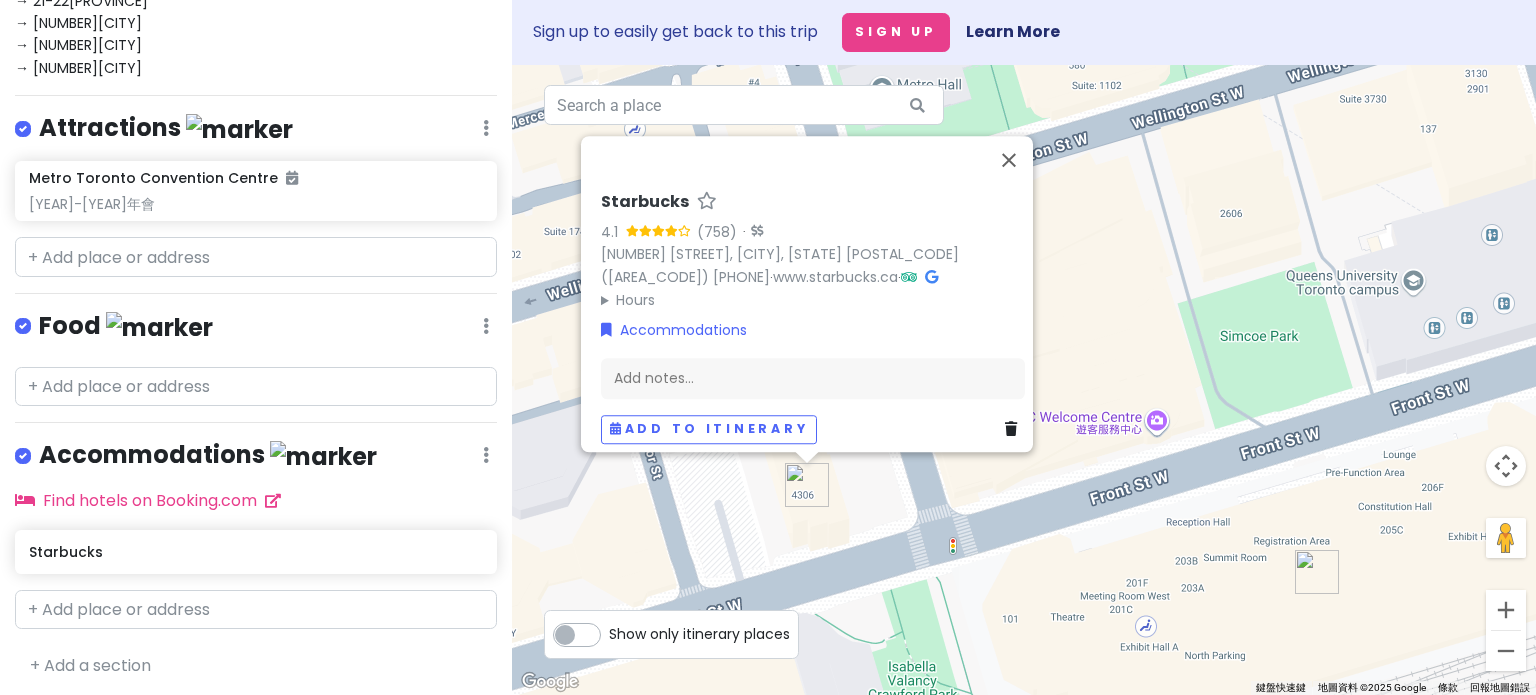scroll, scrollTop: 282, scrollLeft: 0, axis: vertical 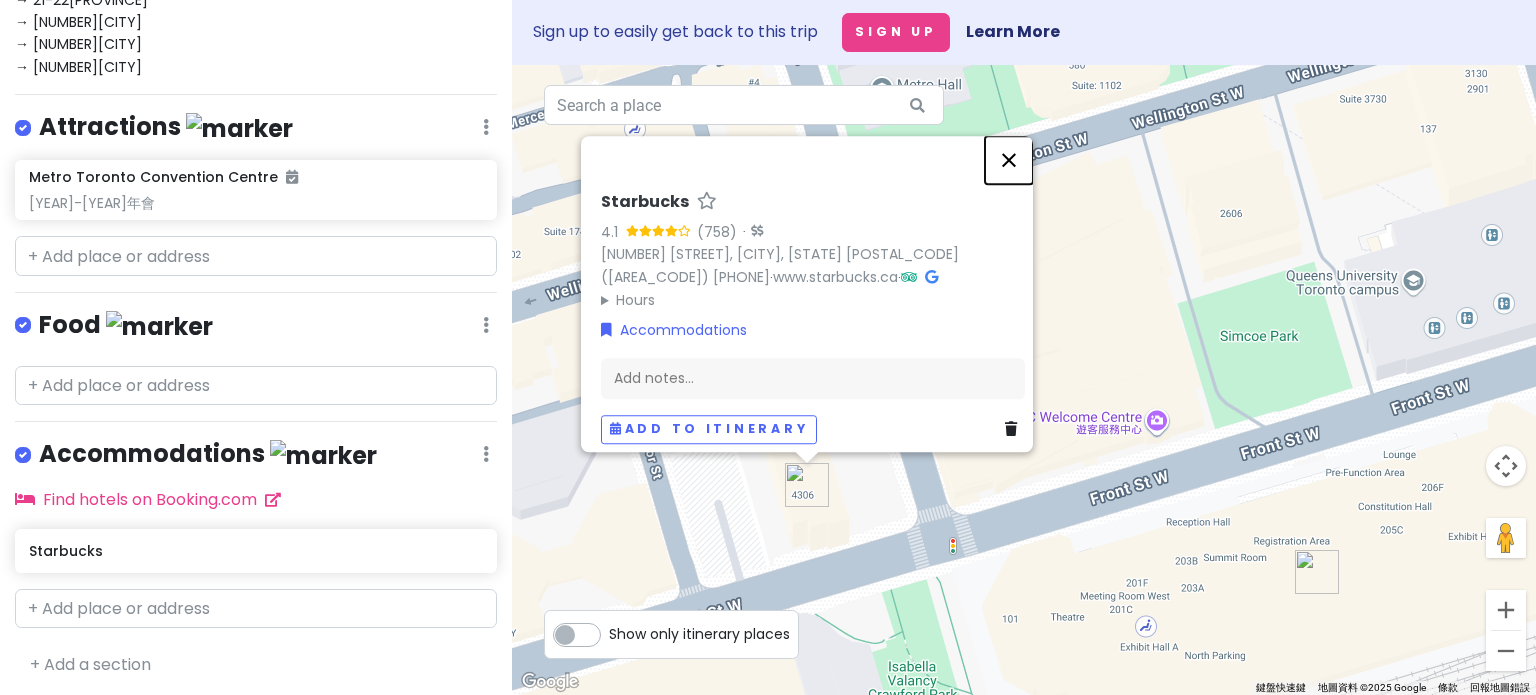 click at bounding box center [1009, 160] 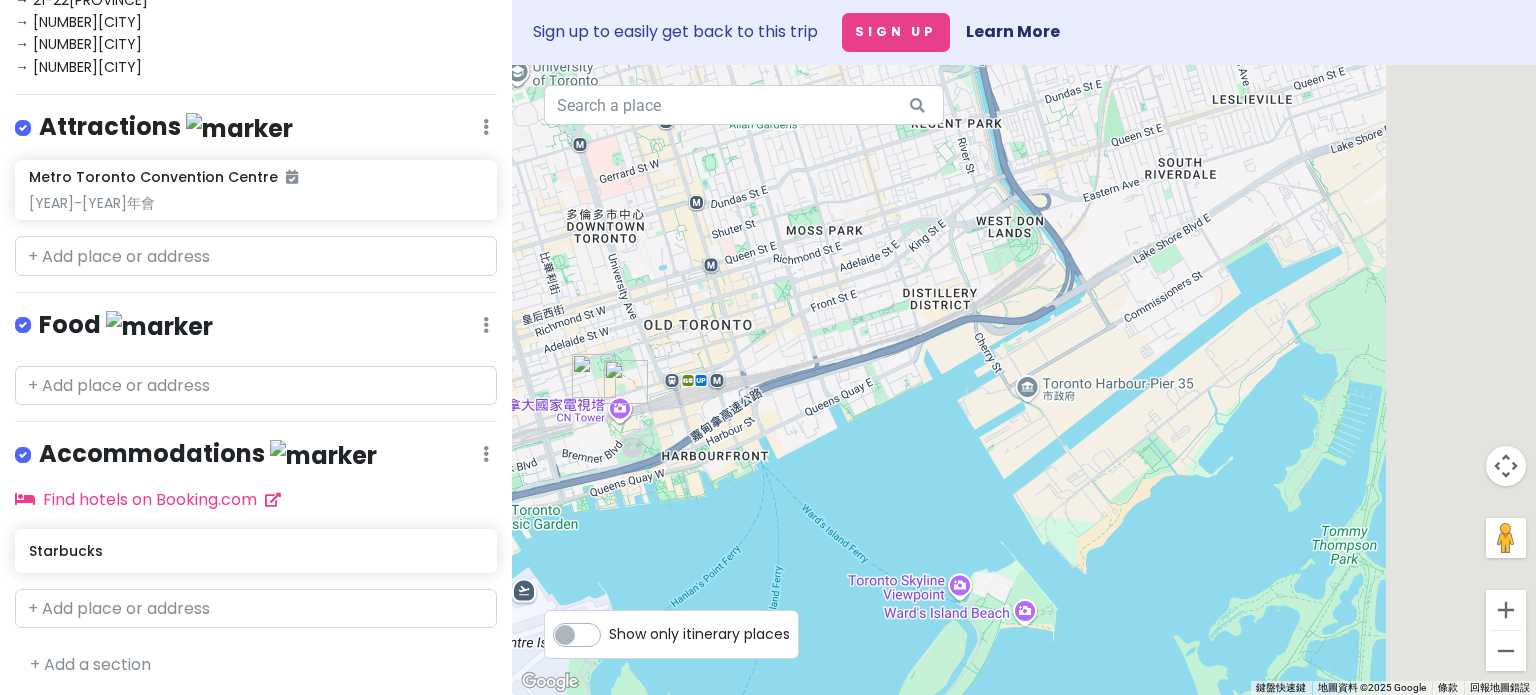 drag, startPoint x: 1138, startPoint y: 240, endPoint x: 709, endPoint y: 365, distance: 446.84003 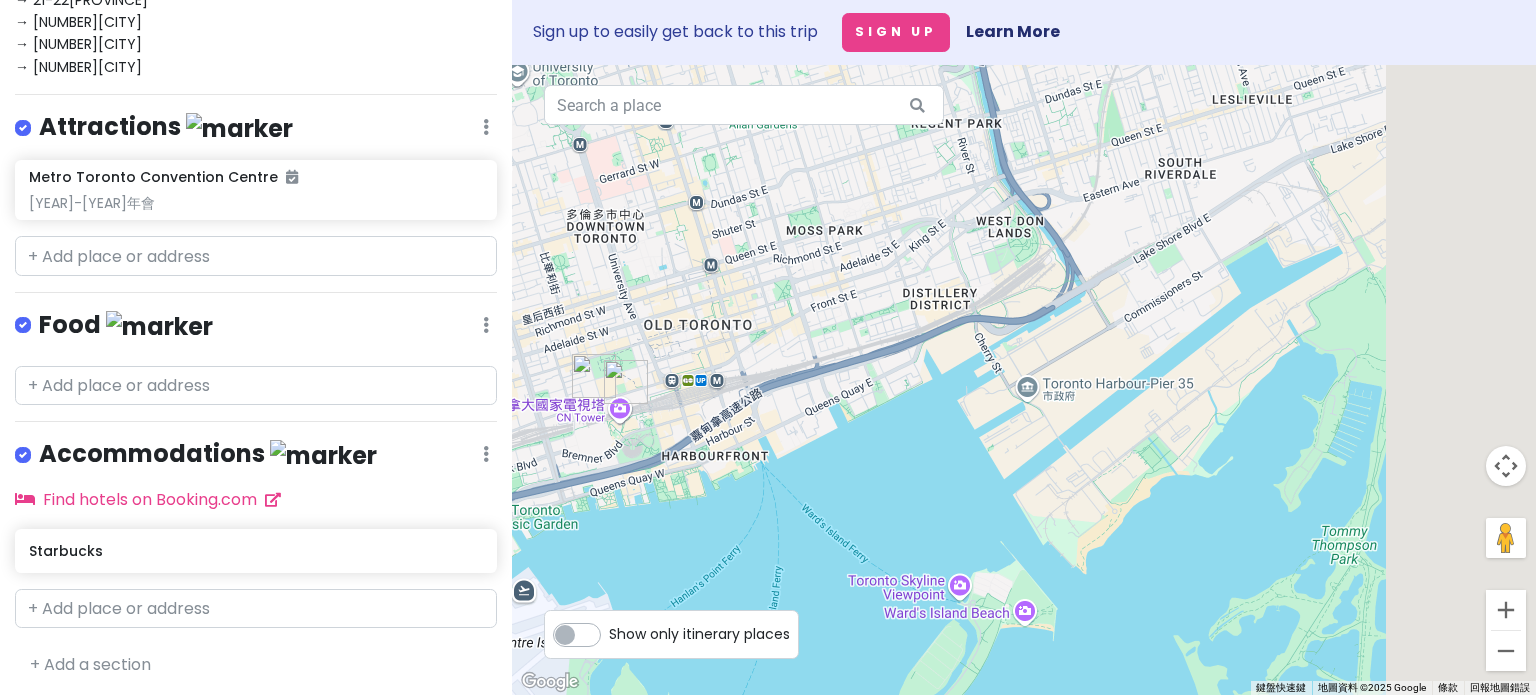 click at bounding box center (1024, 380) 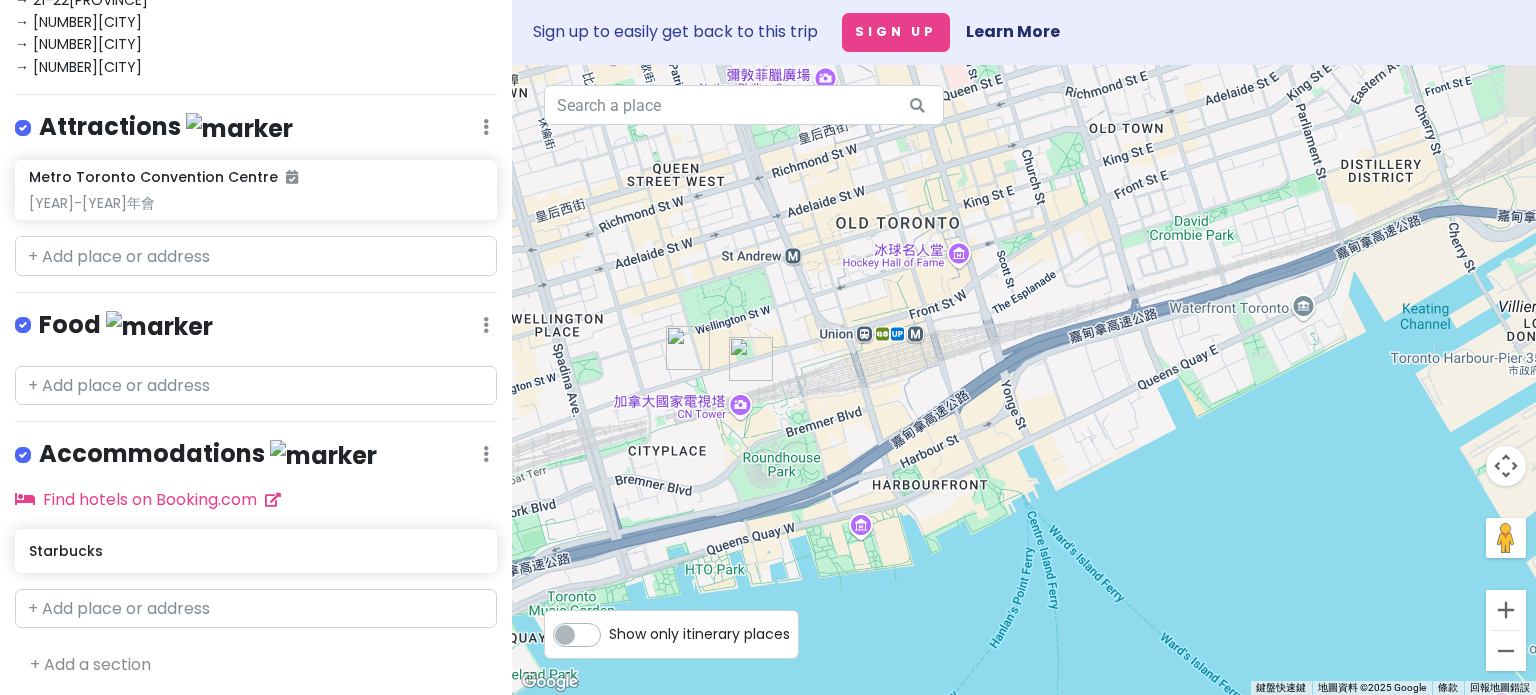 drag, startPoint x: 656, startPoint y: 367, endPoint x: 877, endPoint y: 460, distance: 239.77072 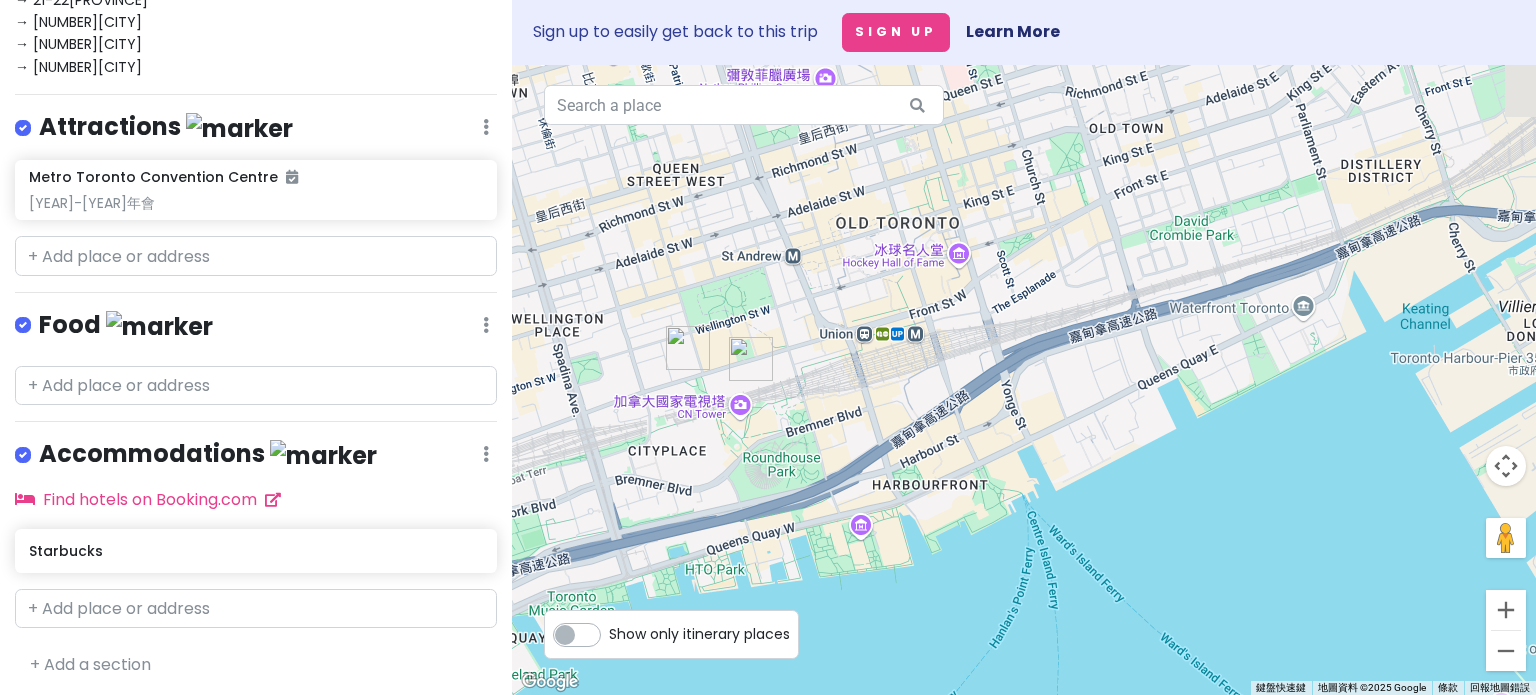 click at bounding box center [1024, 380] 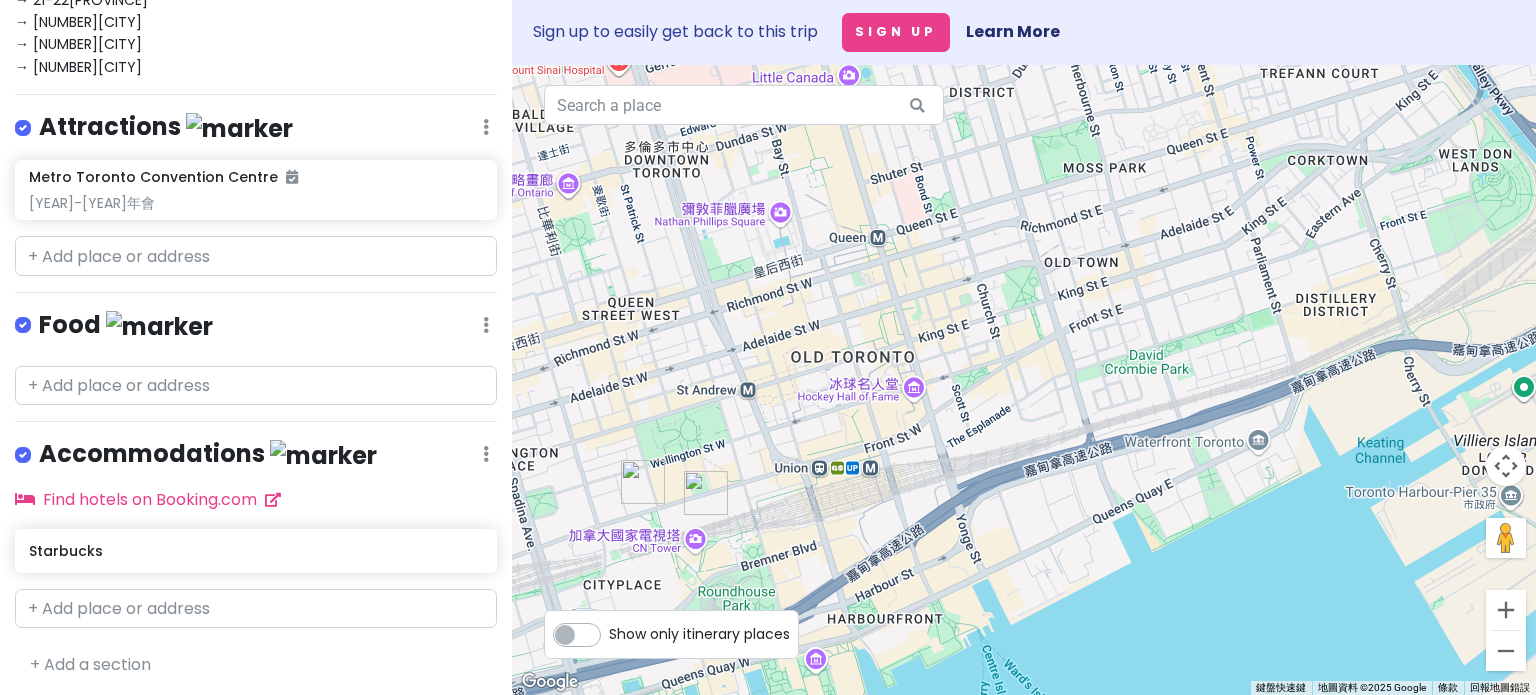 drag, startPoint x: 1077, startPoint y: 332, endPoint x: 968, endPoint y: 451, distance: 161.37534 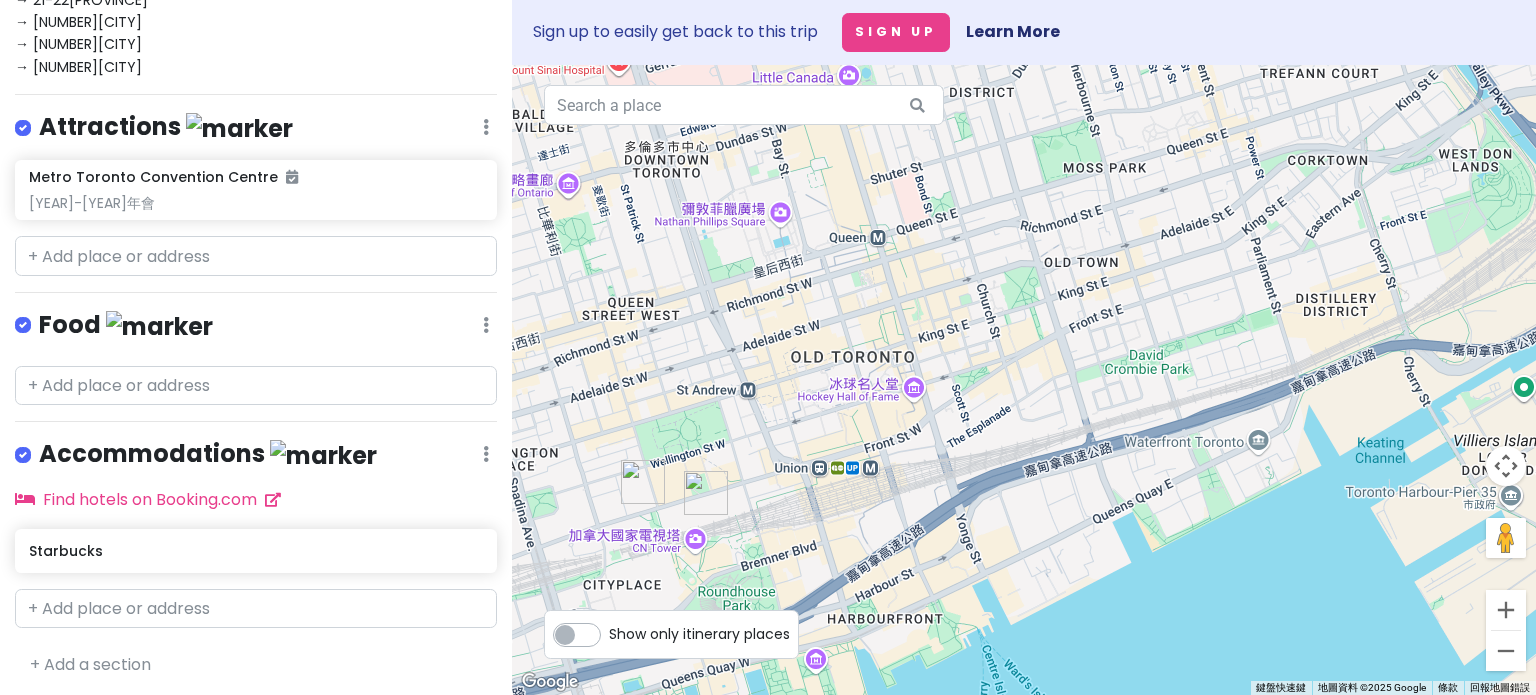click at bounding box center [1024, 380] 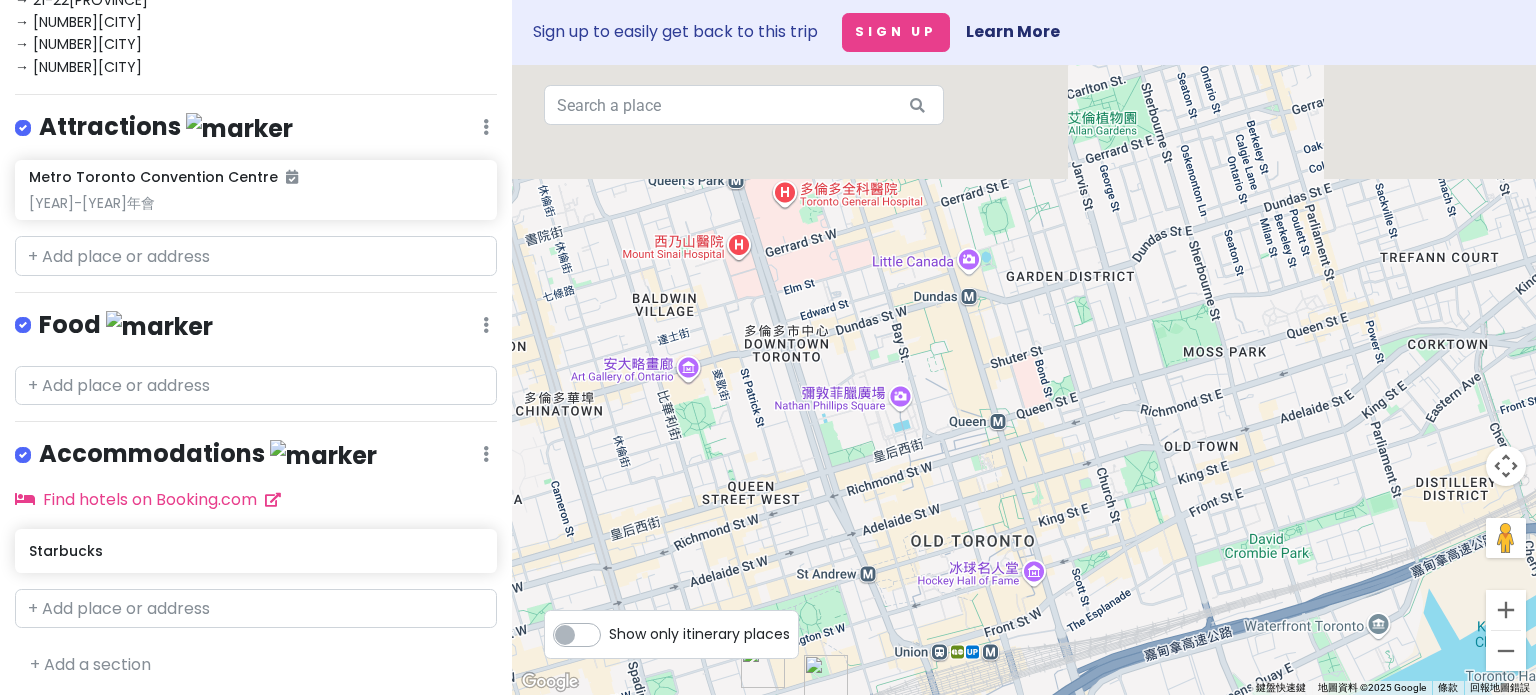 drag, startPoint x: 889, startPoint y: 255, endPoint x: 1016, endPoint y: 440, distance: 224.39697 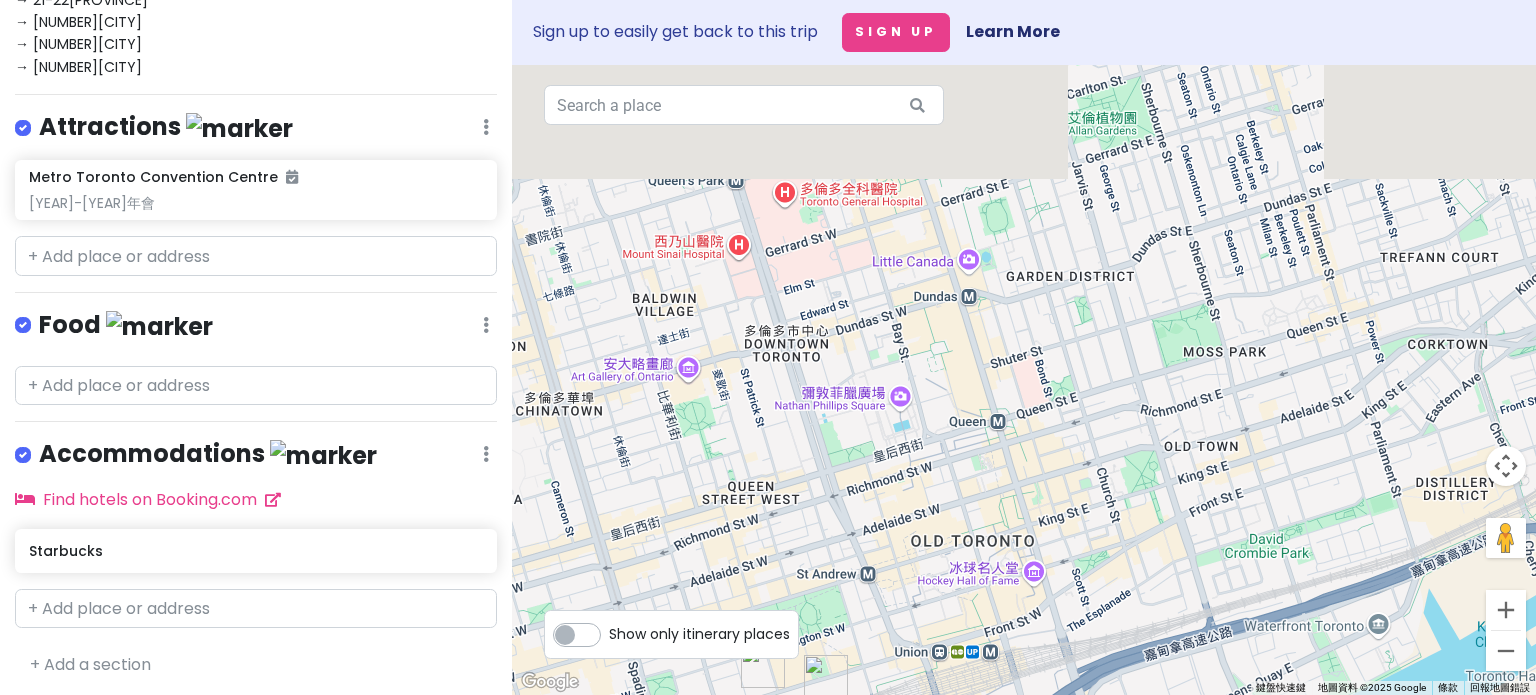 click at bounding box center (1024, 380) 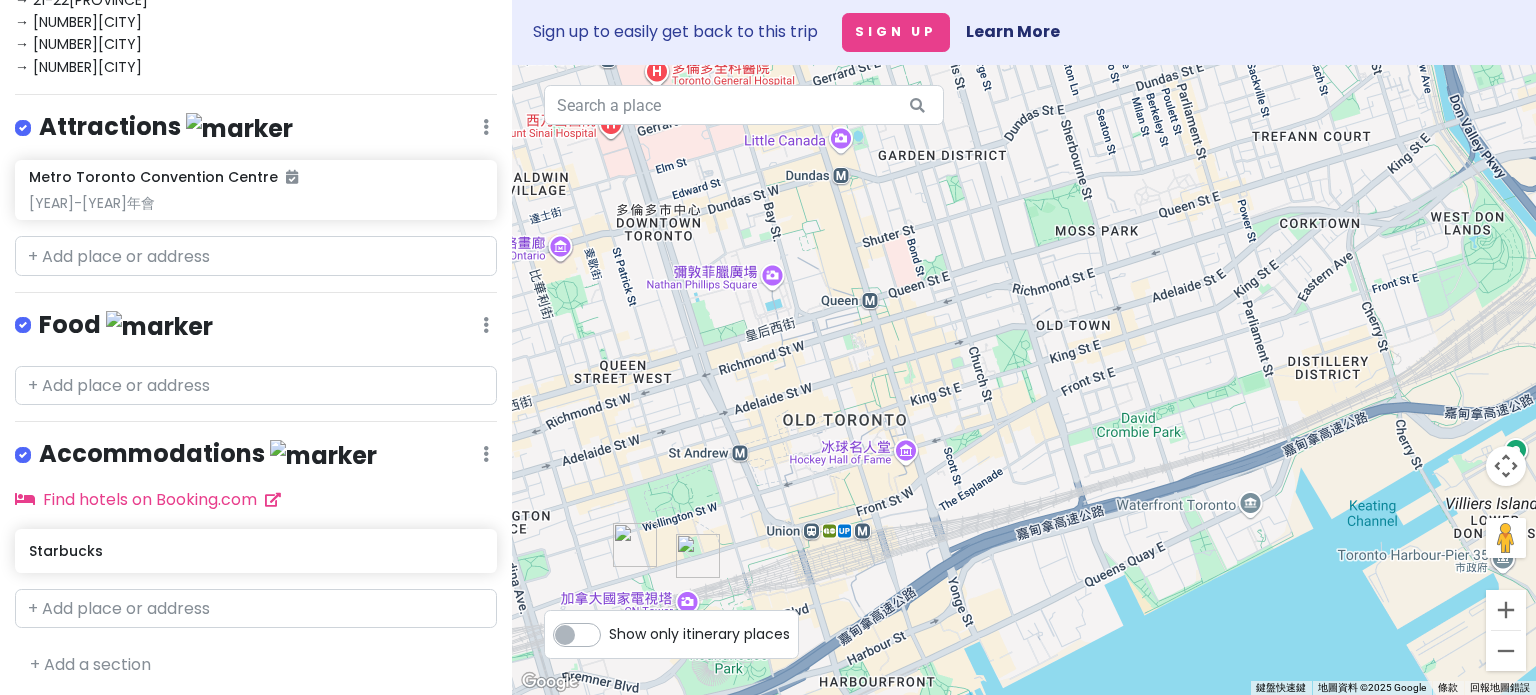 drag, startPoint x: 960, startPoint y: 399, endPoint x: 816, endPoint y: 263, distance: 198.0707 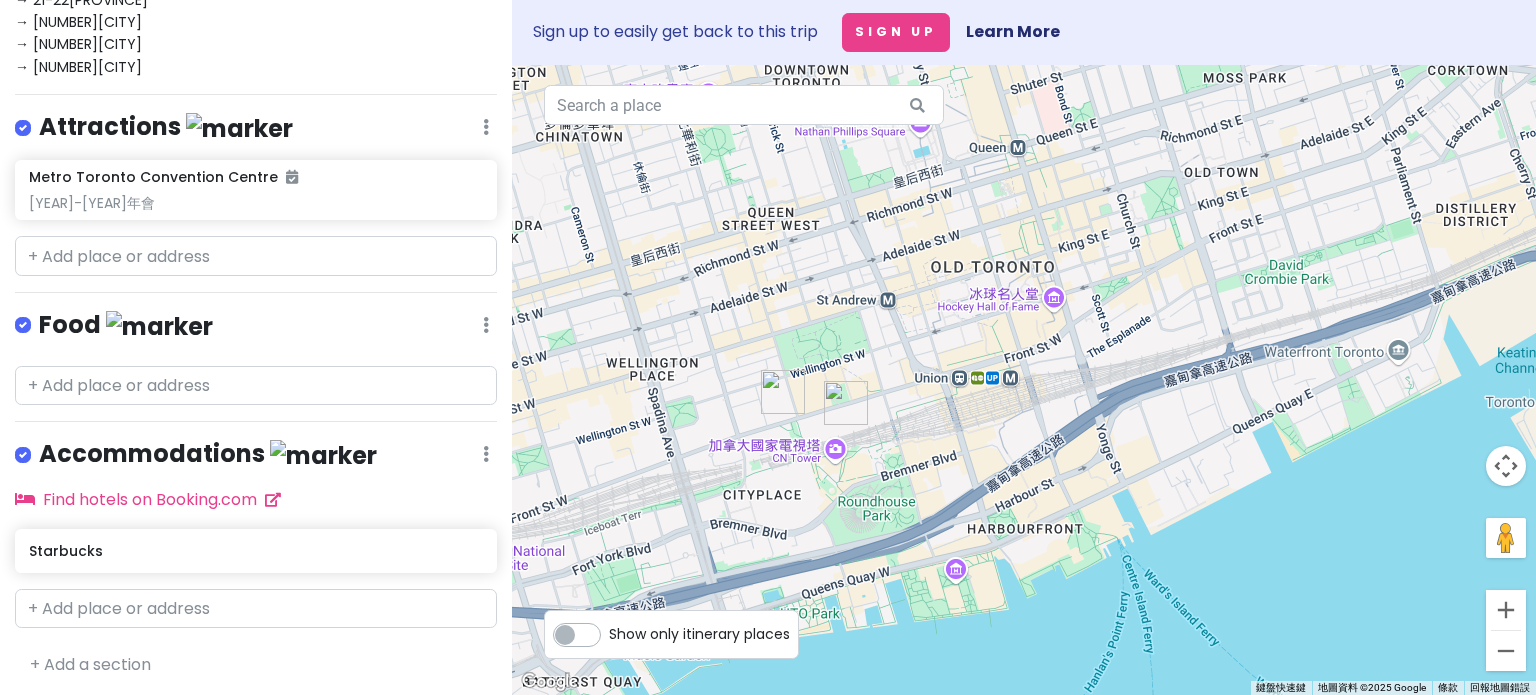 drag, startPoint x: 952, startPoint y: 407, endPoint x: 1098, endPoint y: 254, distance: 211.48286 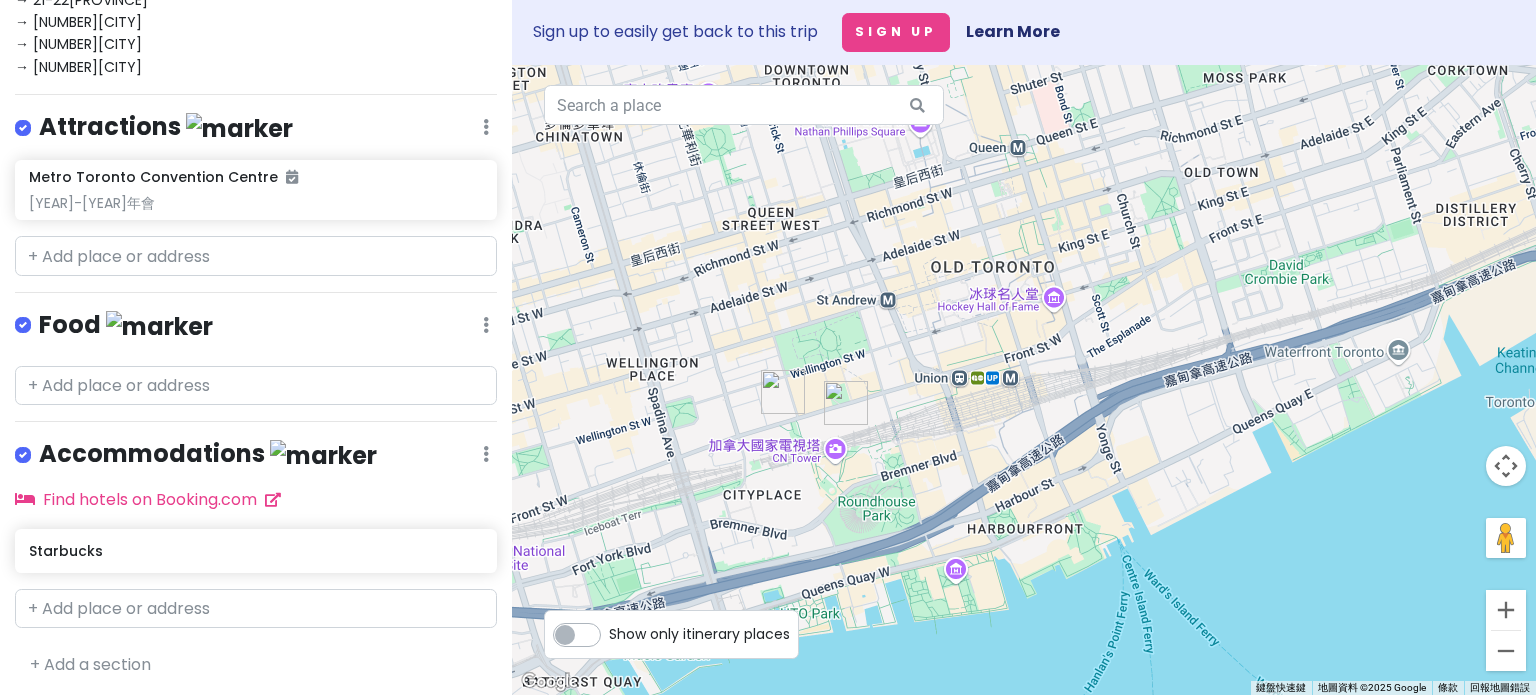 click at bounding box center [1024, 380] 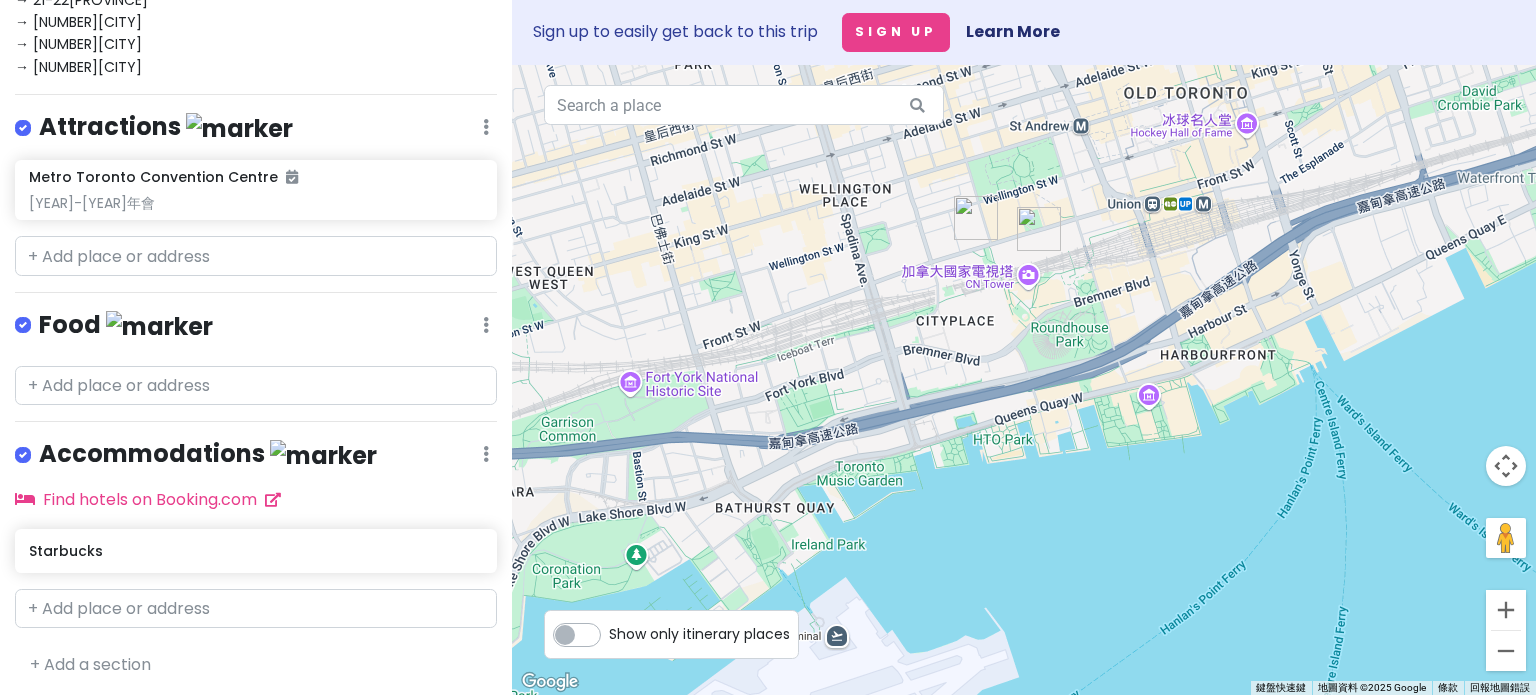 drag, startPoint x: 768, startPoint y: 515, endPoint x: 966, endPoint y: 340, distance: 264.25177 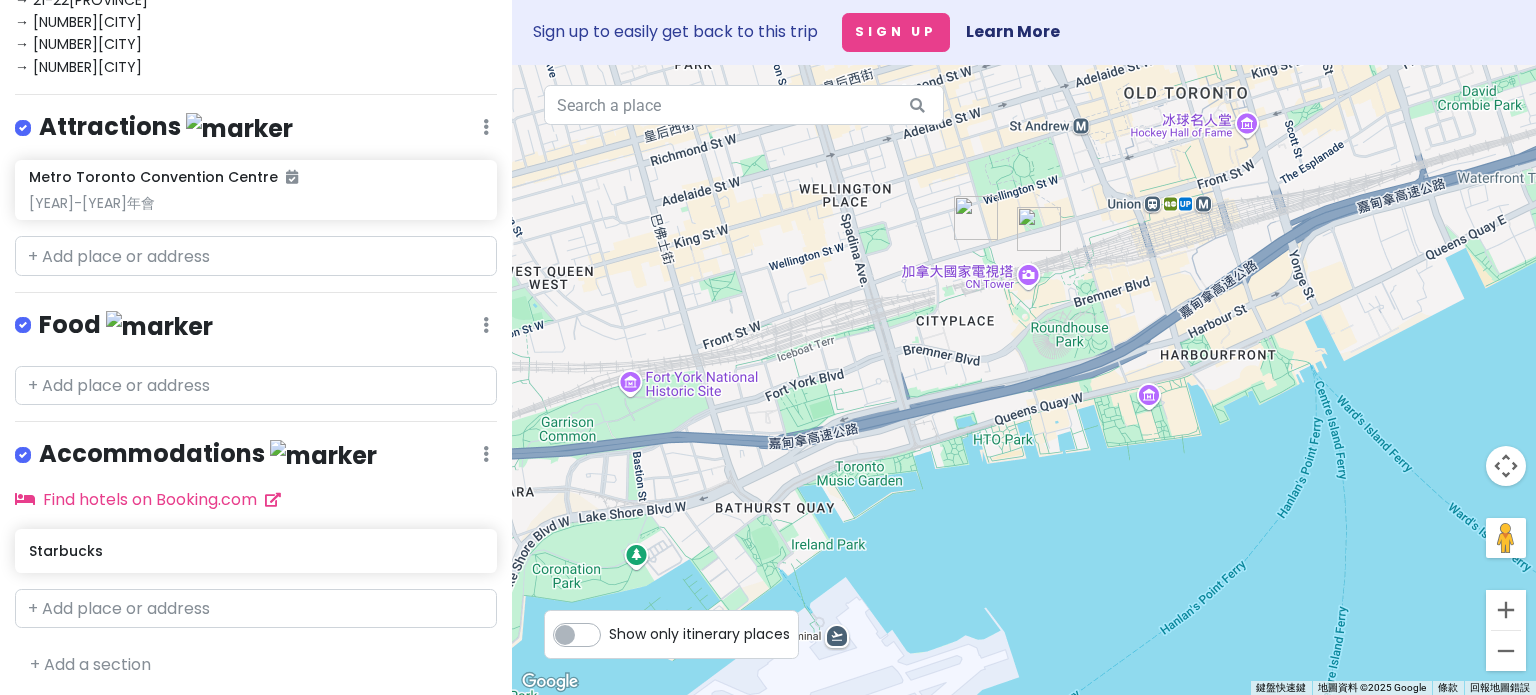click at bounding box center (1024, 380) 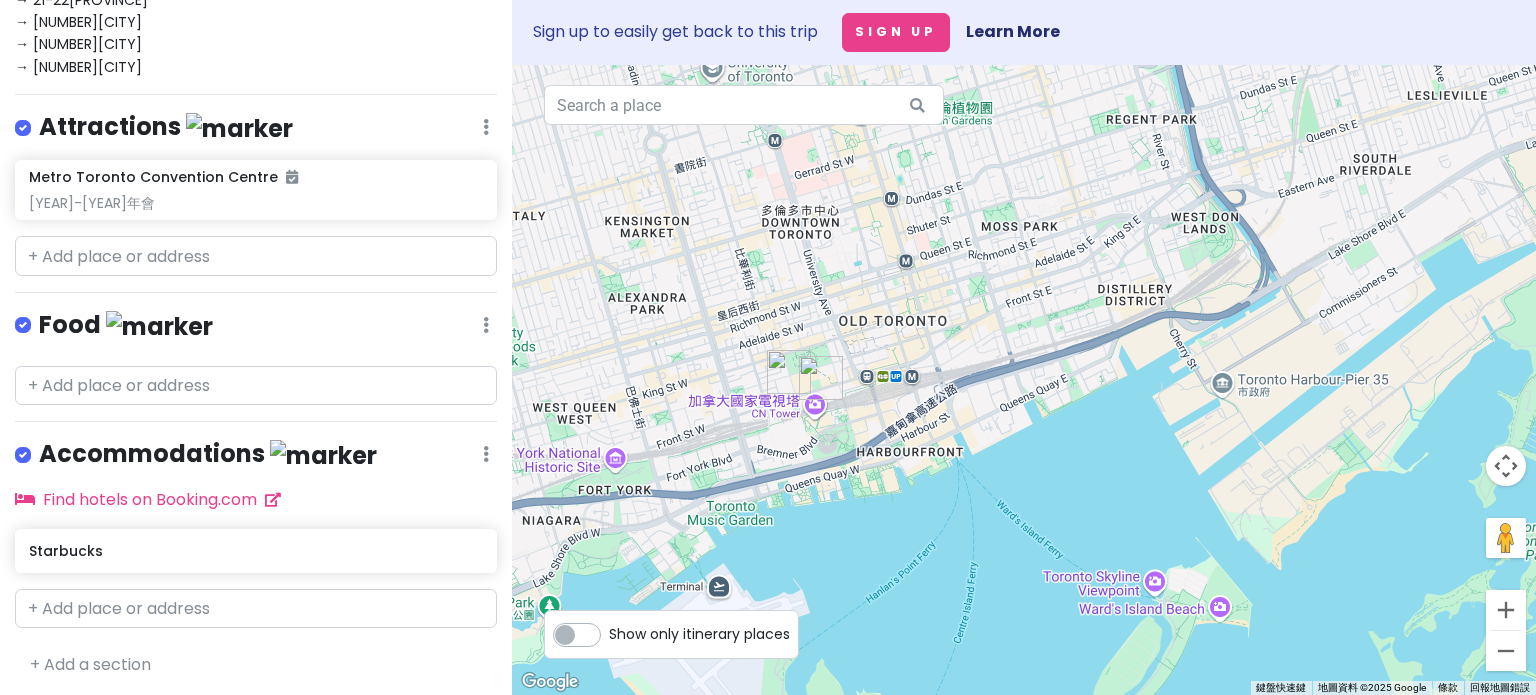 drag, startPoint x: 1016, startPoint y: 317, endPoint x: 888, endPoint y: 447, distance: 182.43903 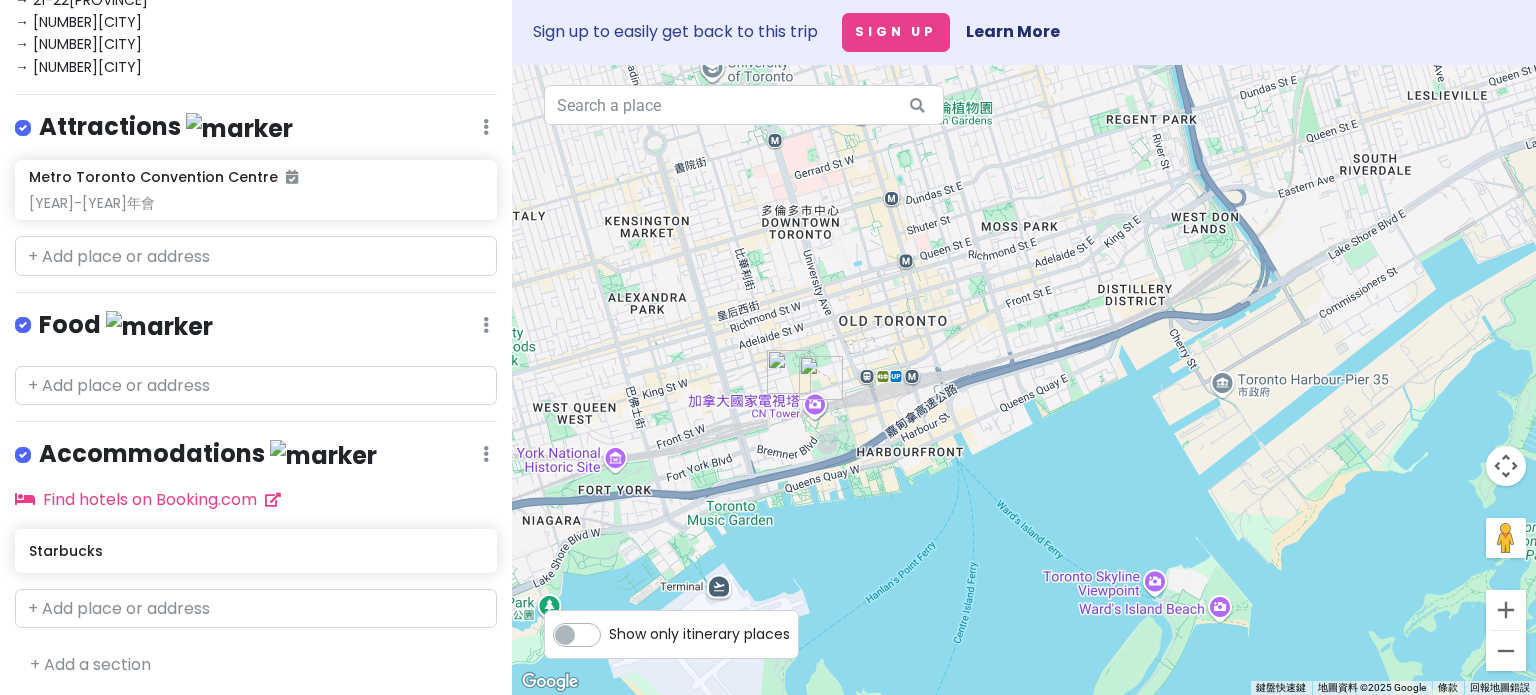 click at bounding box center [1024, 380] 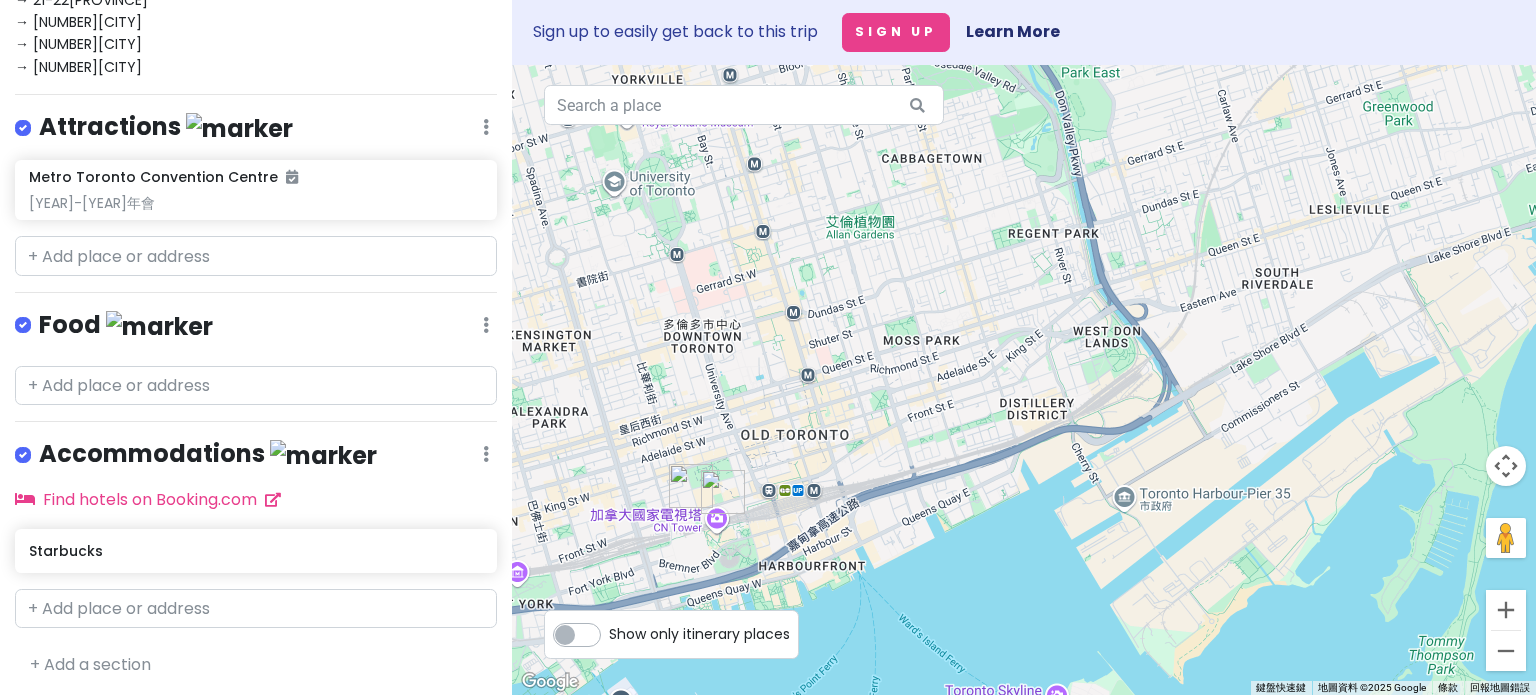 drag, startPoint x: 754, startPoint y: 355, endPoint x: 719, endPoint y: 381, distance: 43.60046 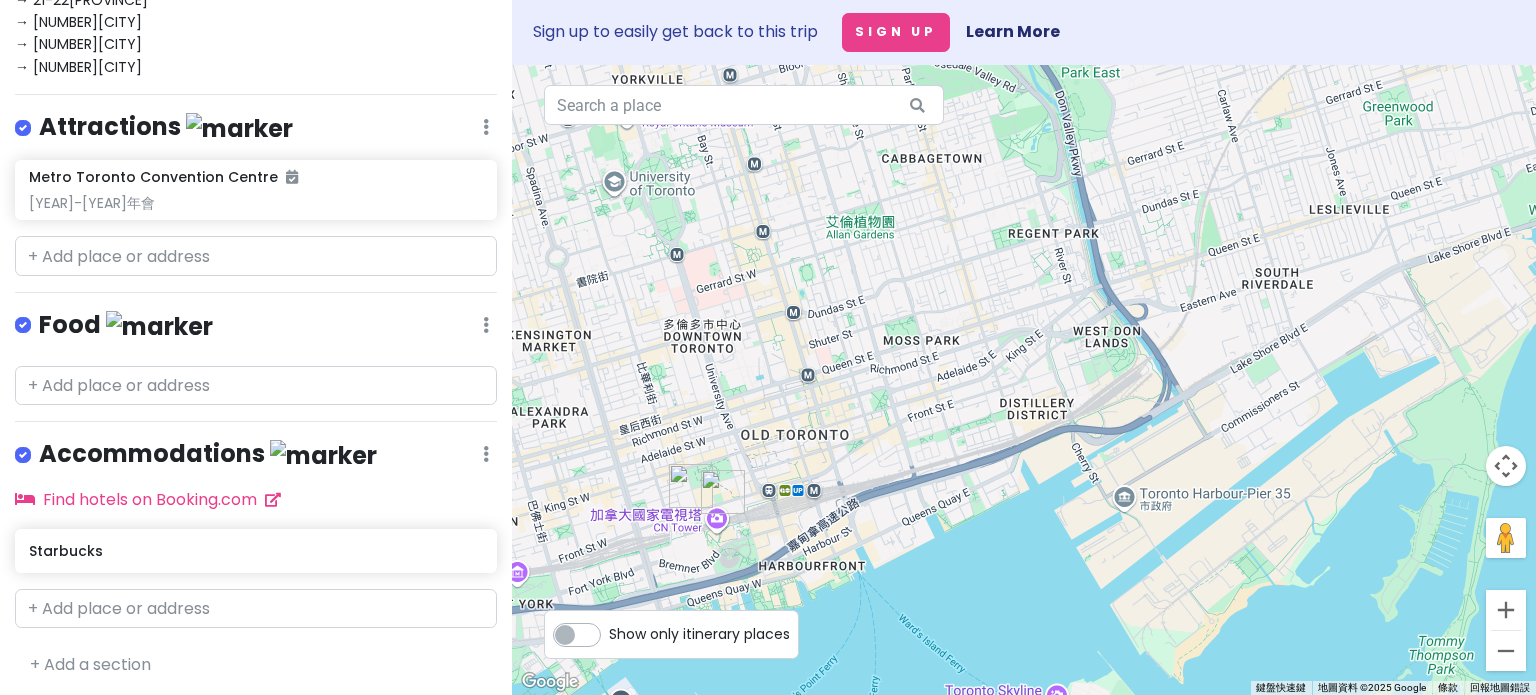 click at bounding box center (1024, 380) 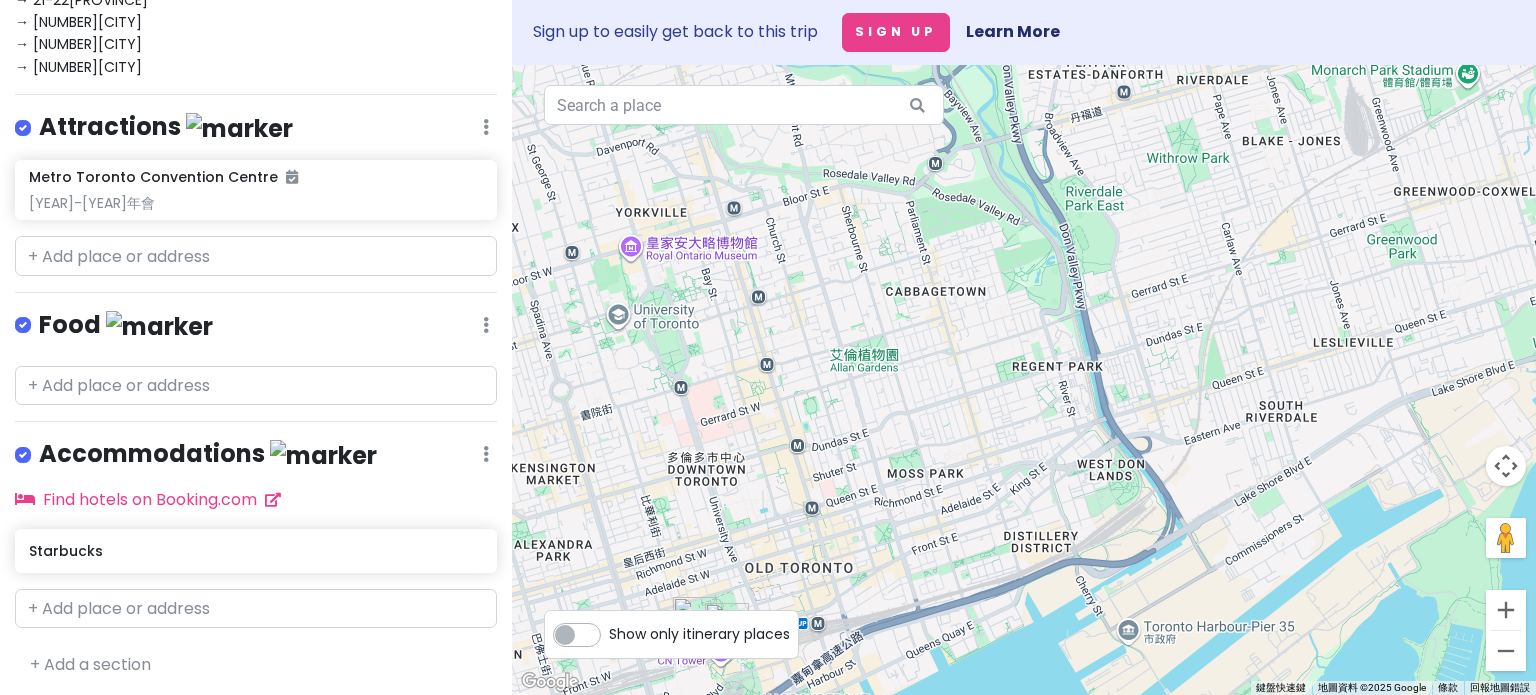drag, startPoint x: 720, startPoint y: 275, endPoint x: 724, endPoint y: 416, distance: 141.05673 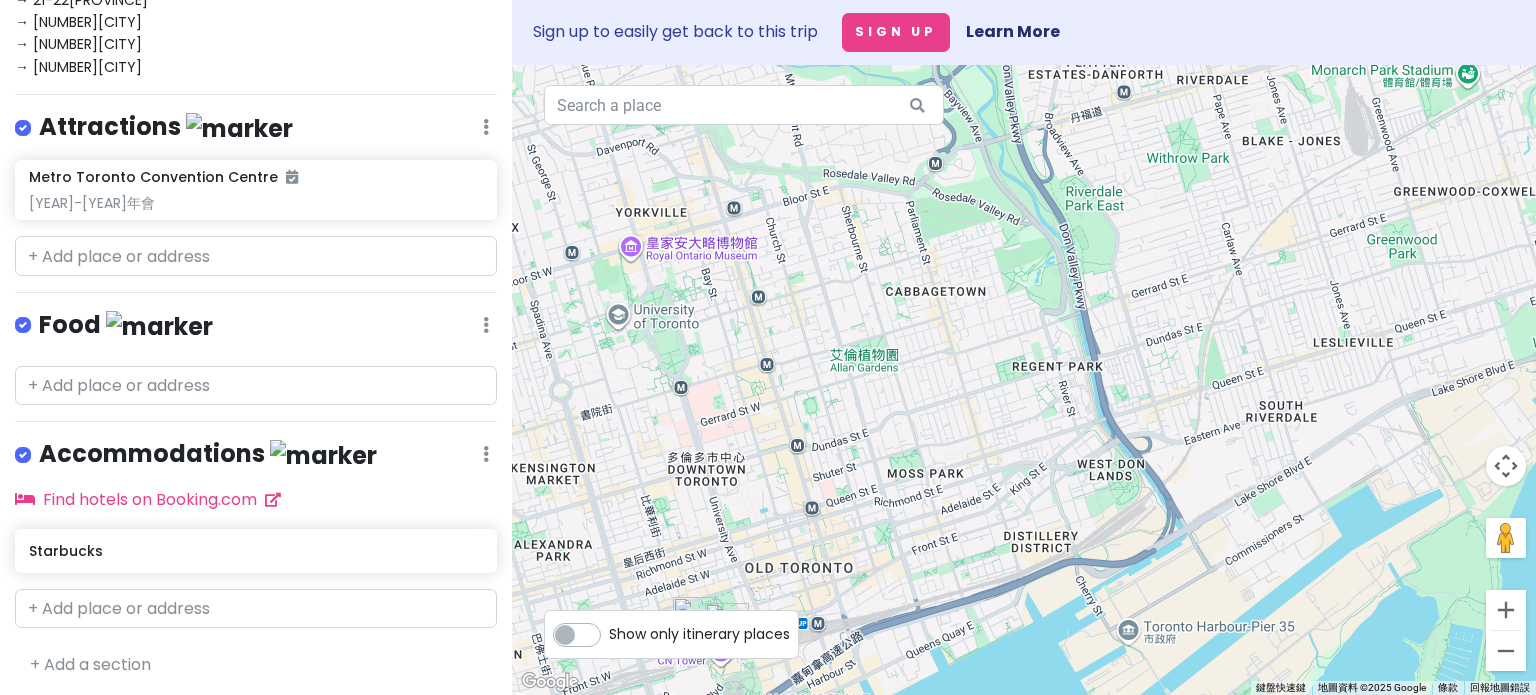 click at bounding box center (1024, 380) 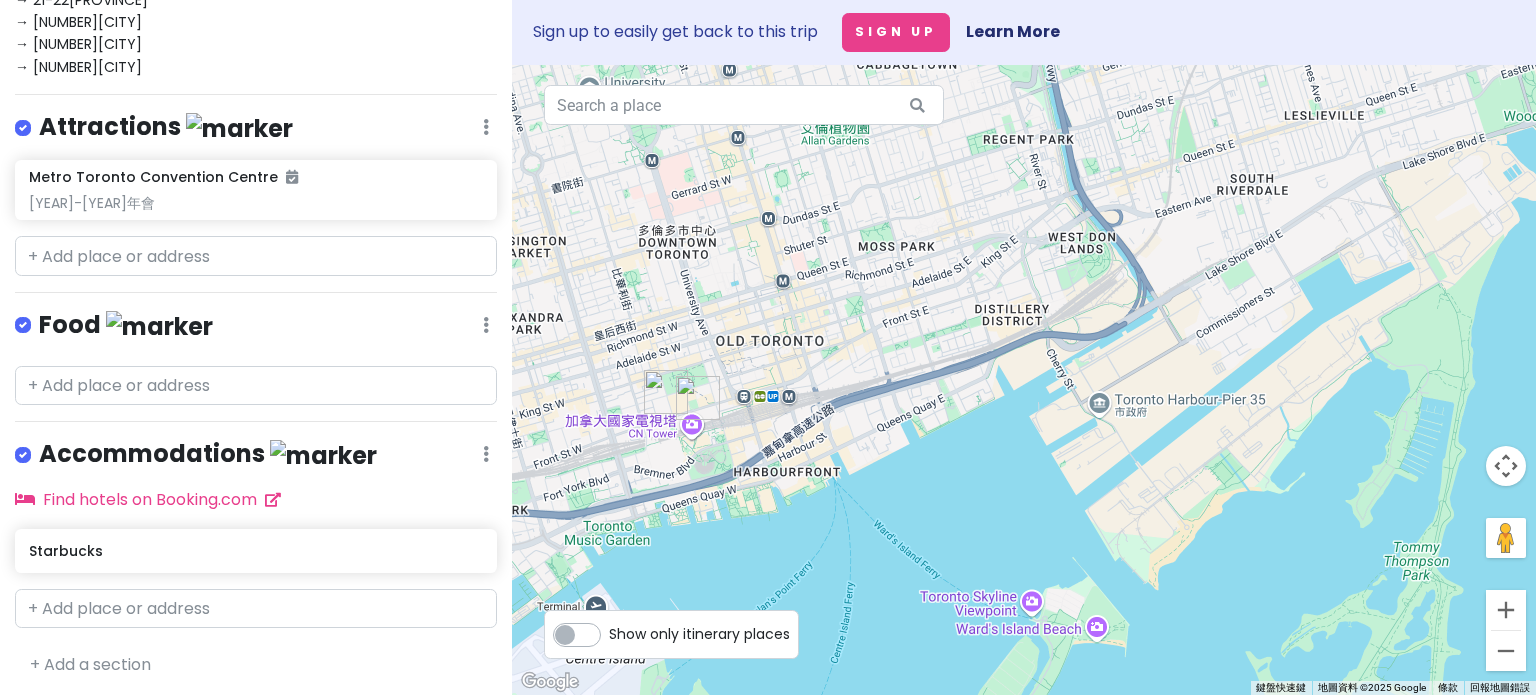 drag, startPoint x: 768, startPoint y: 529, endPoint x: 743, endPoint y: 320, distance: 210.4899 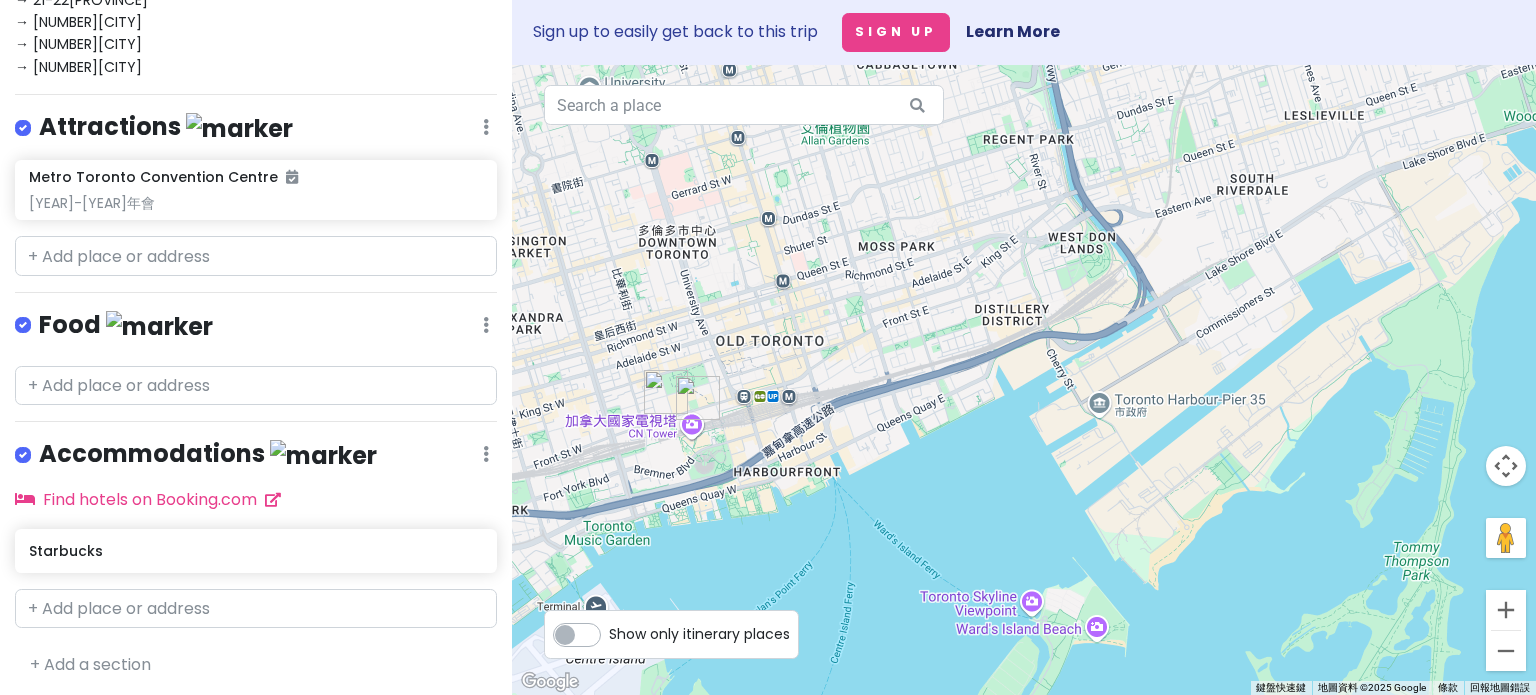 click at bounding box center (1024, 380) 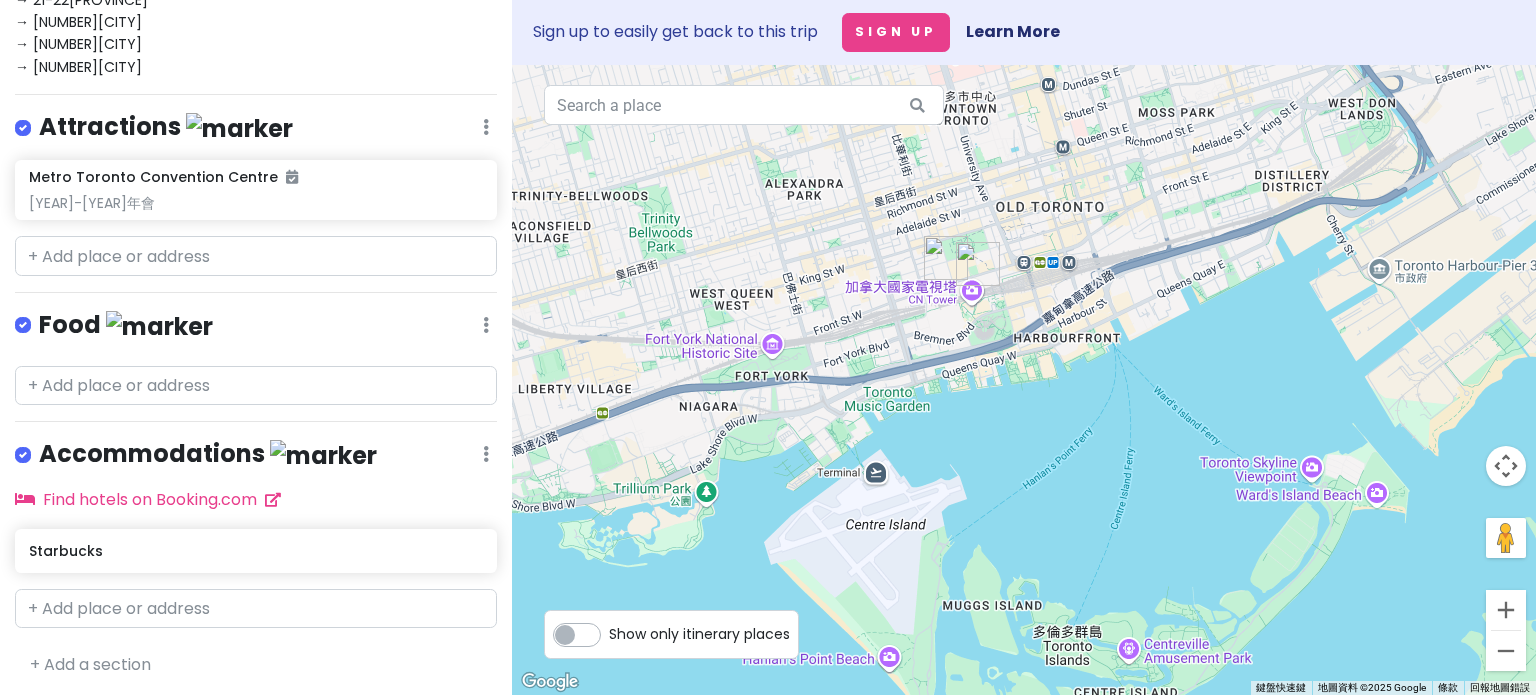 drag, startPoint x: 708, startPoint y: 487, endPoint x: 990, endPoint y: 354, distance: 311.79 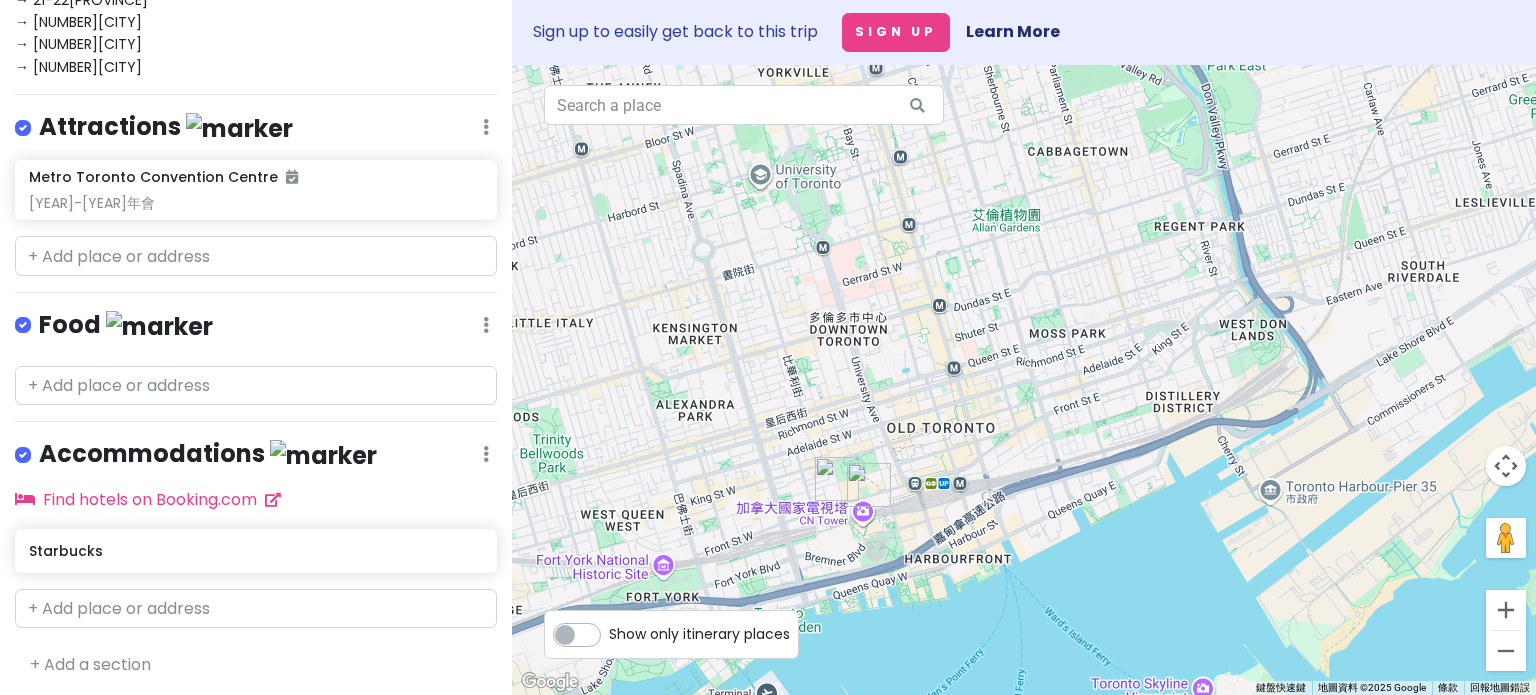 drag, startPoint x: 813, startPoint y: 320, endPoint x: 768, endPoint y: 443, distance: 130.97328 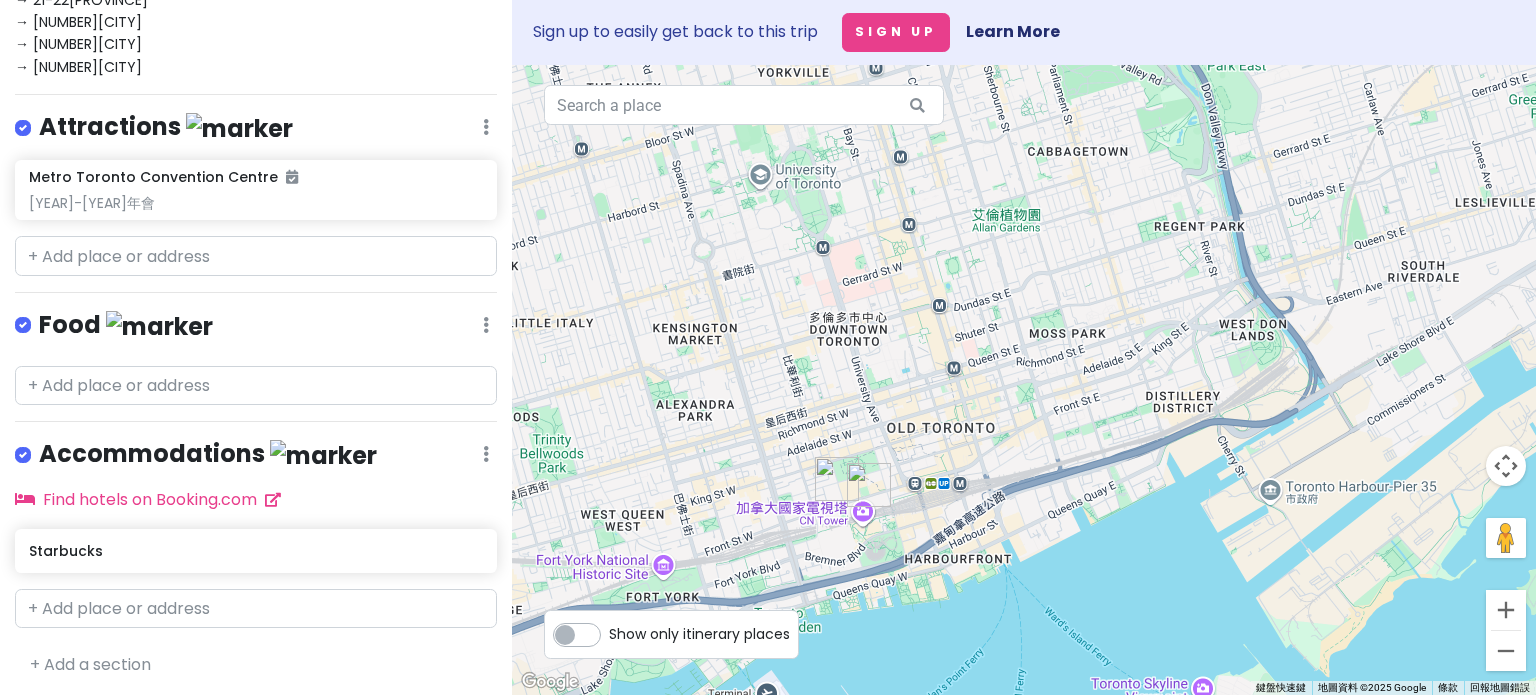 click at bounding box center (1024, 380) 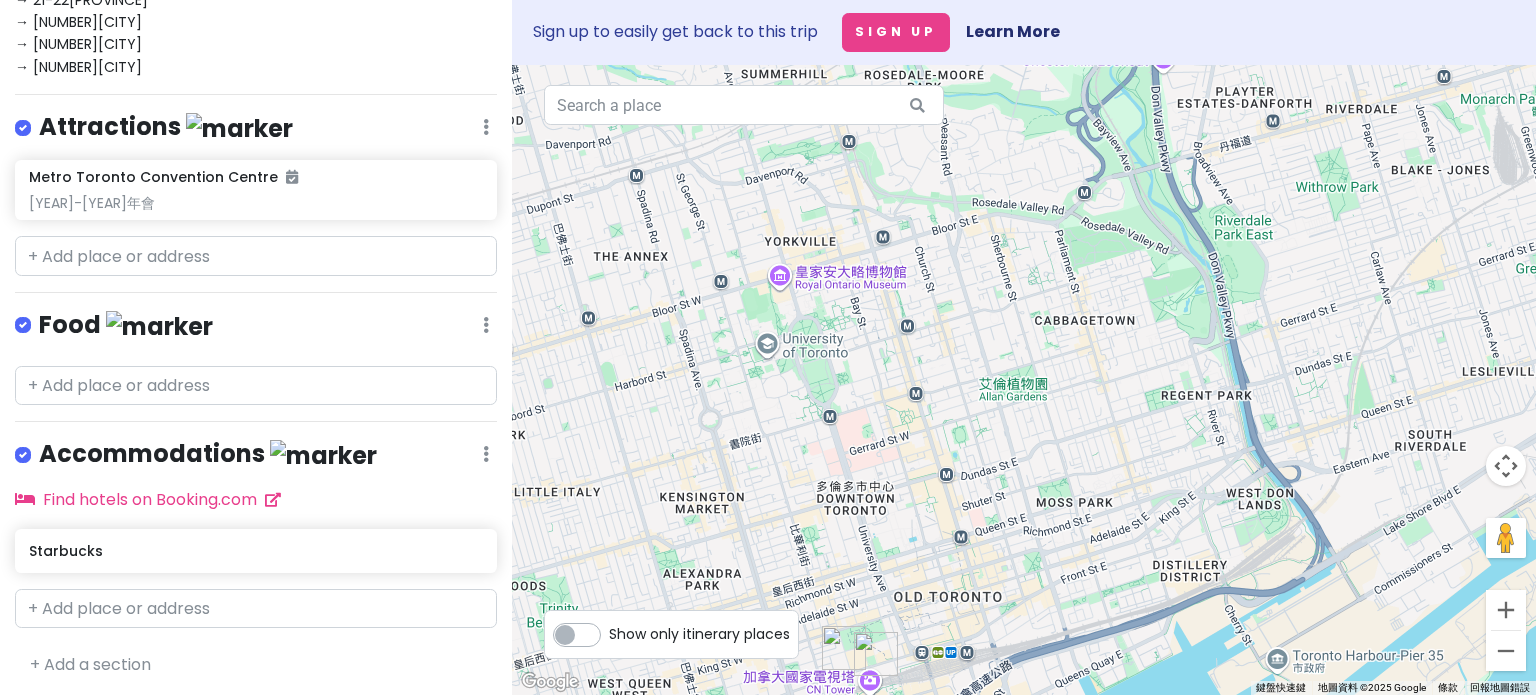 drag, startPoint x: 748, startPoint y: 271, endPoint x: 755, endPoint y: 443, distance: 172.14238 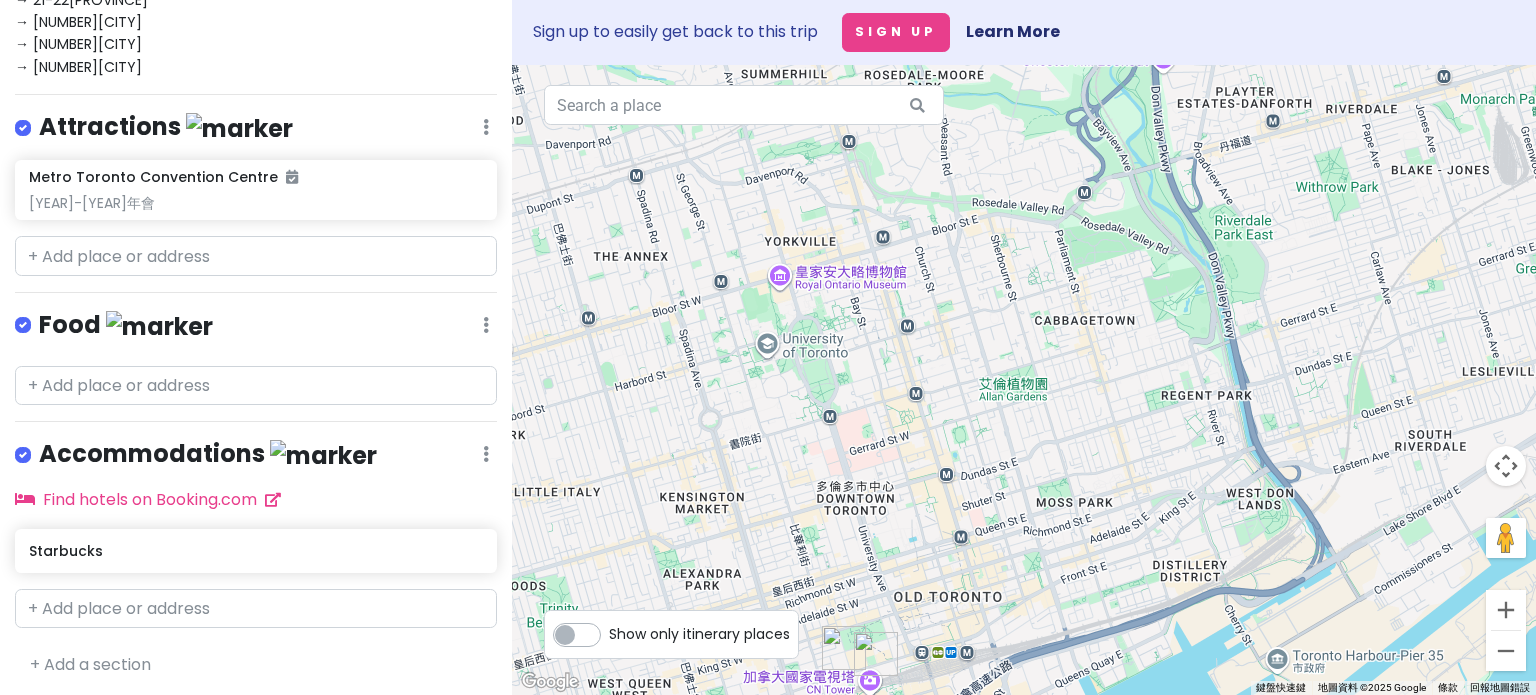 click at bounding box center (1024, 380) 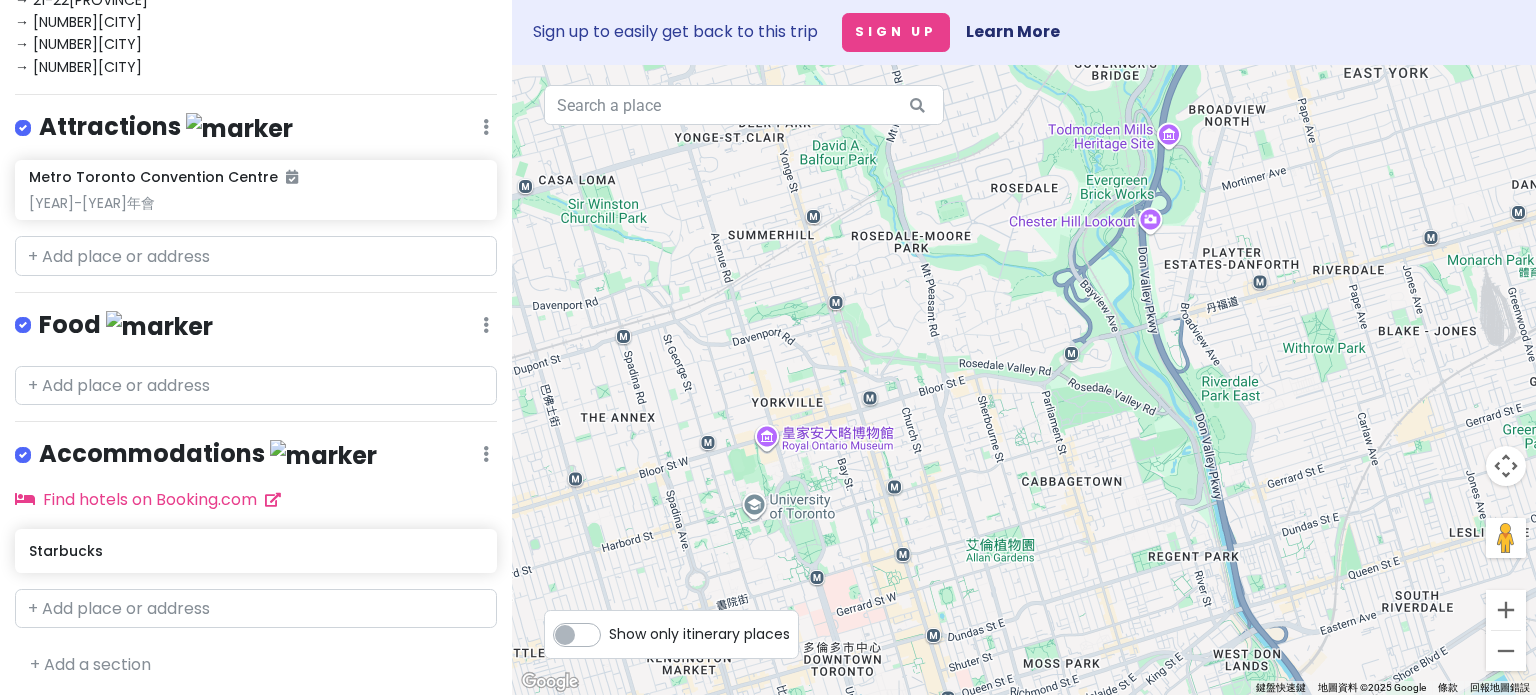 drag, startPoint x: 745, startPoint y: 252, endPoint x: 732, endPoint y: 372, distance: 120.70211 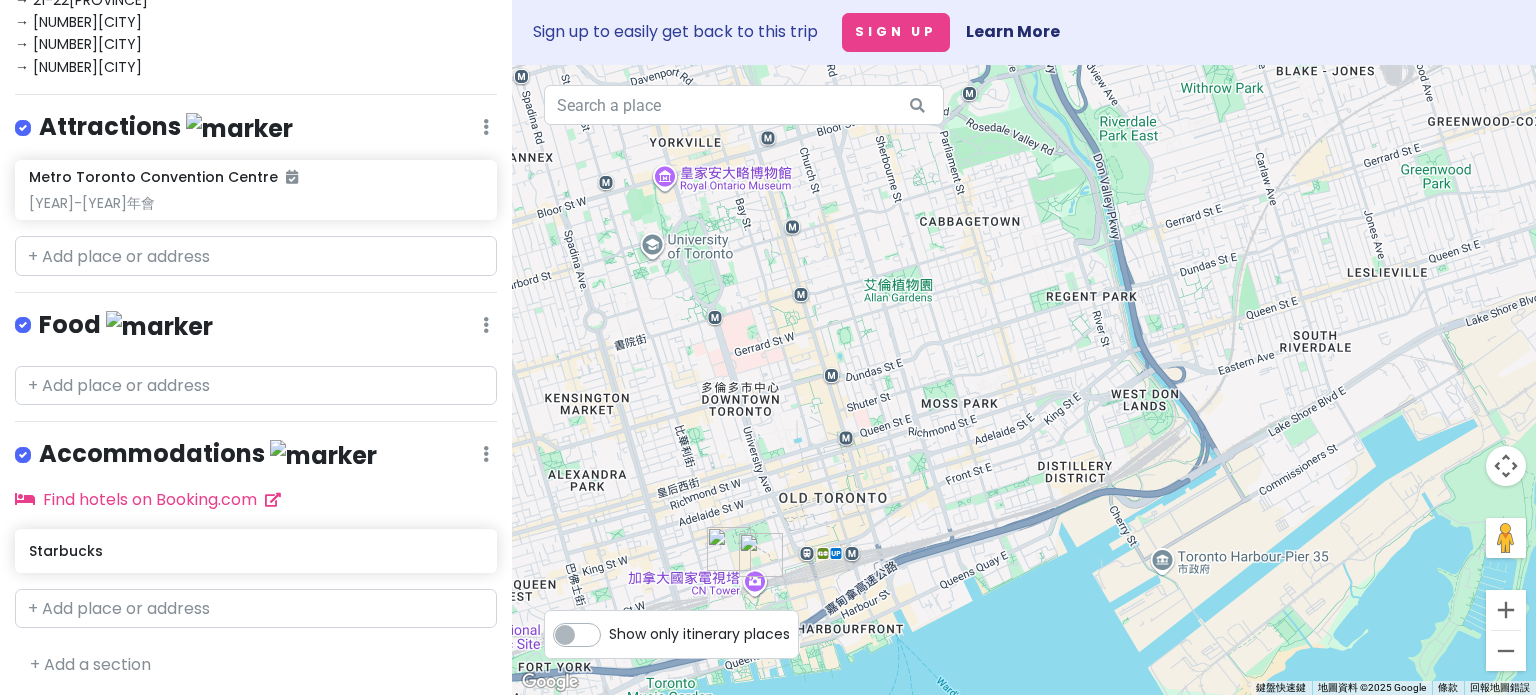 drag, startPoint x: 857, startPoint y: 514, endPoint x: 751, endPoint y: 247, distance: 287.27164 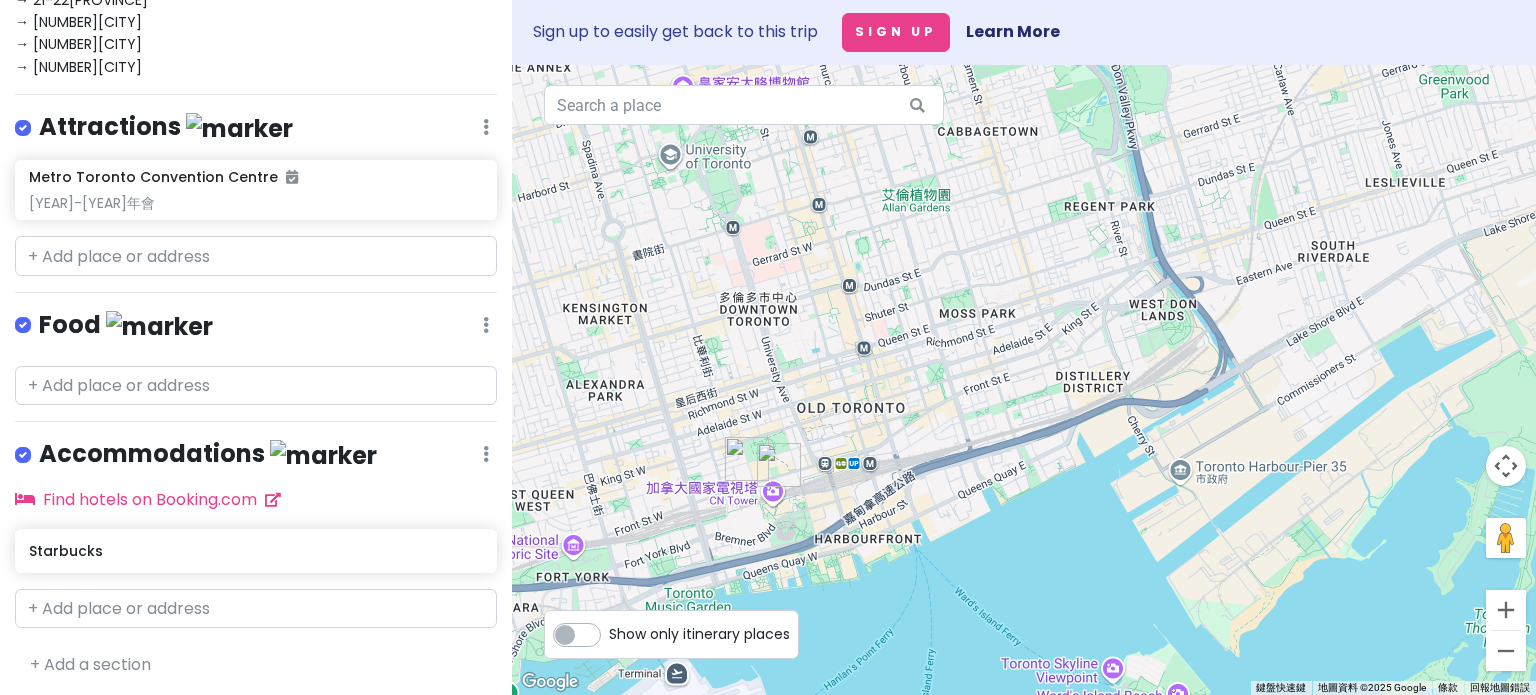 drag, startPoint x: 782, startPoint y: 514, endPoint x: 799, endPoint y: 419, distance: 96.50906 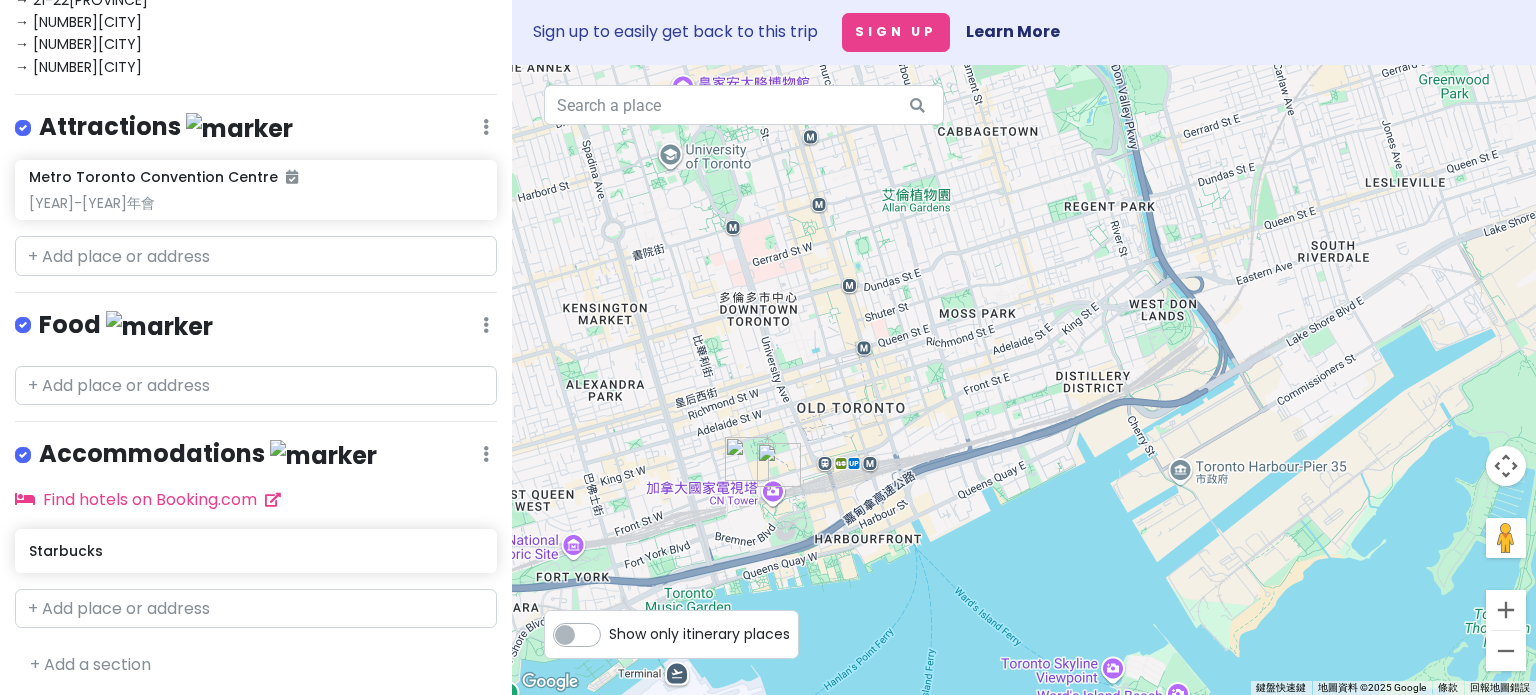click at bounding box center (1024, 380) 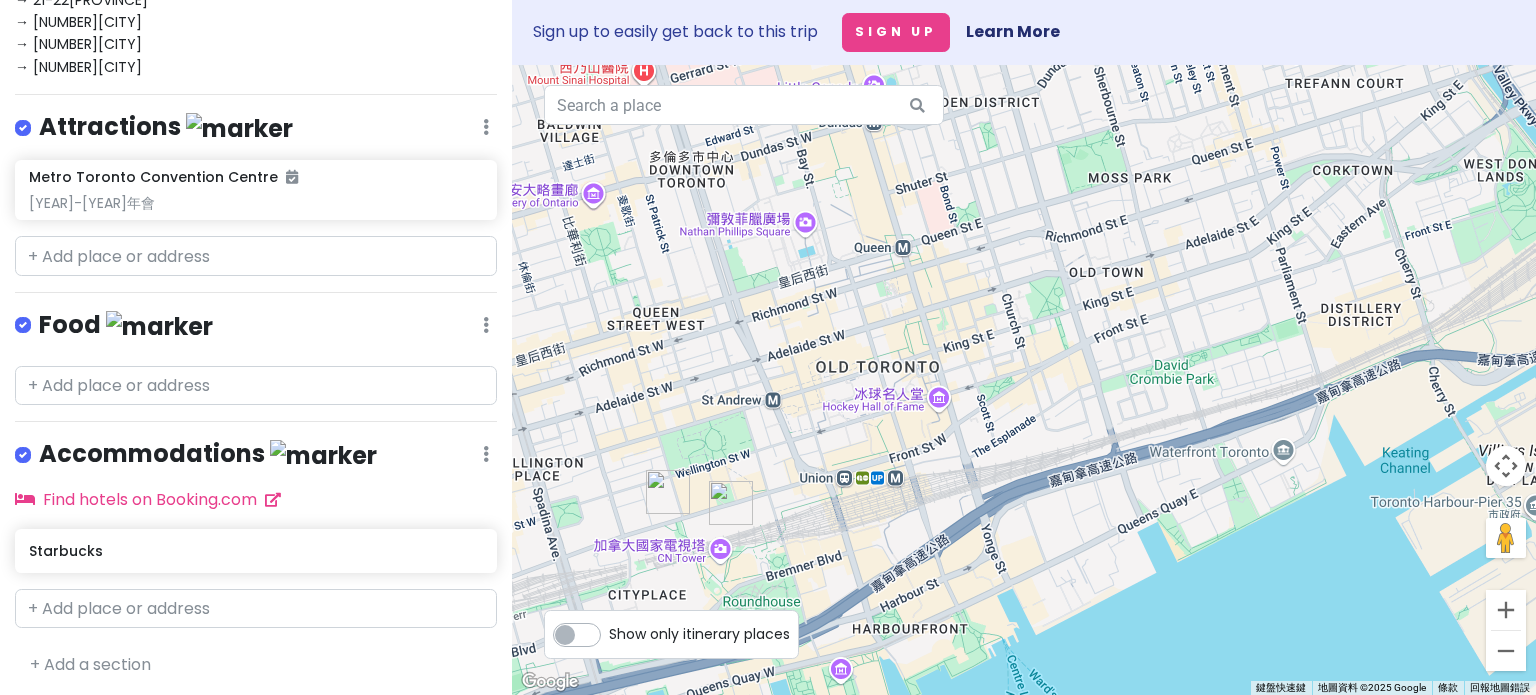 drag, startPoint x: 779, startPoint y: 409, endPoint x: 815, endPoint y: 549, distance: 144.55449 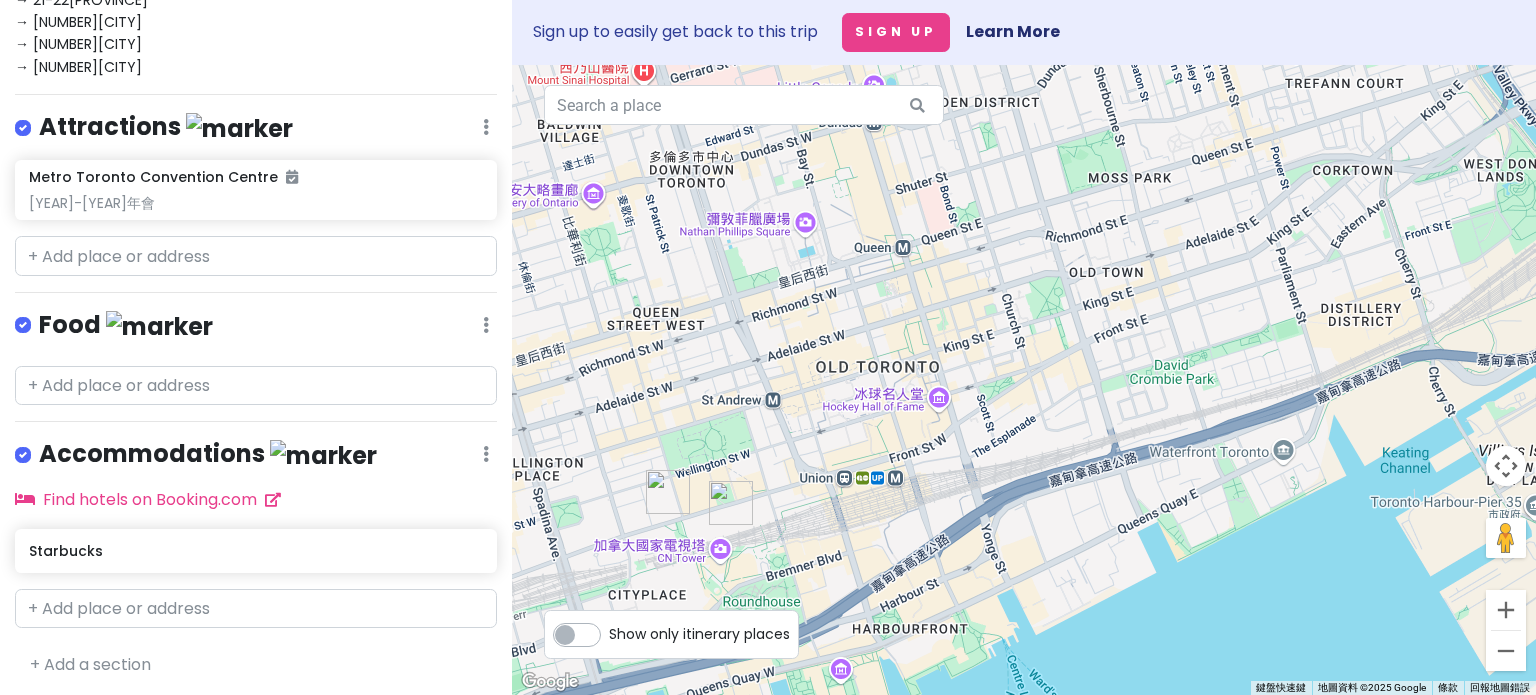 click at bounding box center (1024, 380) 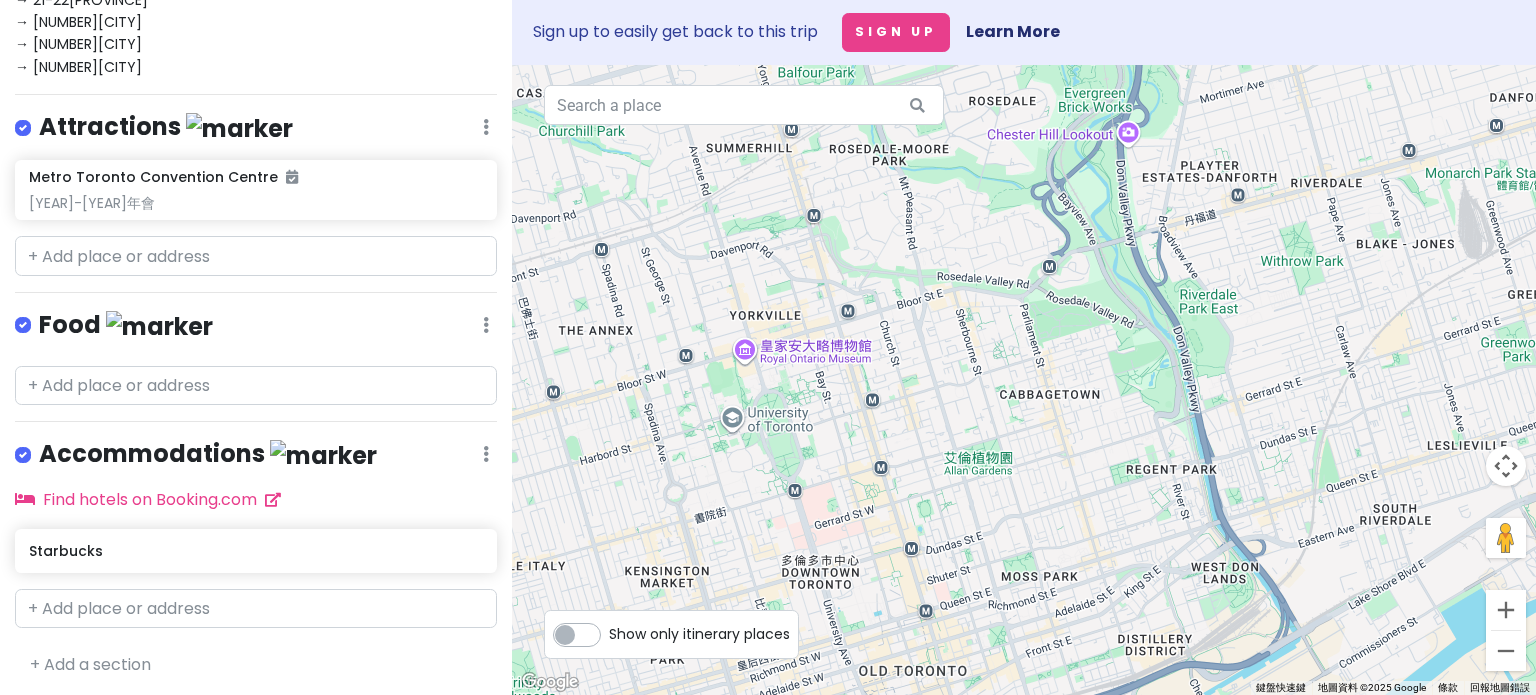 drag, startPoint x: 771, startPoint y: 397, endPoint x: 824, endPoint y: 527, distance: 140.38875 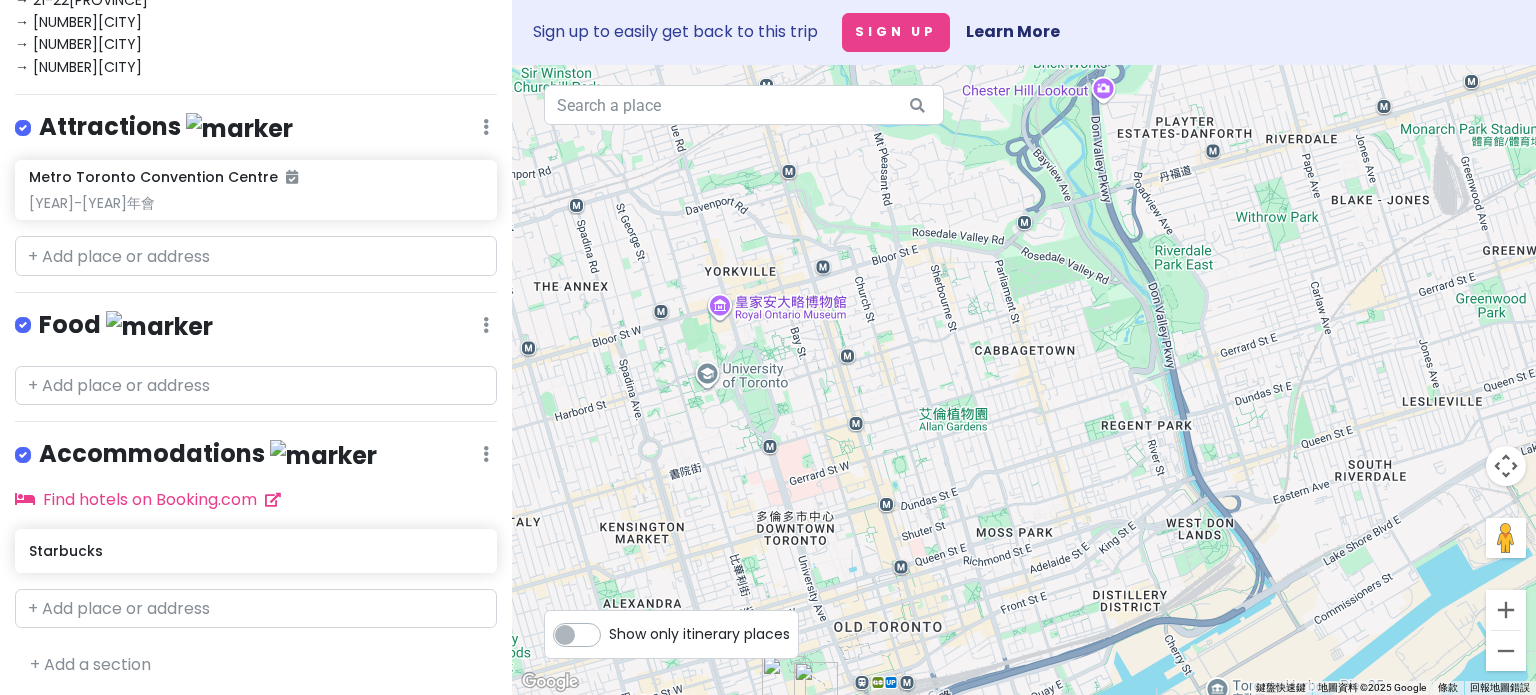 drag, startPoint x: 745, startPoint y: 285, endPoint x: 725, endPoint y: 255, distance: 36.05551 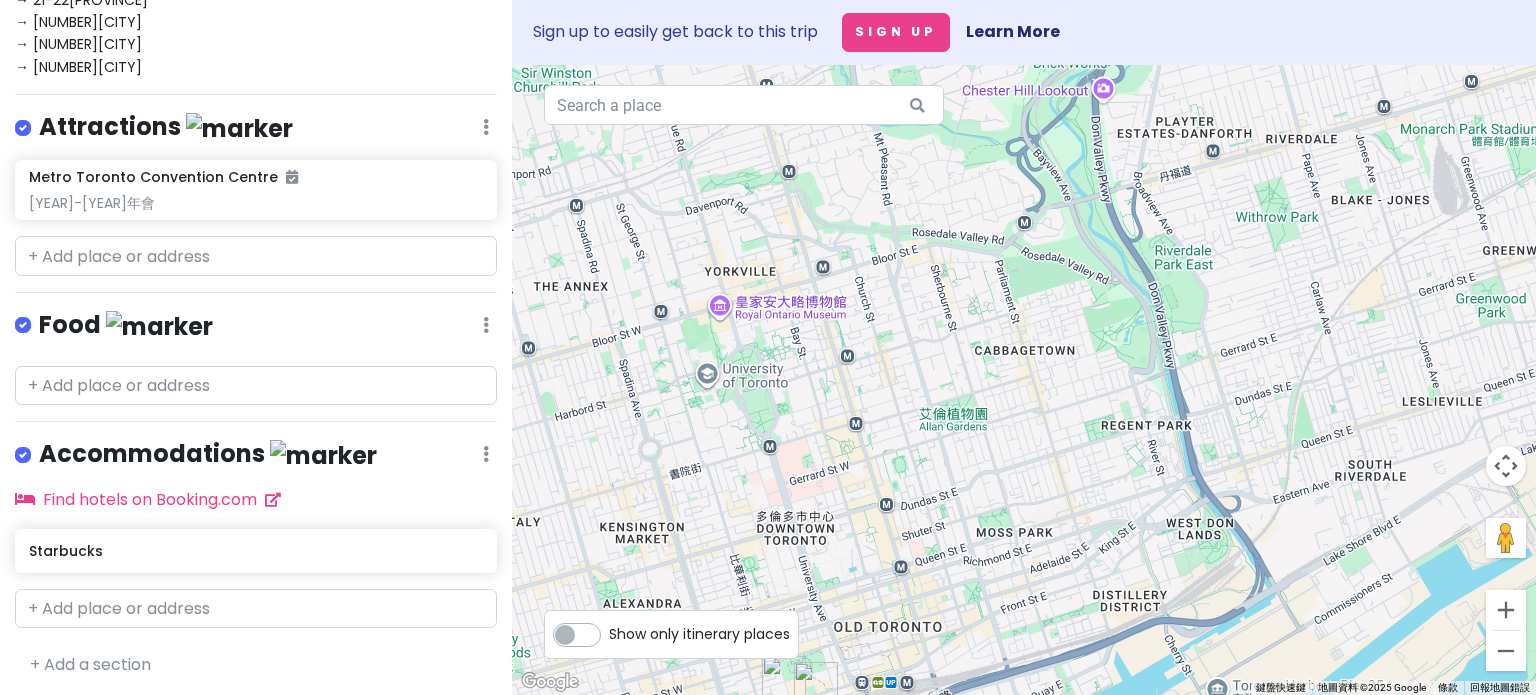 click at bounding box center (1024, 380) 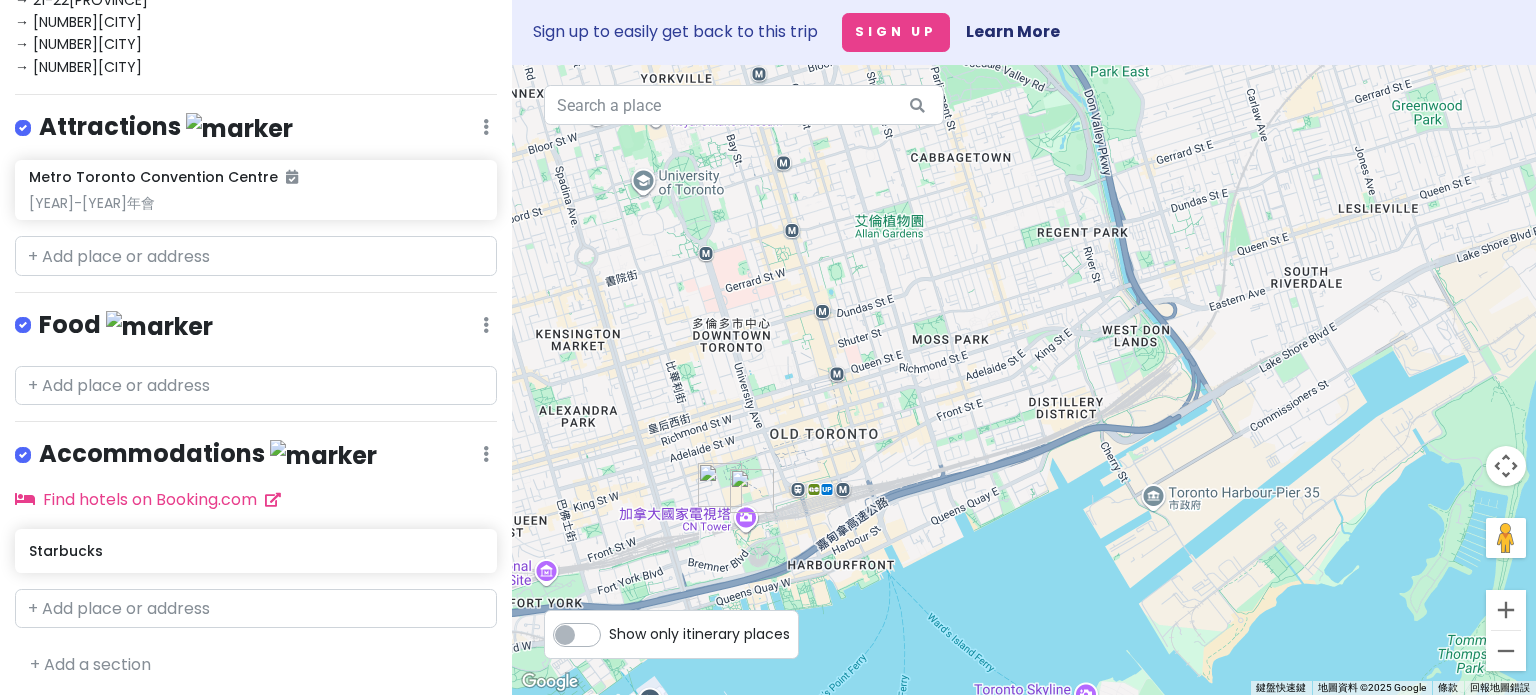 drag, startPoint x: 910, startPoint y: 534, endPoint x: 830, endPoint y: 291, distance: 255.83002 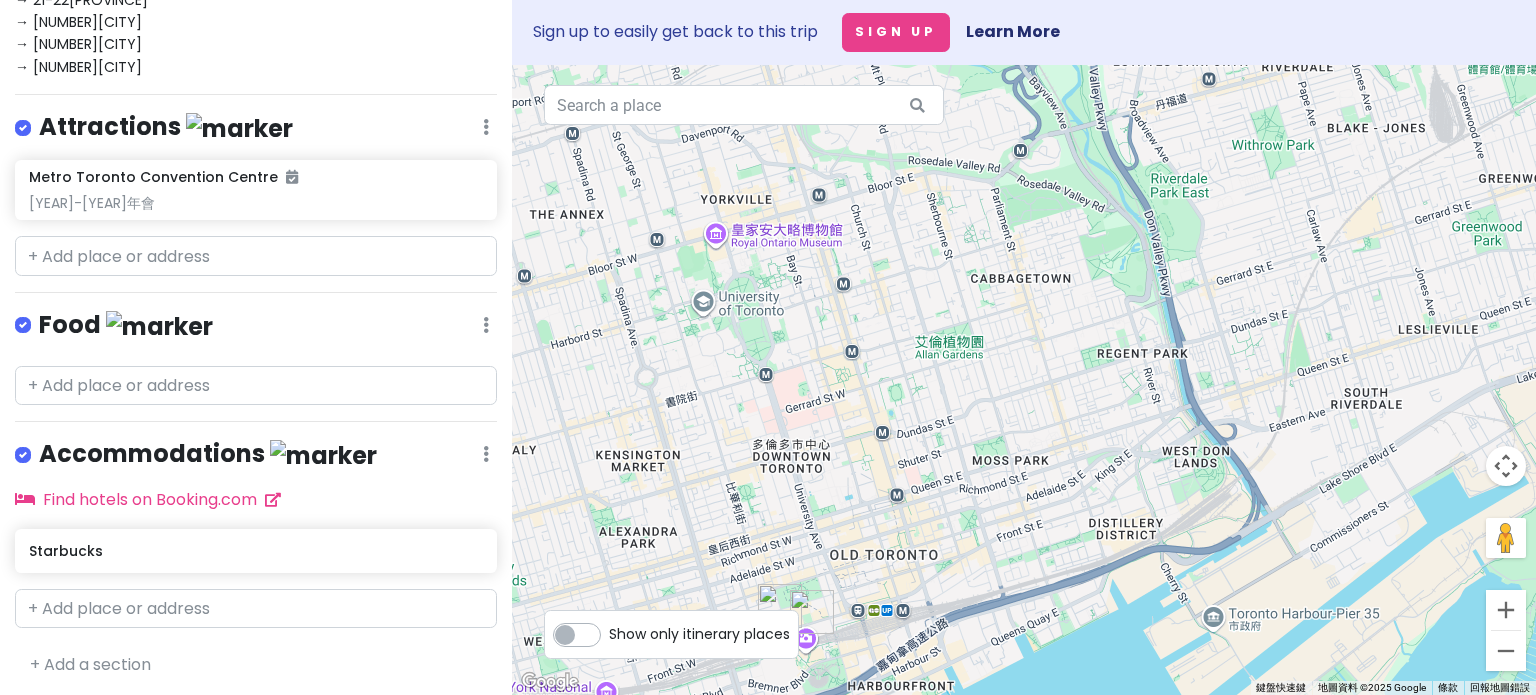 drag, startPoint x: 669, startPoint y: 246, endPoint x: 769, endPoint y: 443, distance: 220.9276 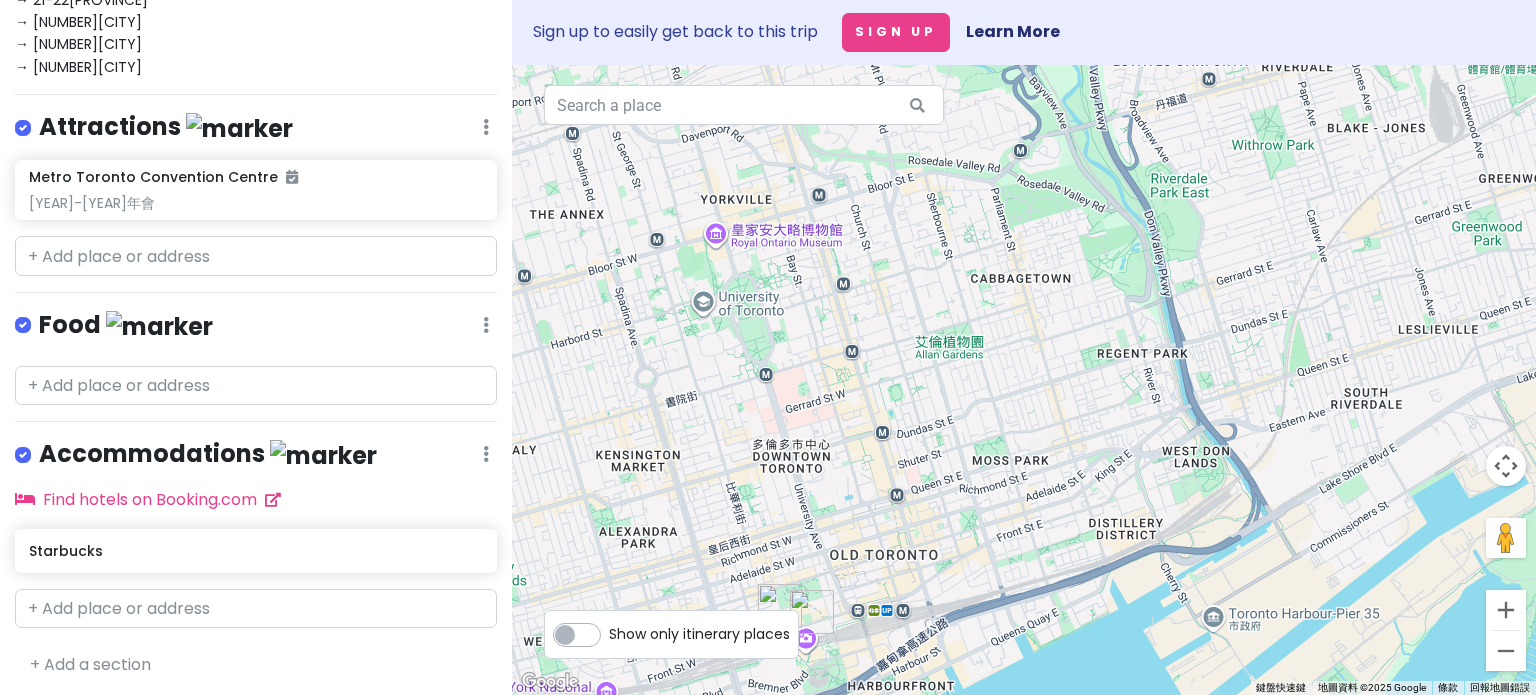 click at bounding box center (1024, 380) 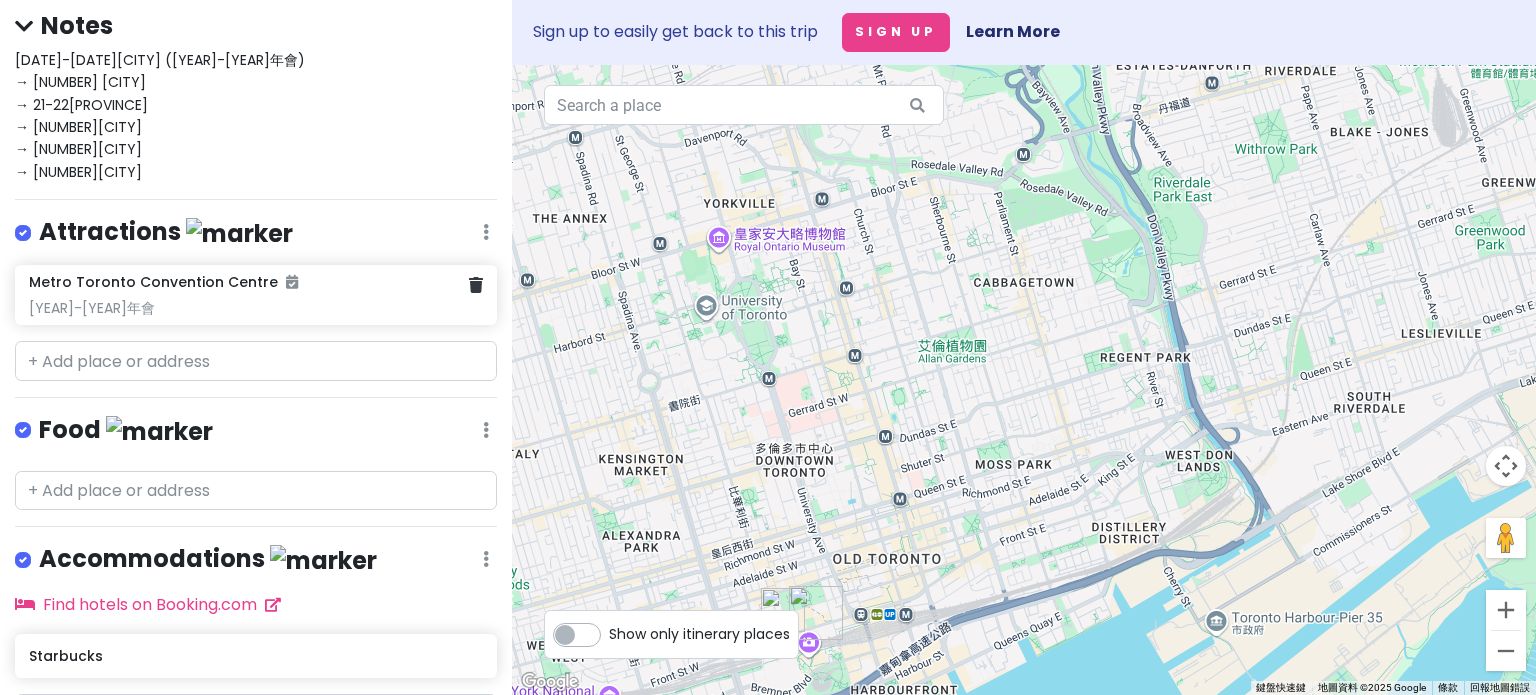 scroll, scrollTop: 0, scrollLeft: 0, axis: both 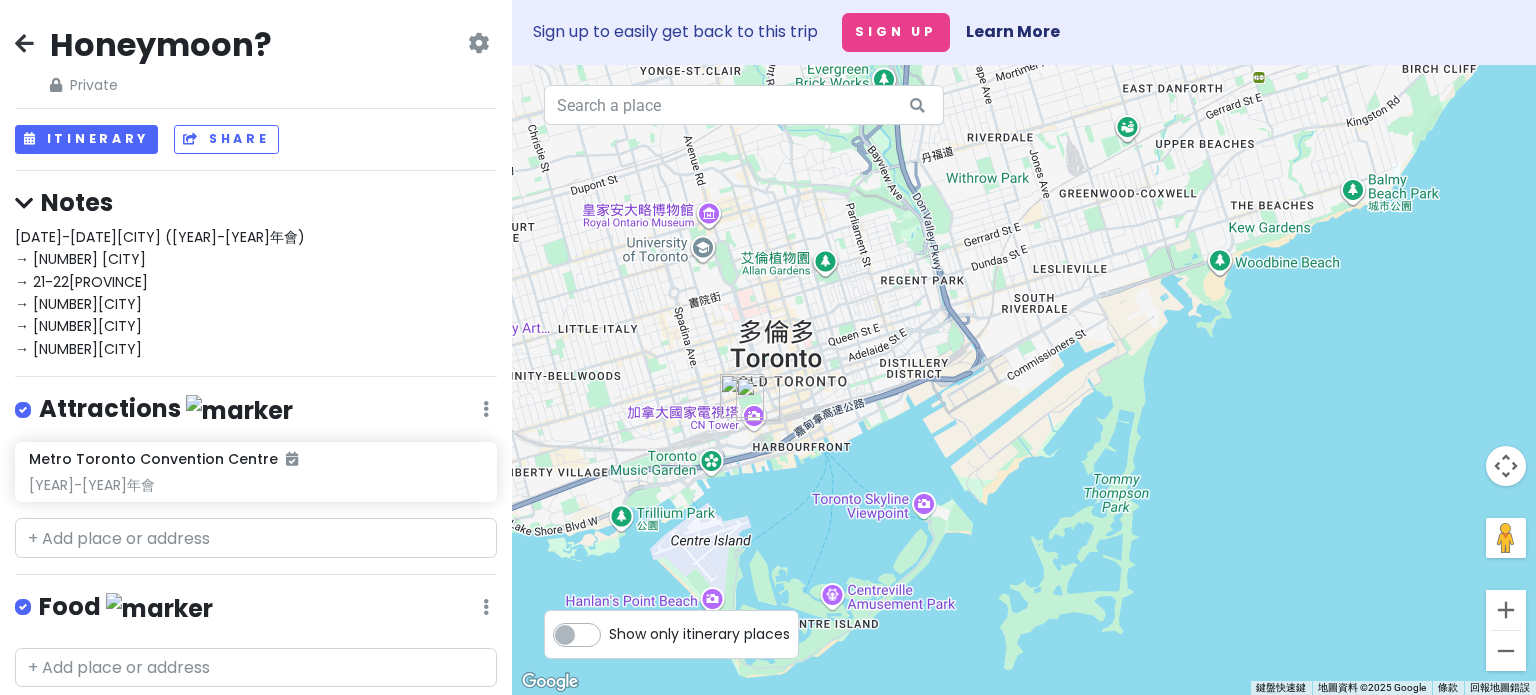 drag, startPoint x: 808, startPoint y: 520, endPoint x: 775, endPoint y: 397, distance: 127.349915 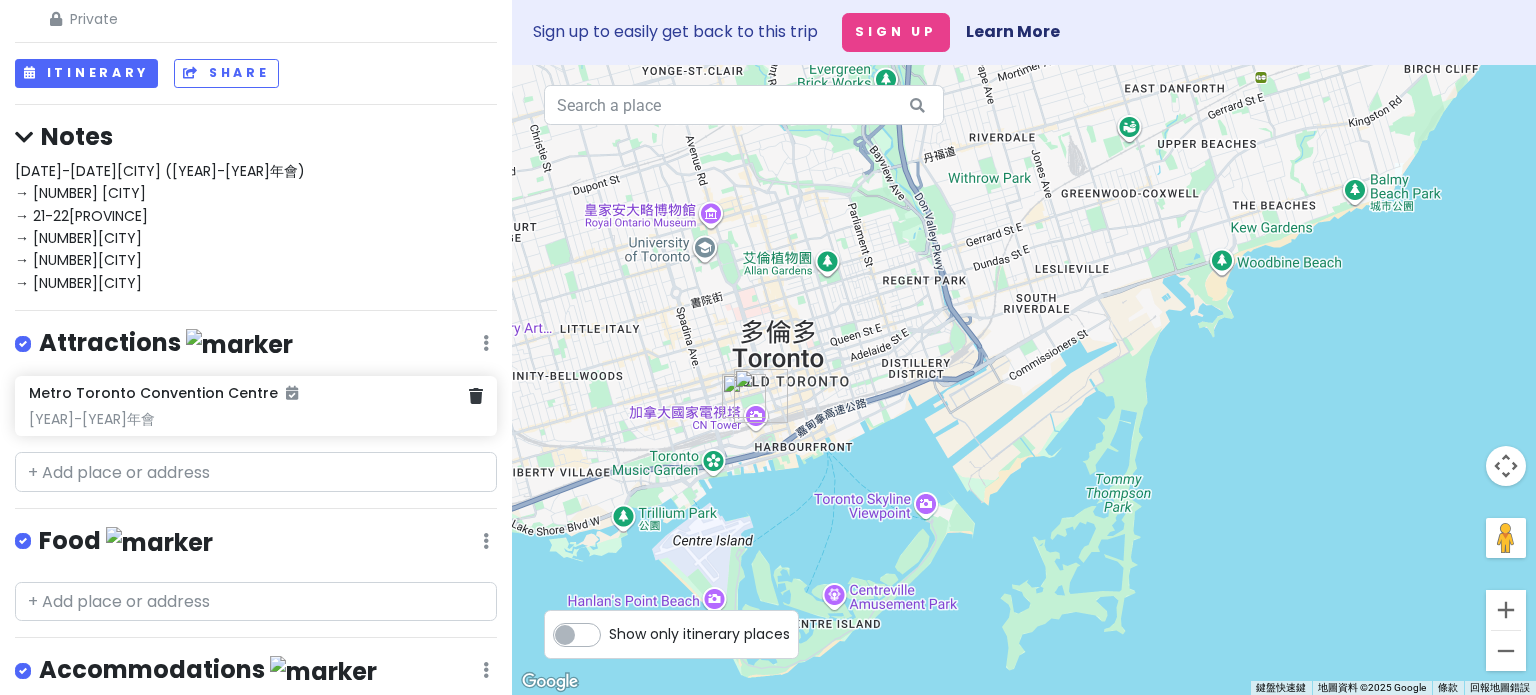 scroll, scrollTop: 200, scrollLeft: 0, axis: vertical 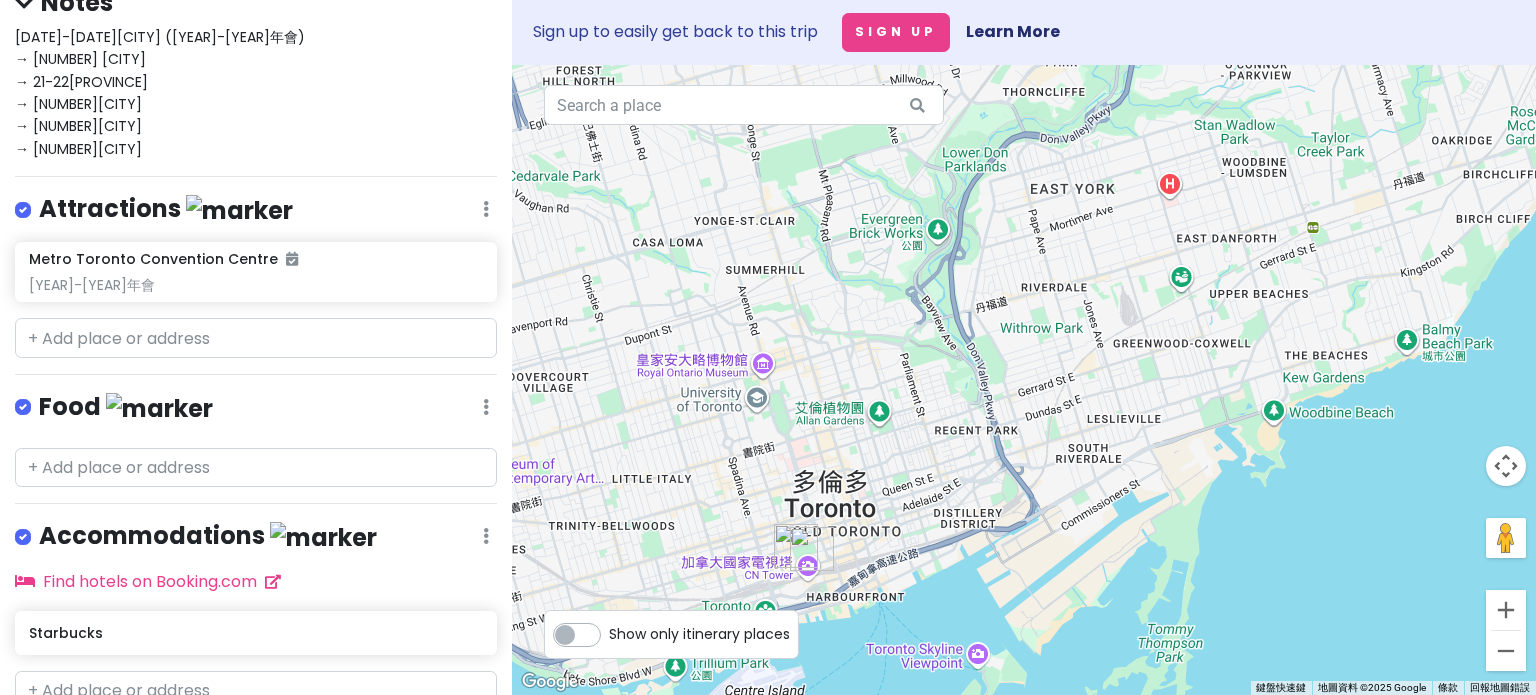 drag, startPoint x: 880, startPoint y: 259, endPoint x: 932, endPoint y: 413, distance: 162.5423 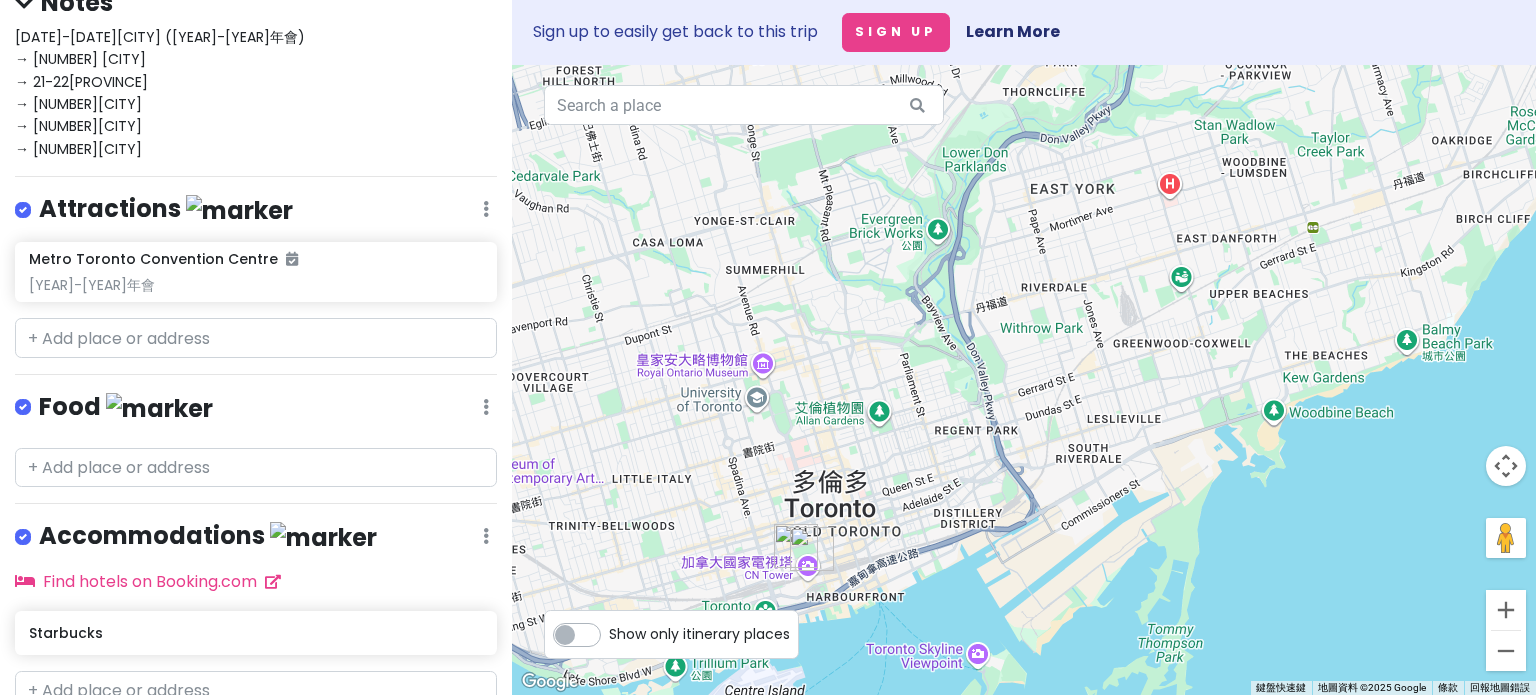 click at bounding box center (1024, 380) 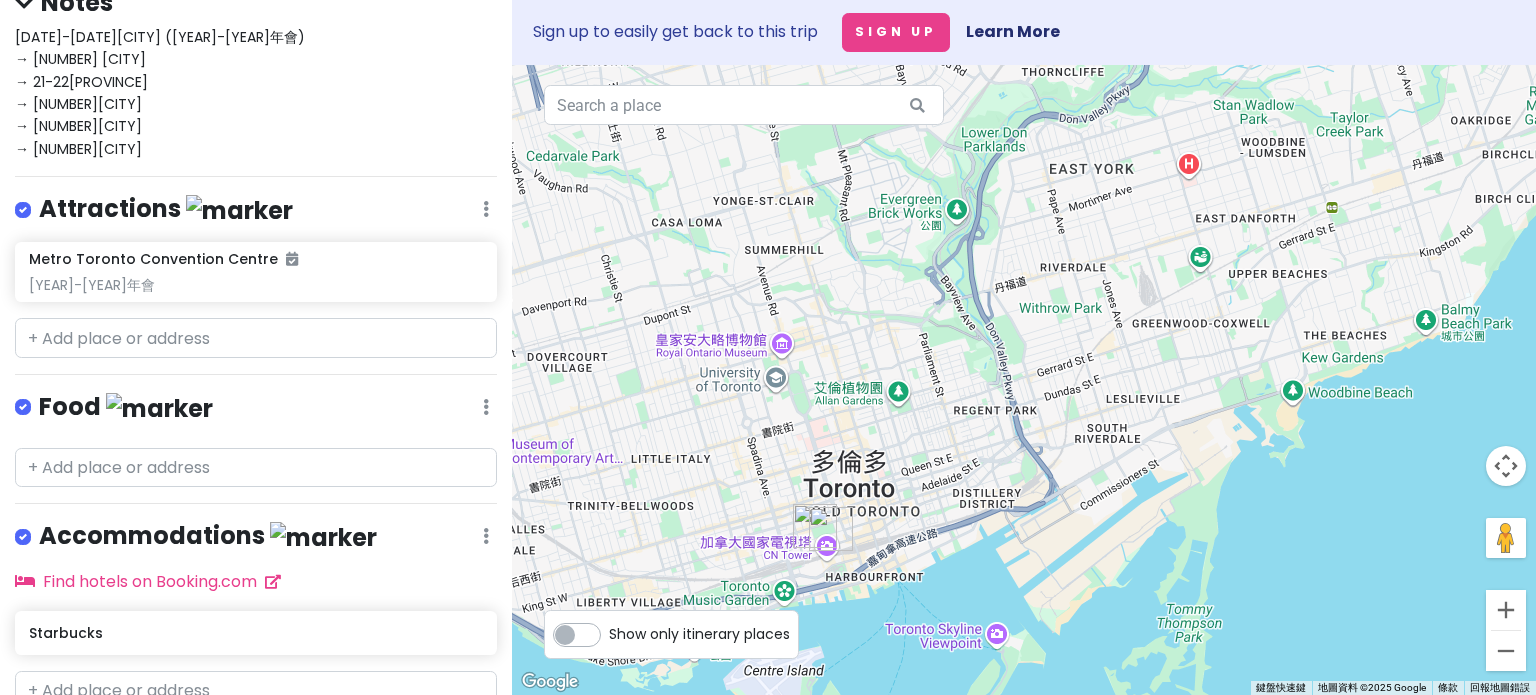 drag, startPoint x: 878, startPoint y: 306, endPoint x: 897, endPoint y: 290, distance: 24.839485 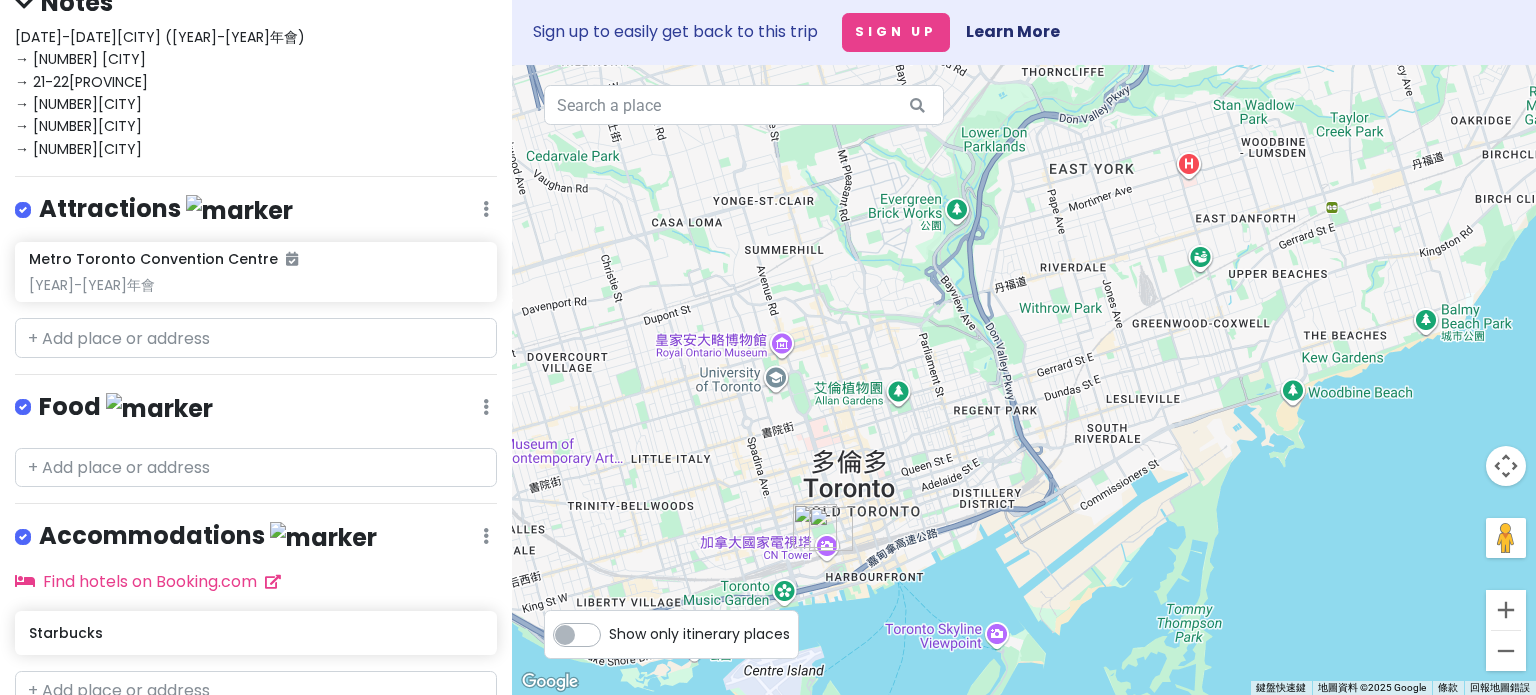 click at bounding box center [1024, 380] 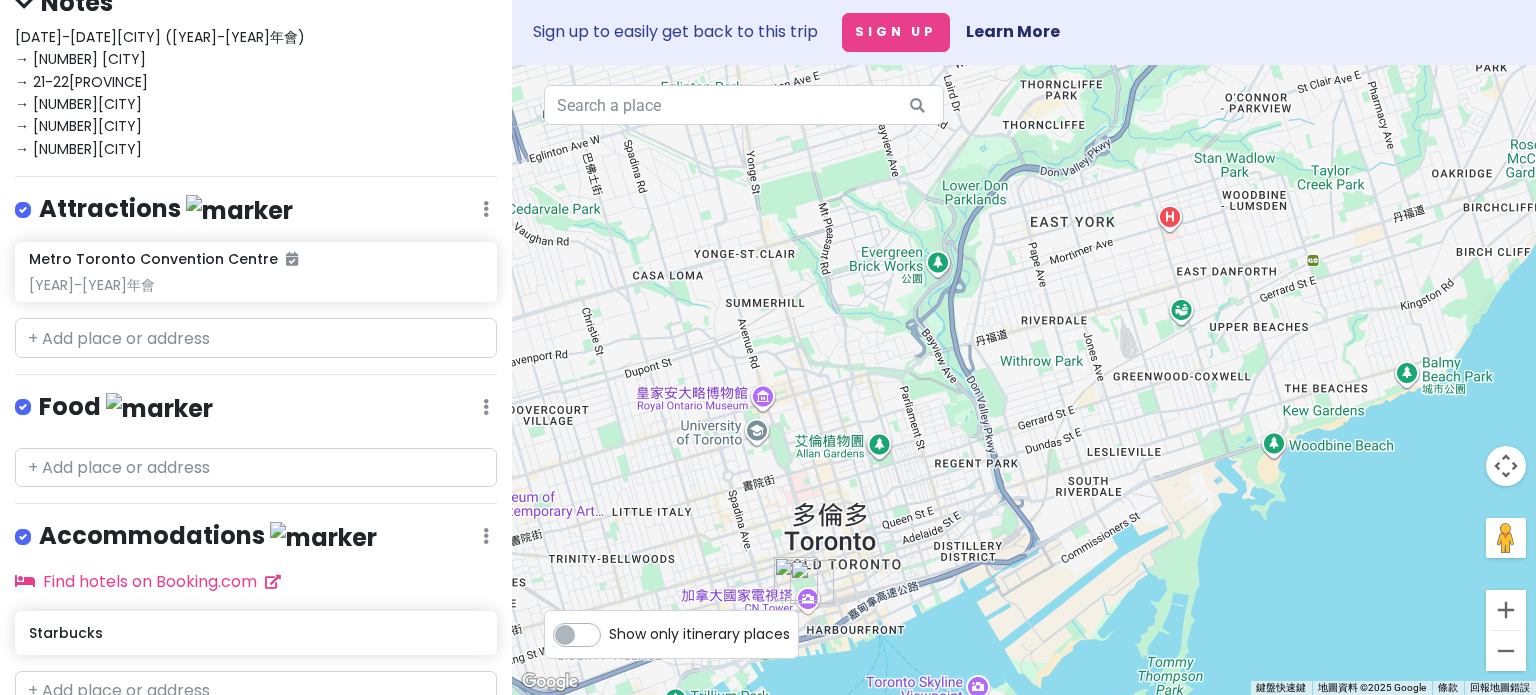 drag, startPoint x: 870, startPoint y: 284, endPoint x: 841, endPoint y: 313, distance: 41.01219 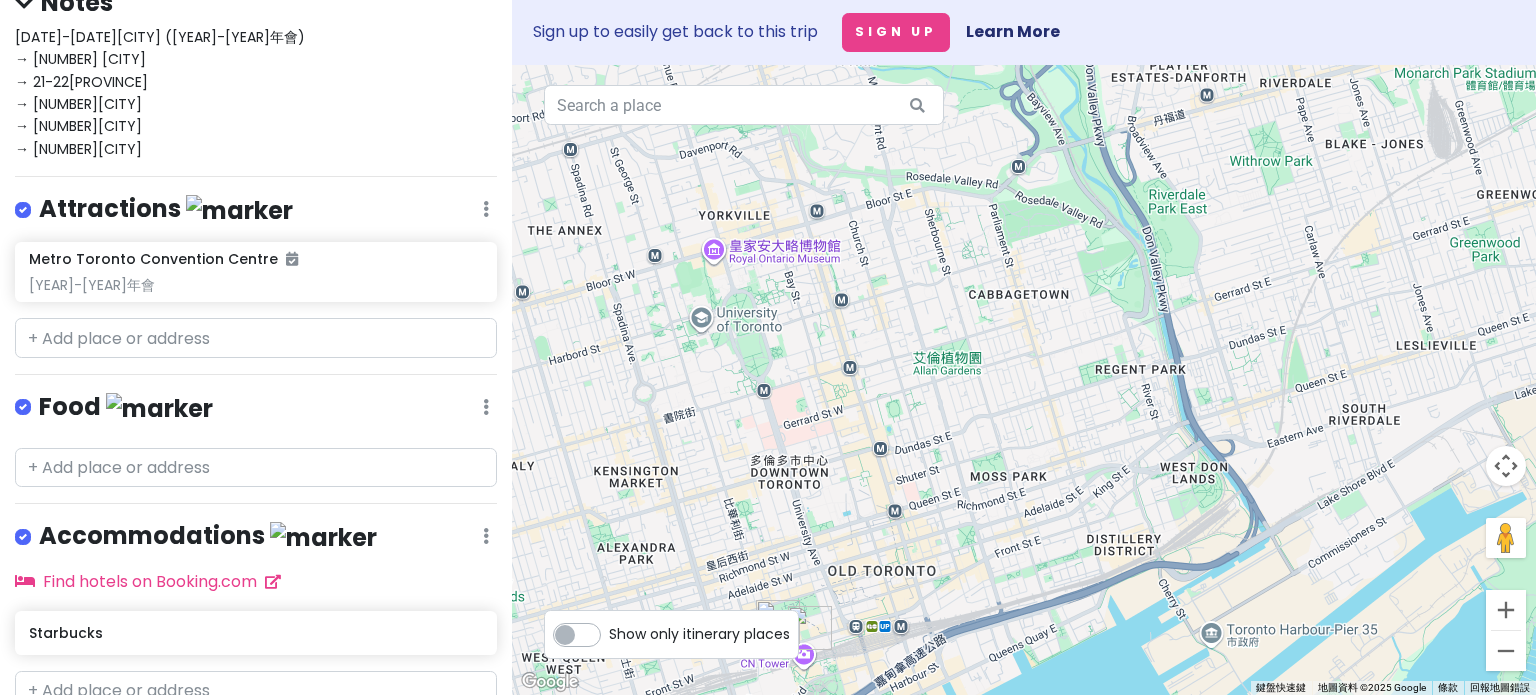 drag, startPoint x: 696, startPoint y: 427, endPoint x: 746, endPoint y: 267, distance: 167.63054 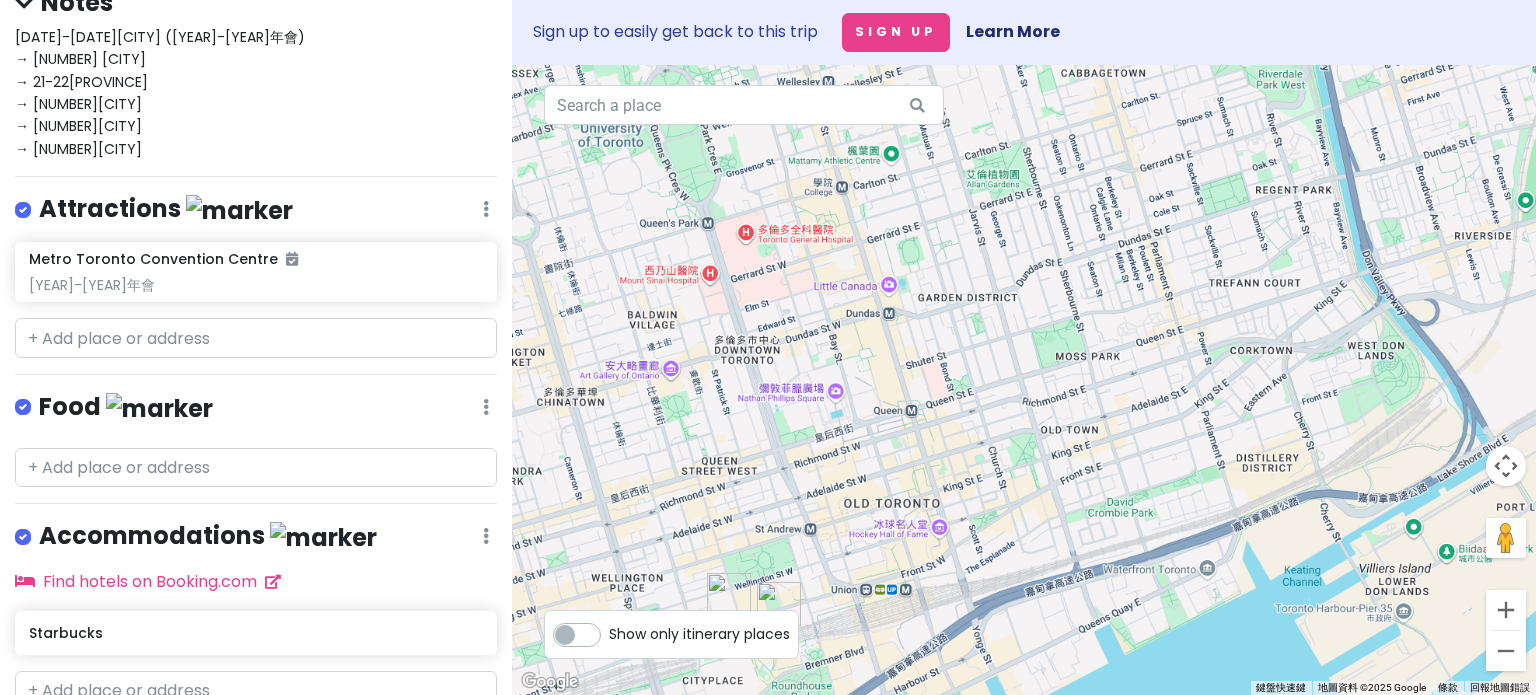 drag, startPoint x: 832, startPoint y: 487, endPoint x: 814, endPoint y: 358, distance: 130.24976 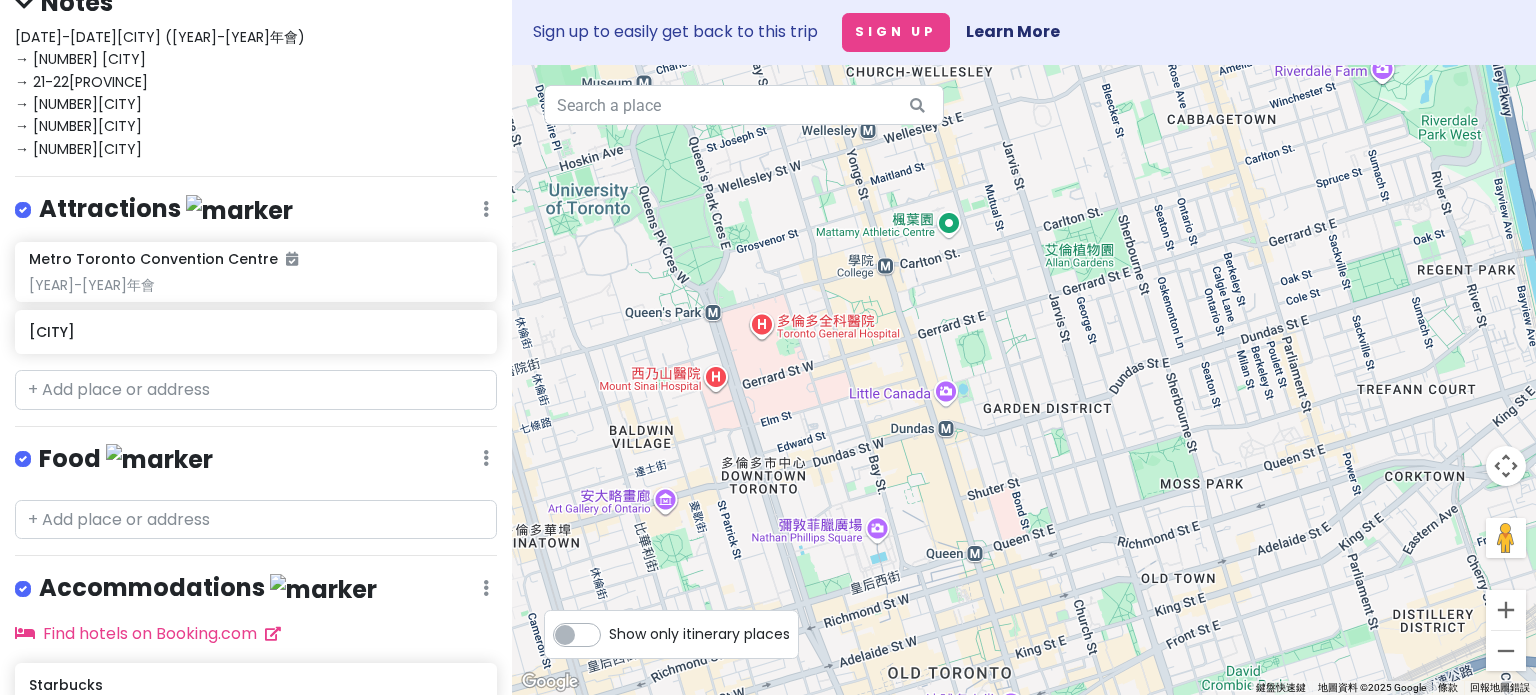 drag, startPoint x: 690, startPoint y: 309, endPoint x: 792, endPoint y: 450, distance: 174.02586 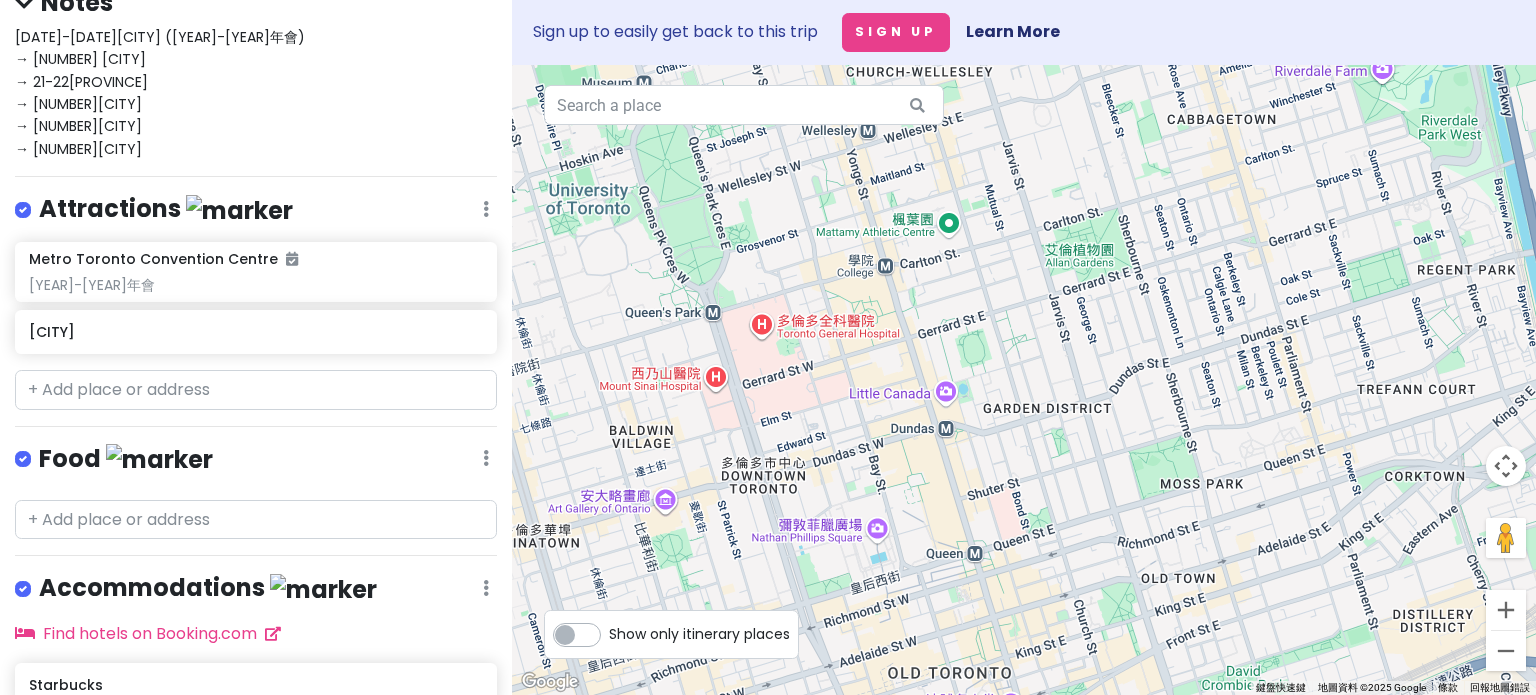 click at bounding box center (1024, 380) 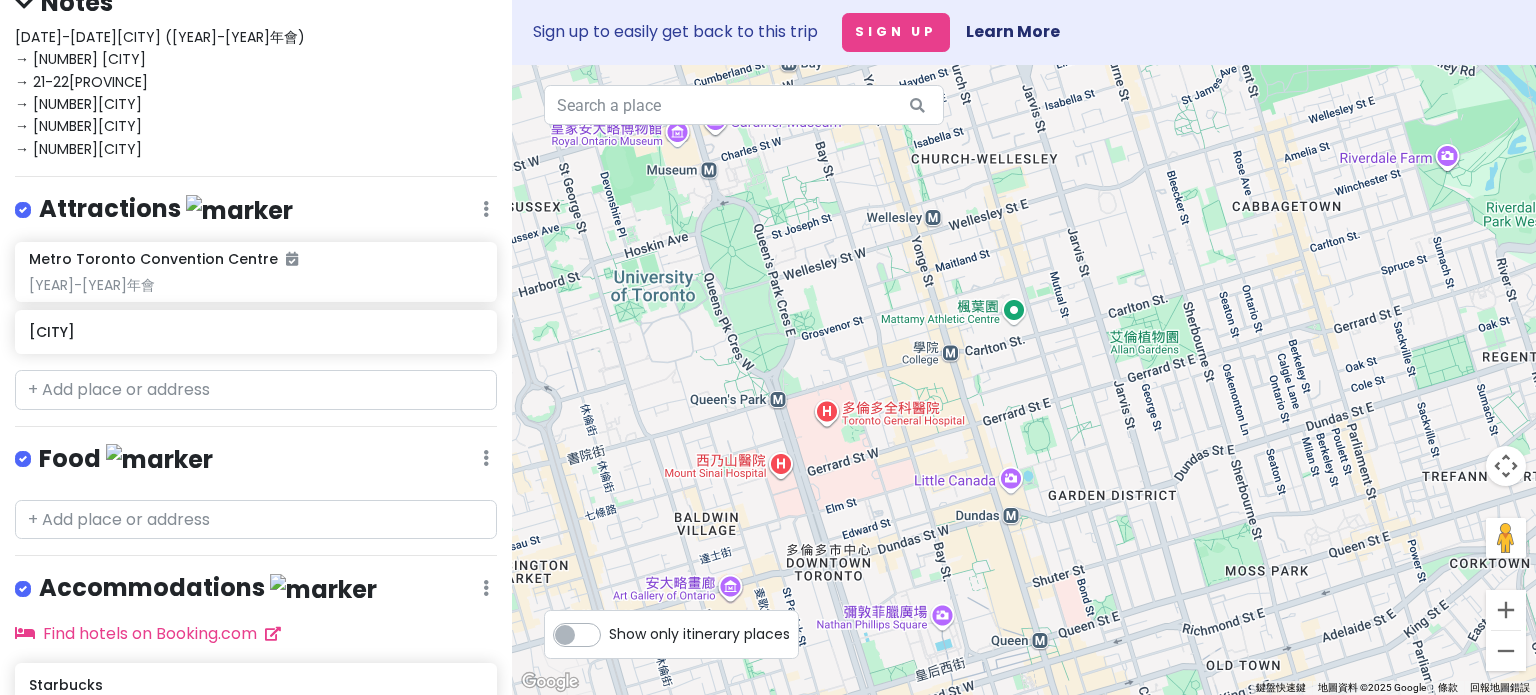 drag, startPoint x: 770, startPoint y: 395, endPoint x: 835, endPoint y: 485, distance: 111.01801 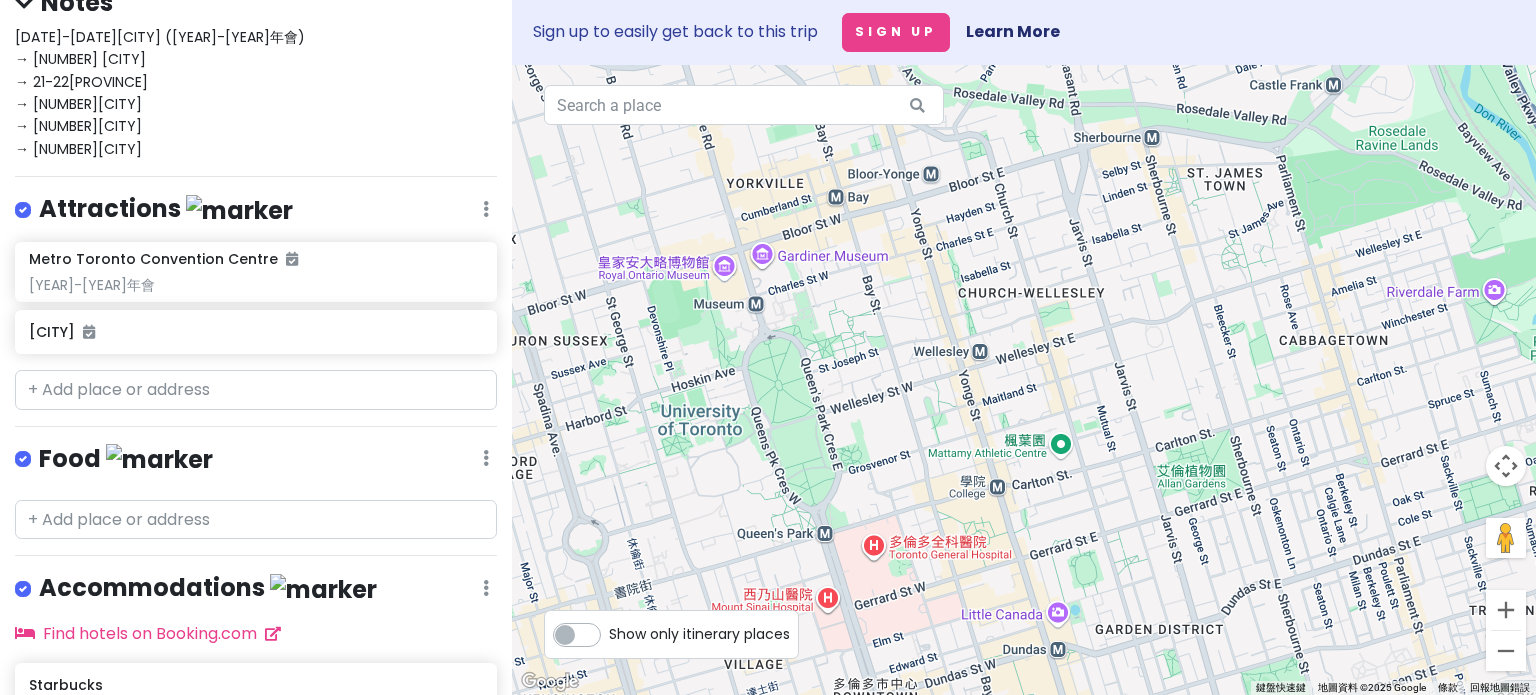 drag, startPoint x: 948, startPoint y: 423, endPoint x: 912, endPoint y: 407, distance: 39.39543 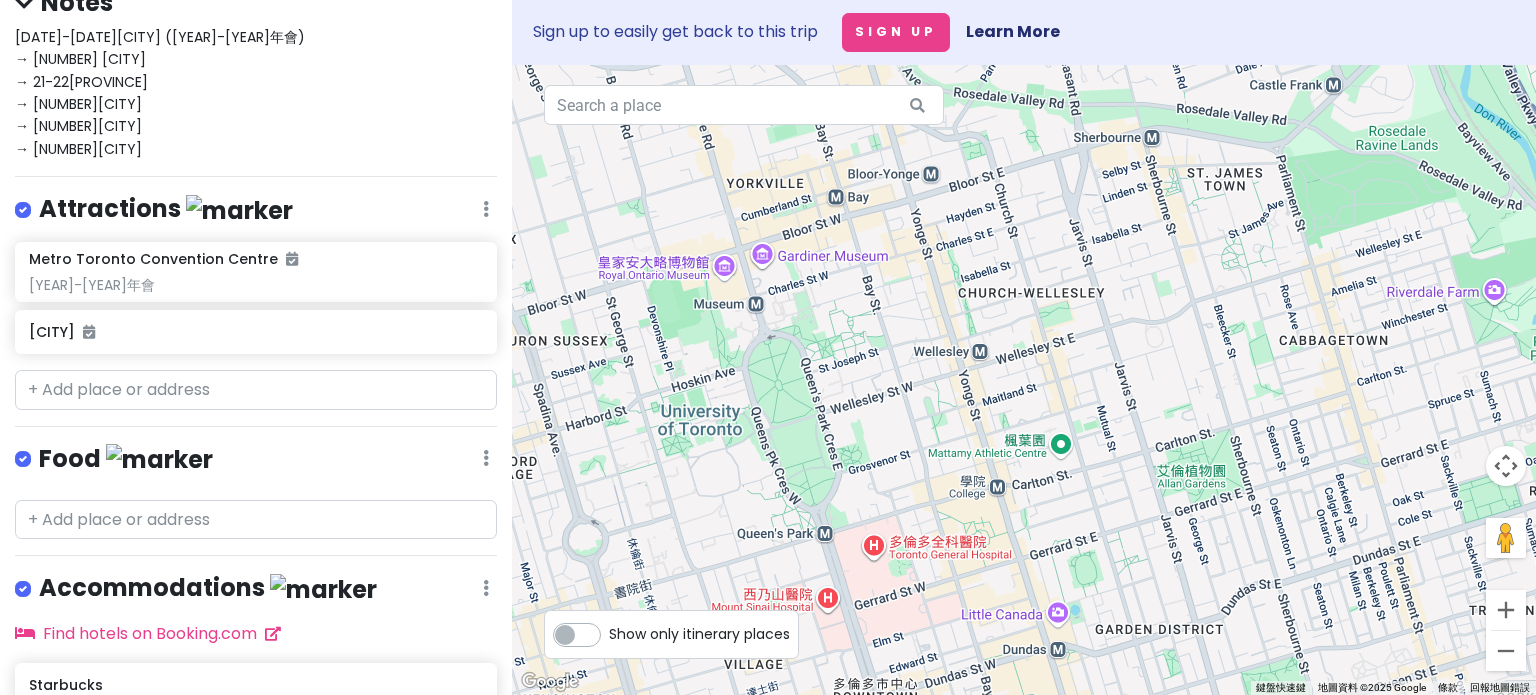 click at bounding box center [1024, 380] 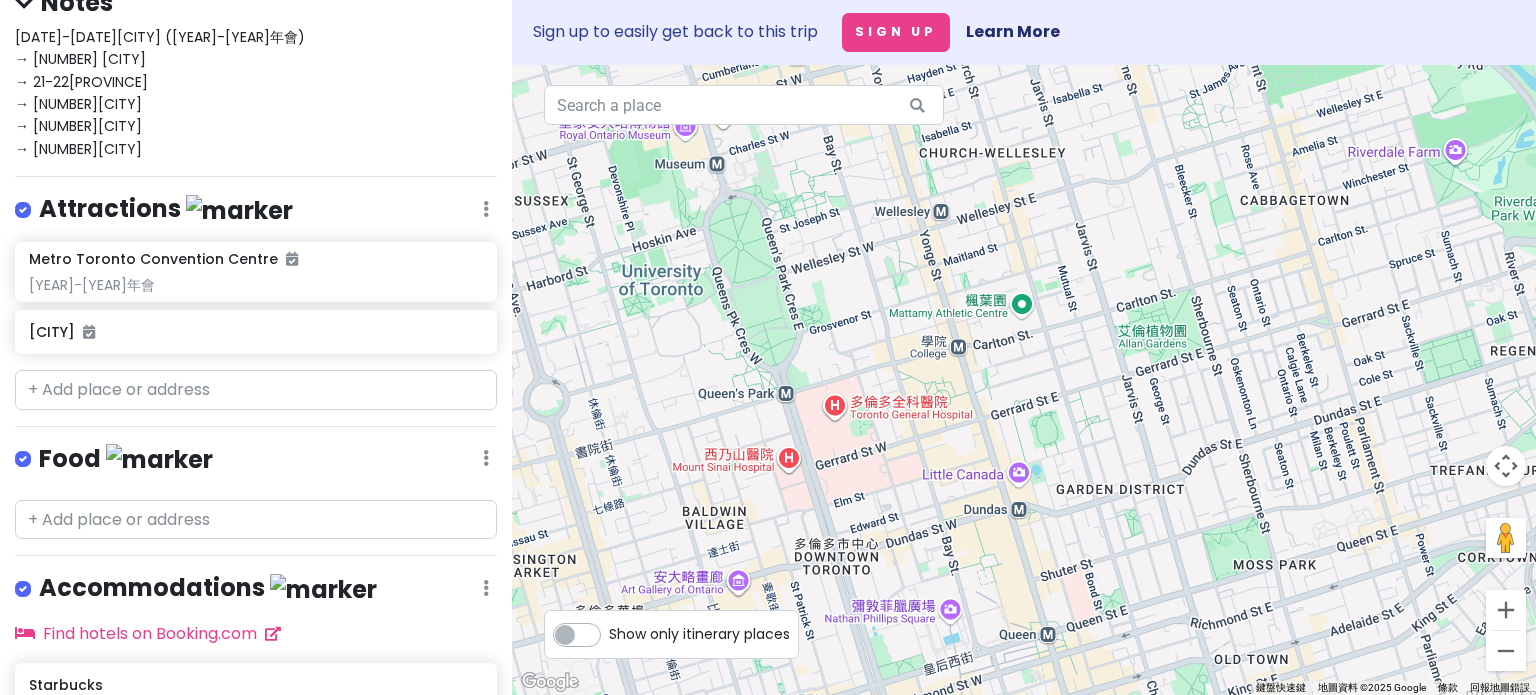 drag, startPoint x: 826, startPoint y: 429, endPoint x: 782, endPoint y: 287, distance: 148.66069 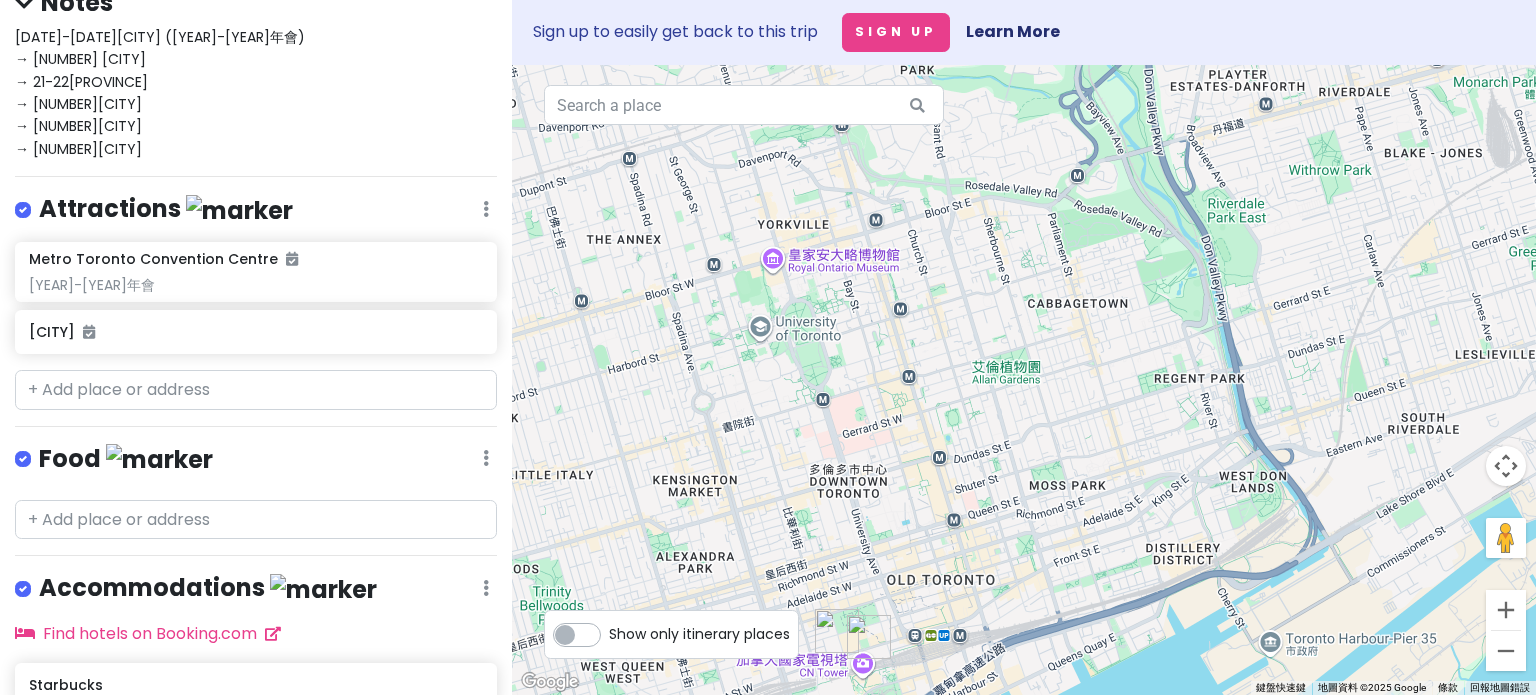 drag, startPoint x: 782, startPoint y: 287, endPoint x: 819, endPoint y: 348, distance: 71.34424 